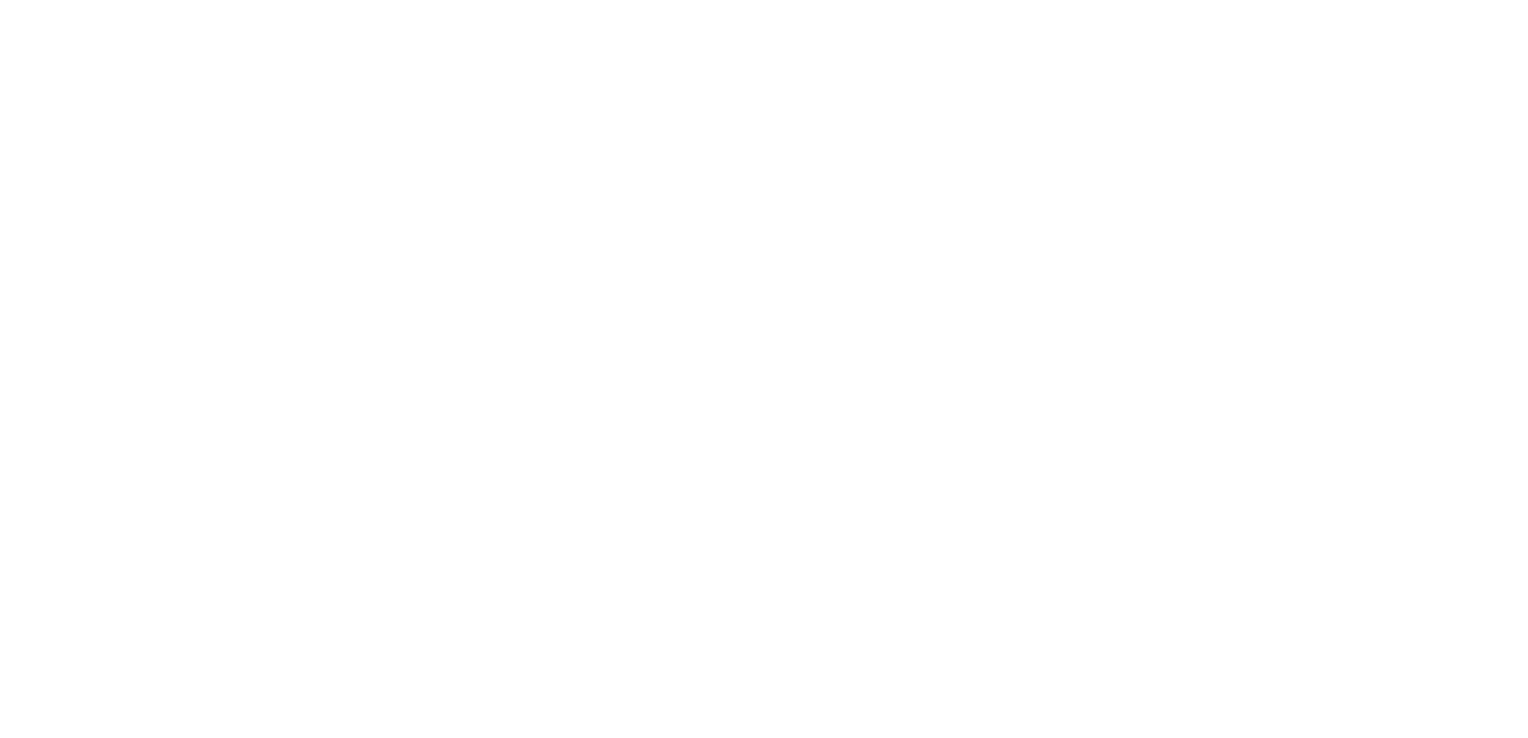 scroll, scrollTop: 0, scrollLeft: 0, axis: both 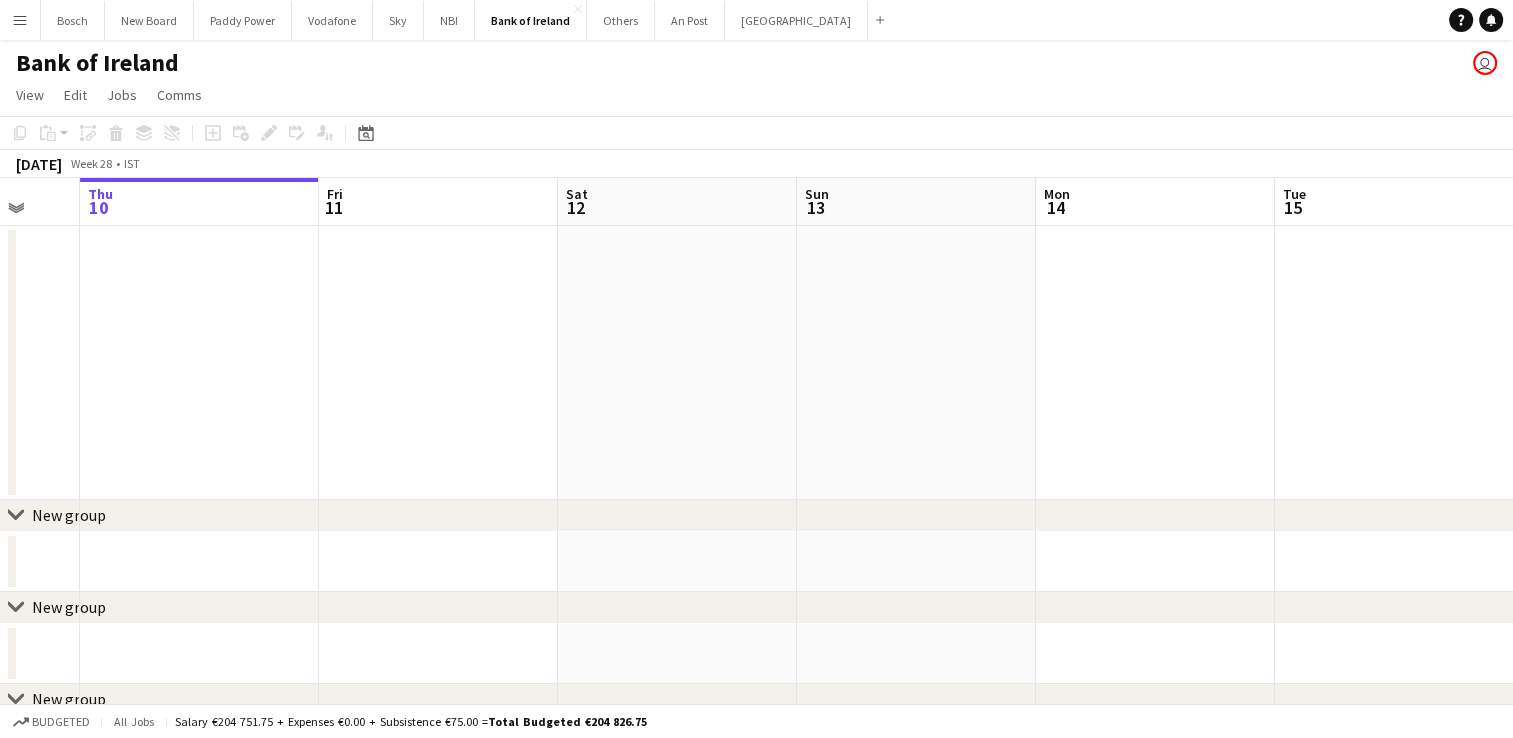 drag, startPoint x: 797, startPoint y: 410, endPoint x: 276, endPoint y: 349, distance: 524.55884 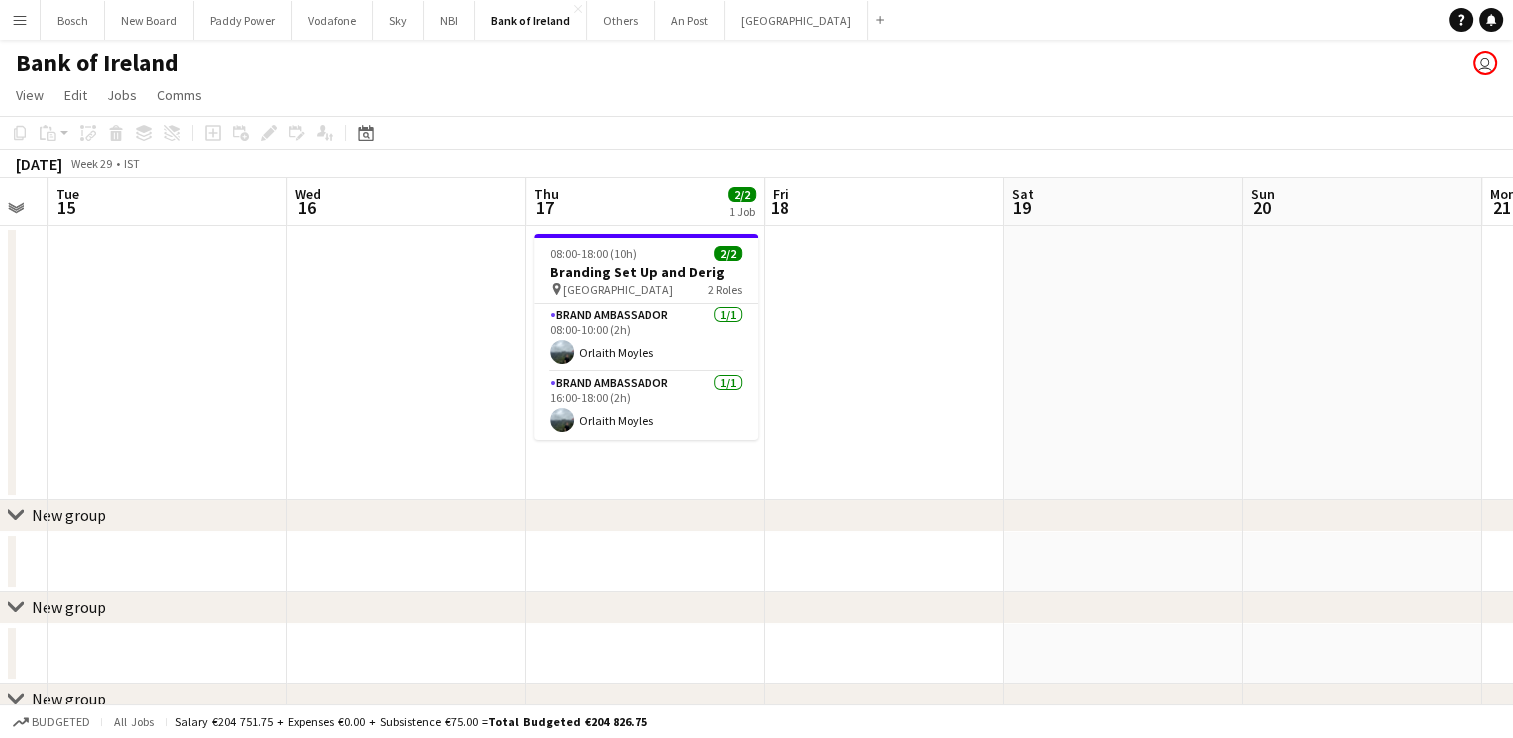 drag, startPoint x: 887, startPoint y: 354, endPoint x: 183, endPoint y: 335, distance: 704.25635 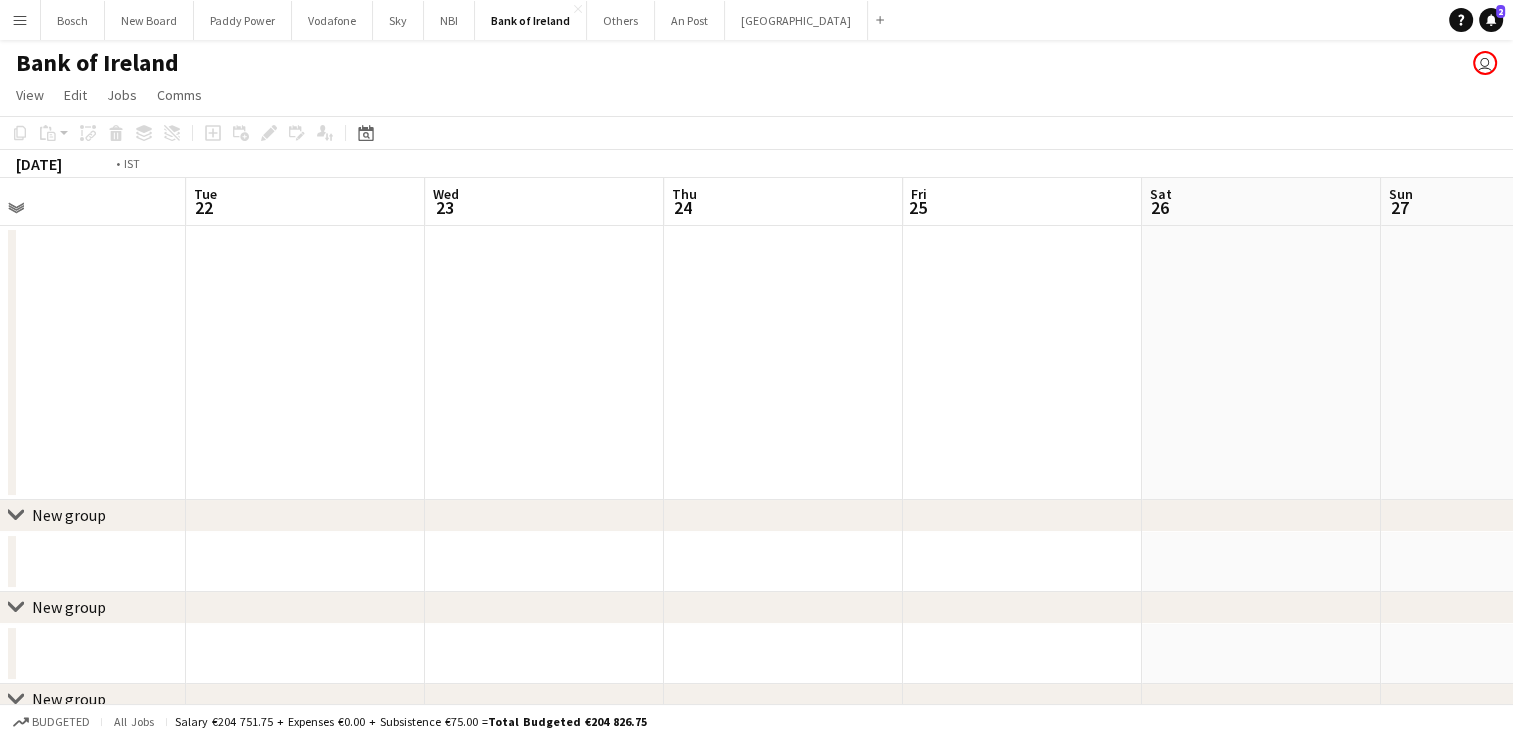 drag, startPoint x: 1116, startPoint y: 336, endPoint x: 684, endPoint y: 330, distance: 432.04166 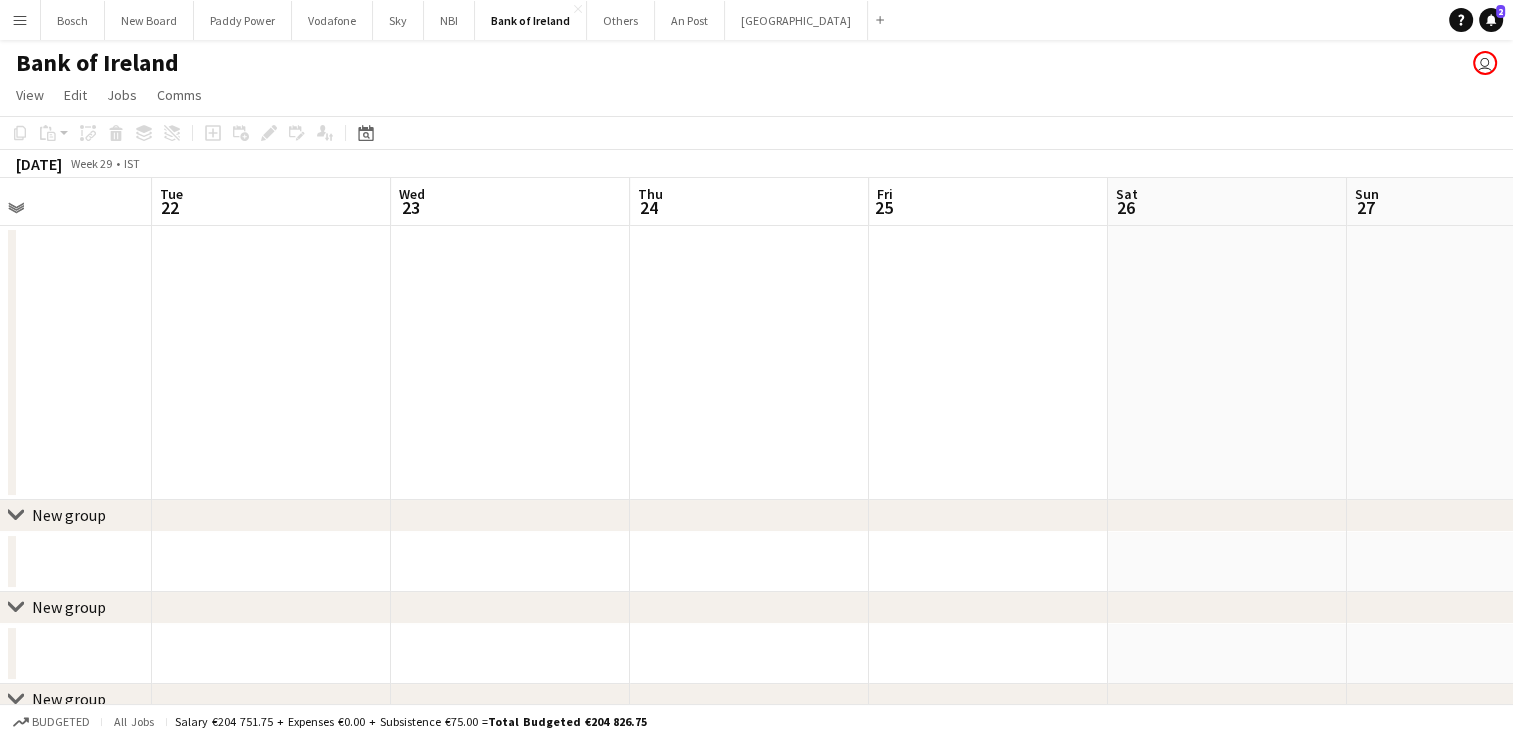 drag, startPoint x: 931, startPoint y: 354, endPoint x: 151, endPoint y: 350, distance: 780.01025 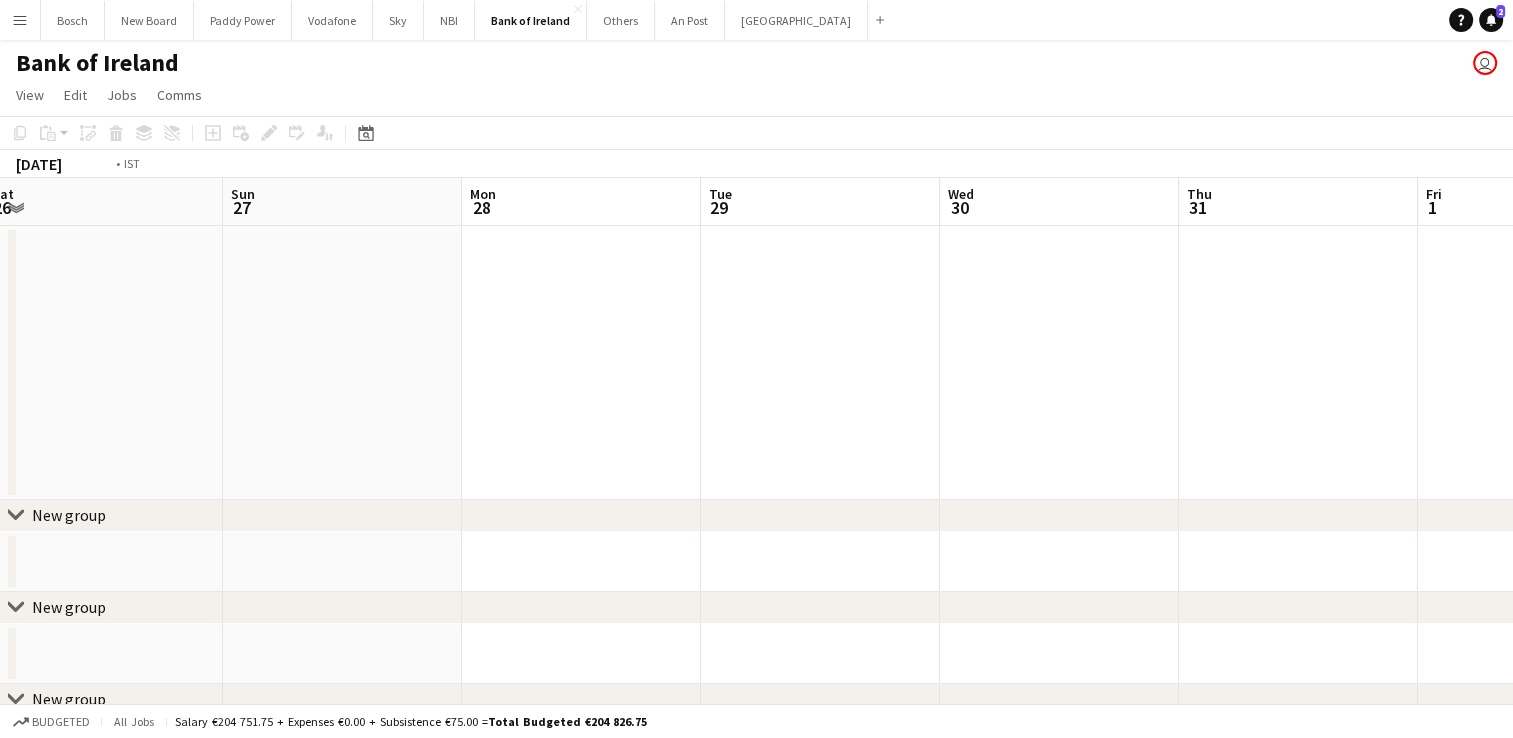 drag, startPoint x: 939, startPoint y: 340, endPoint x: 910, endPoint y: 312, distance: 40.311287 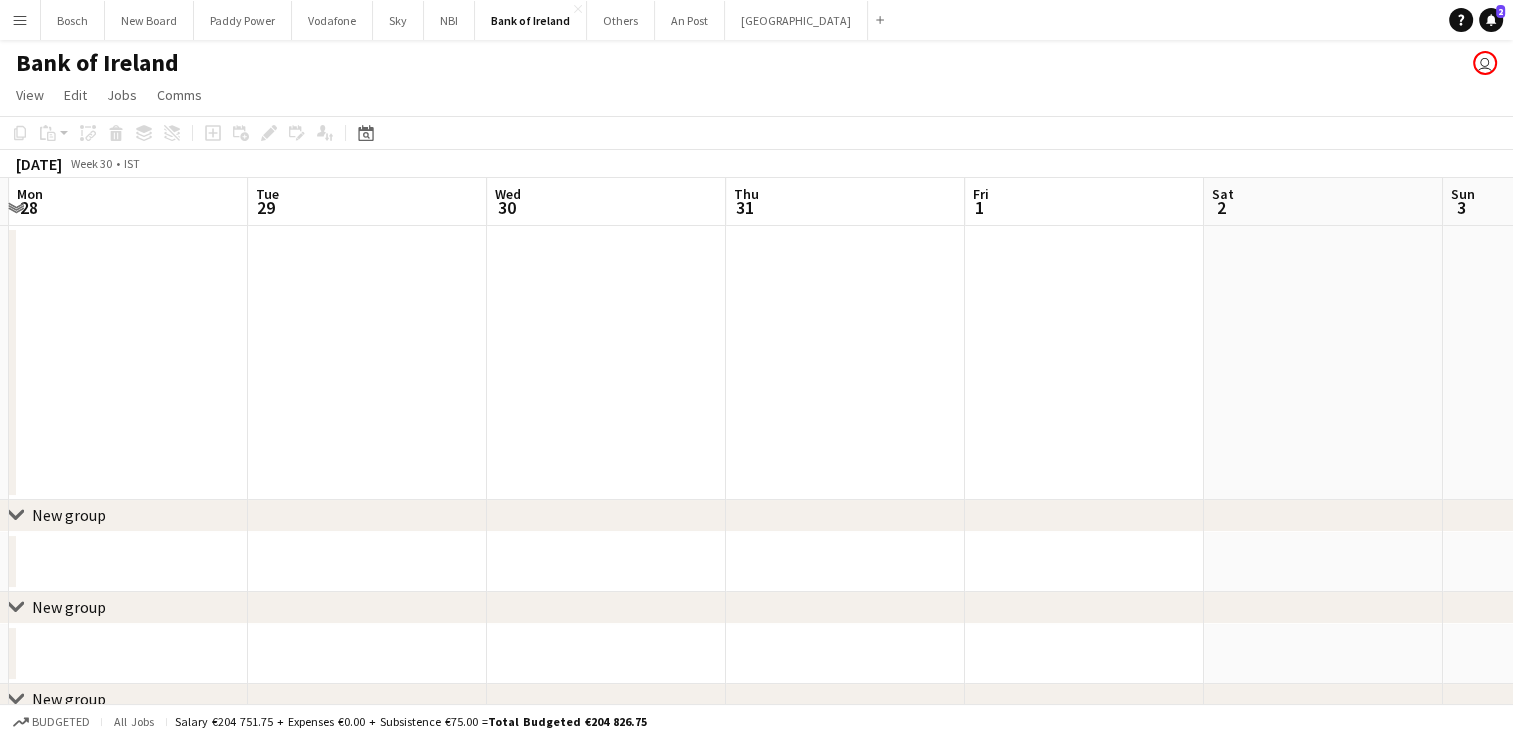 drag, startPoint x: 832, startPoint y: 303, endPoint x: 428, endPoint y: 286, distance: 404.3575 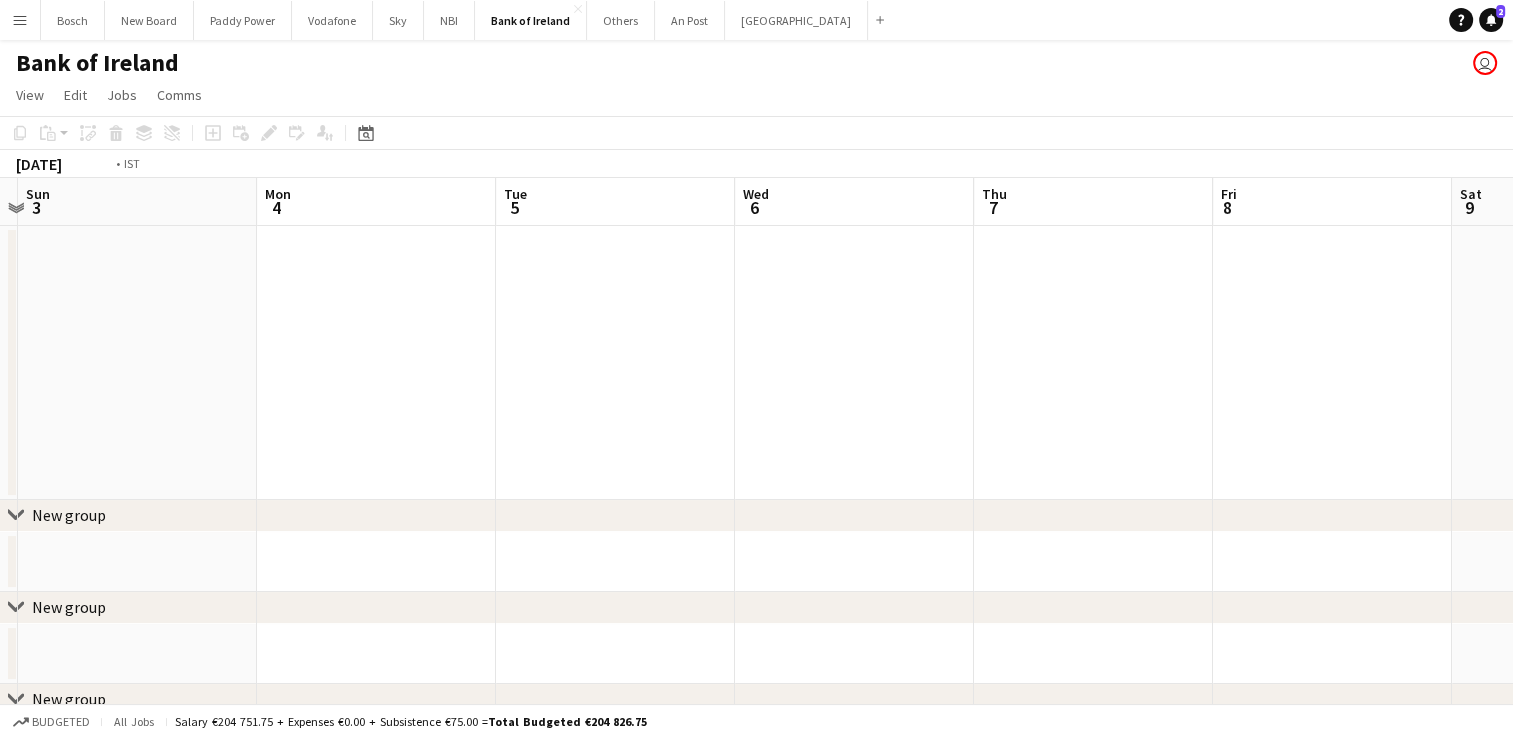 drag, startPoint x: 1247, startPoint y: 300, endPoint x: 397, endPoint y: 272, distance: 850.46106 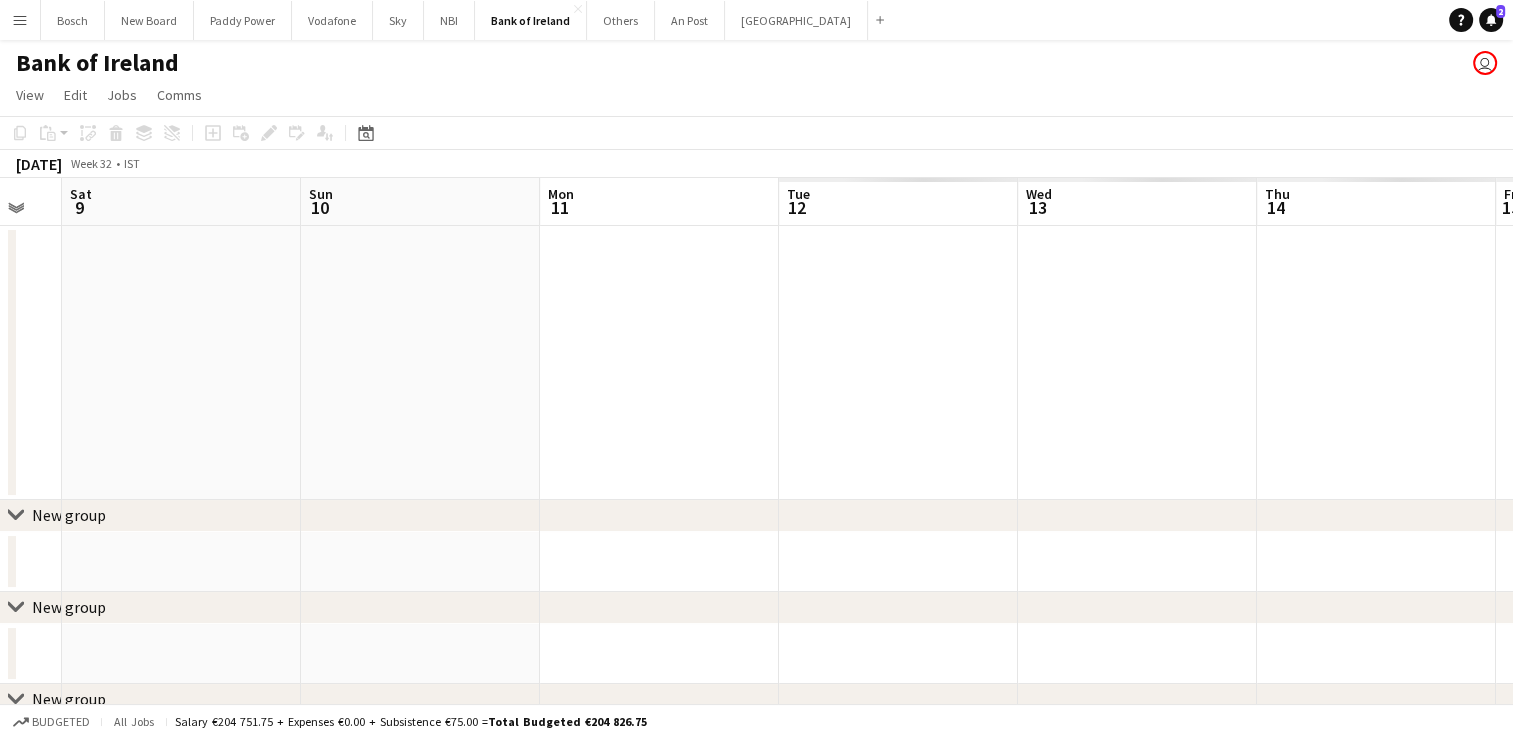 drag, startPoint x: 405, startPoint y: 210, endPoint x: 250, endPoint y: 214, distance: 155.0516 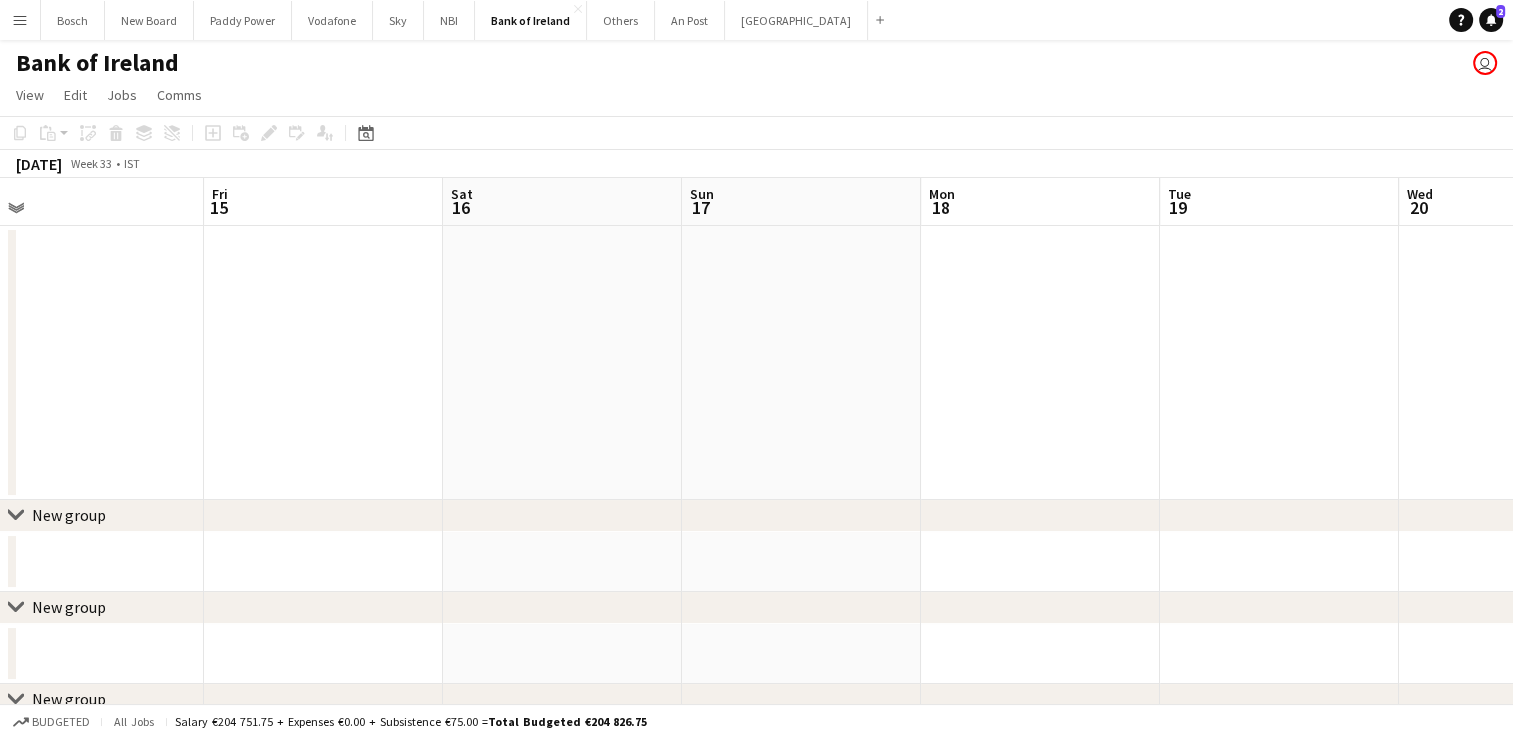 drag, startPoint x: 1376, startPoint y: 288, endPoint x: 7, endPoint y: 226, distance: 1370.4032 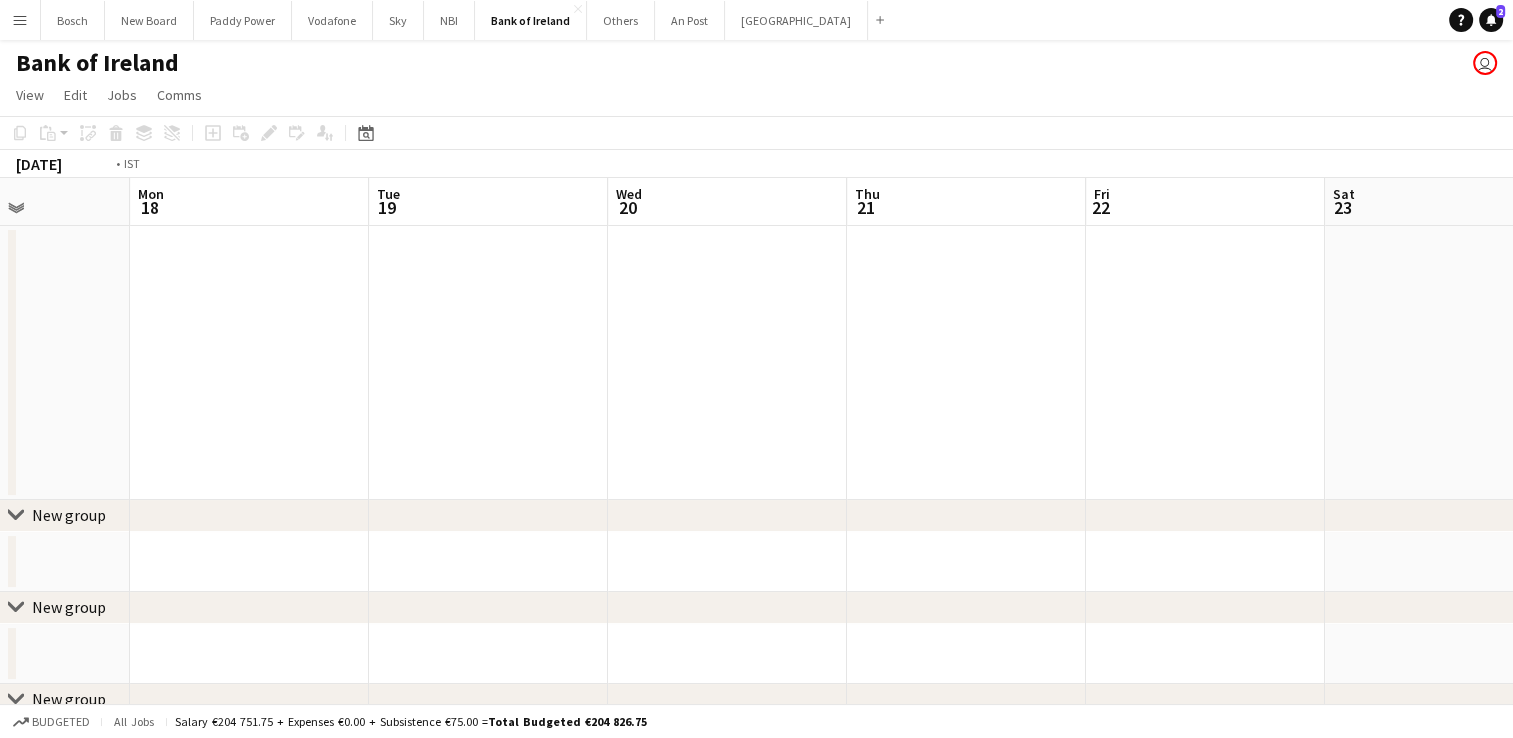 drag, startPoint x: 1245, startPoint y: 306, endPoint x: 80, endPoint y: 239, distance: 1166.925 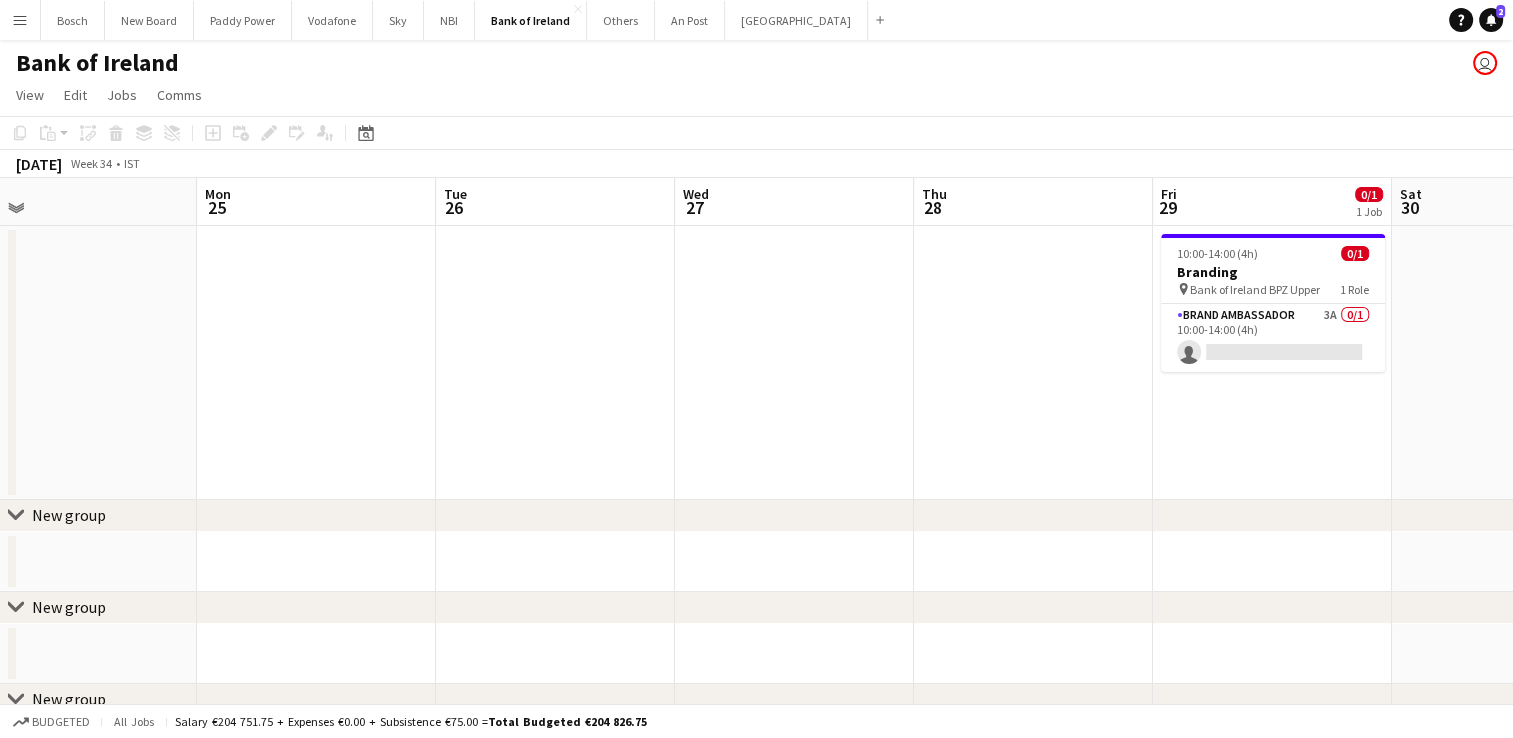 drag, startPoint x: 1171, startPoint y: 318, endPoint x: 75, endPoint y: 265, distance: 1097.2808 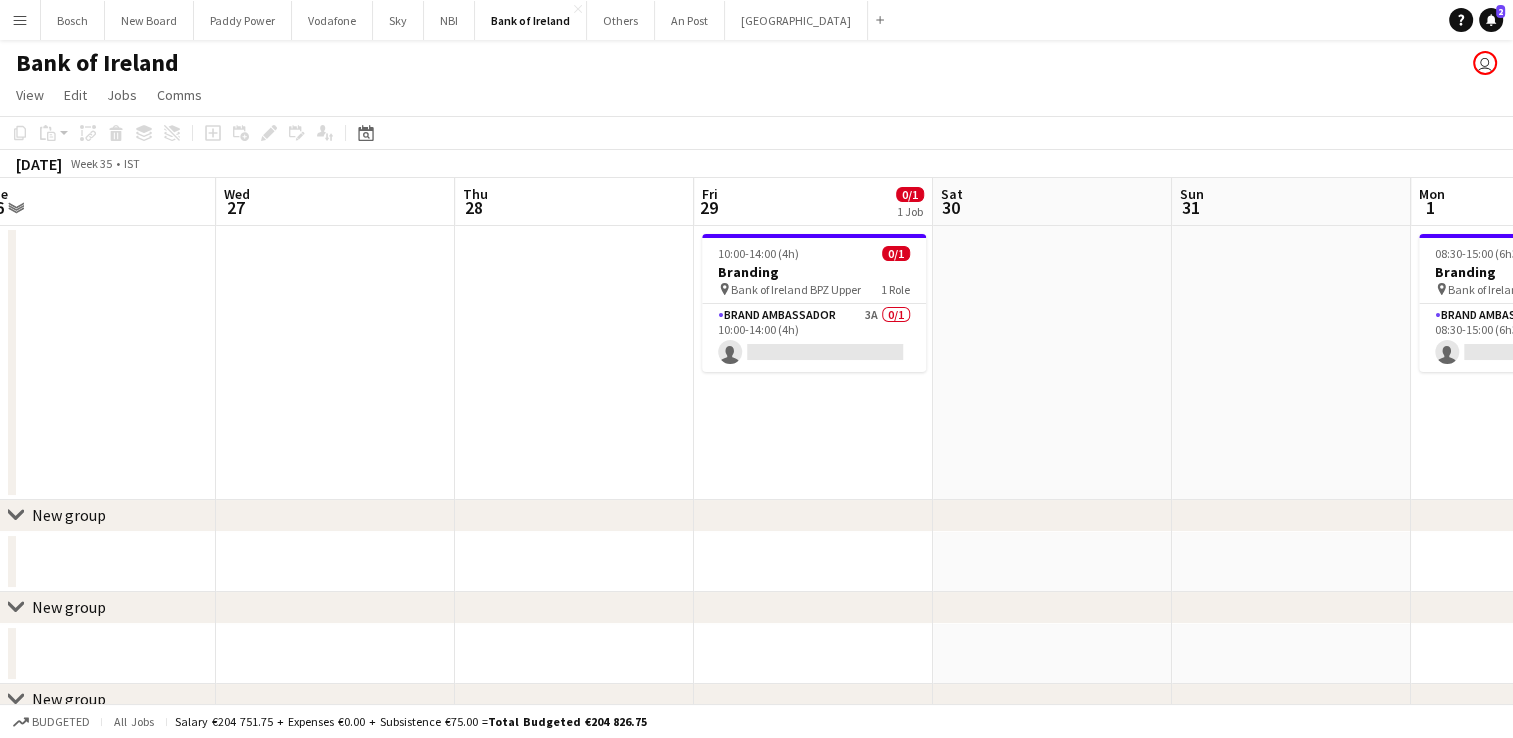 drag, startPoint x: 1124, startPoint y: 366, endPoint x: 55, endPoint y: 252, distance: 1075.0614 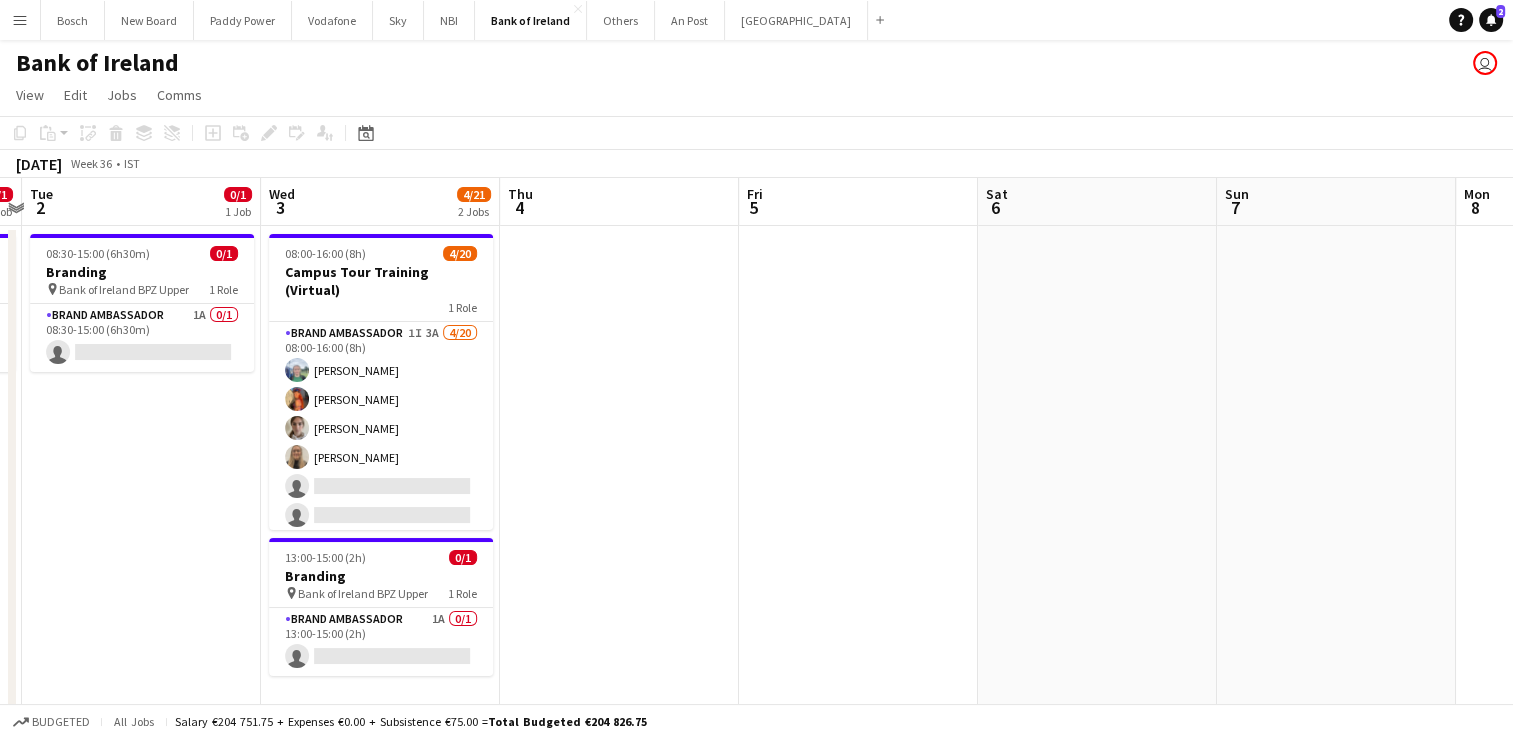 drag, startPoint x: 1393, startPoint y: 410, endPoint x: 613, endPoint y: 379, distance: 780.6158 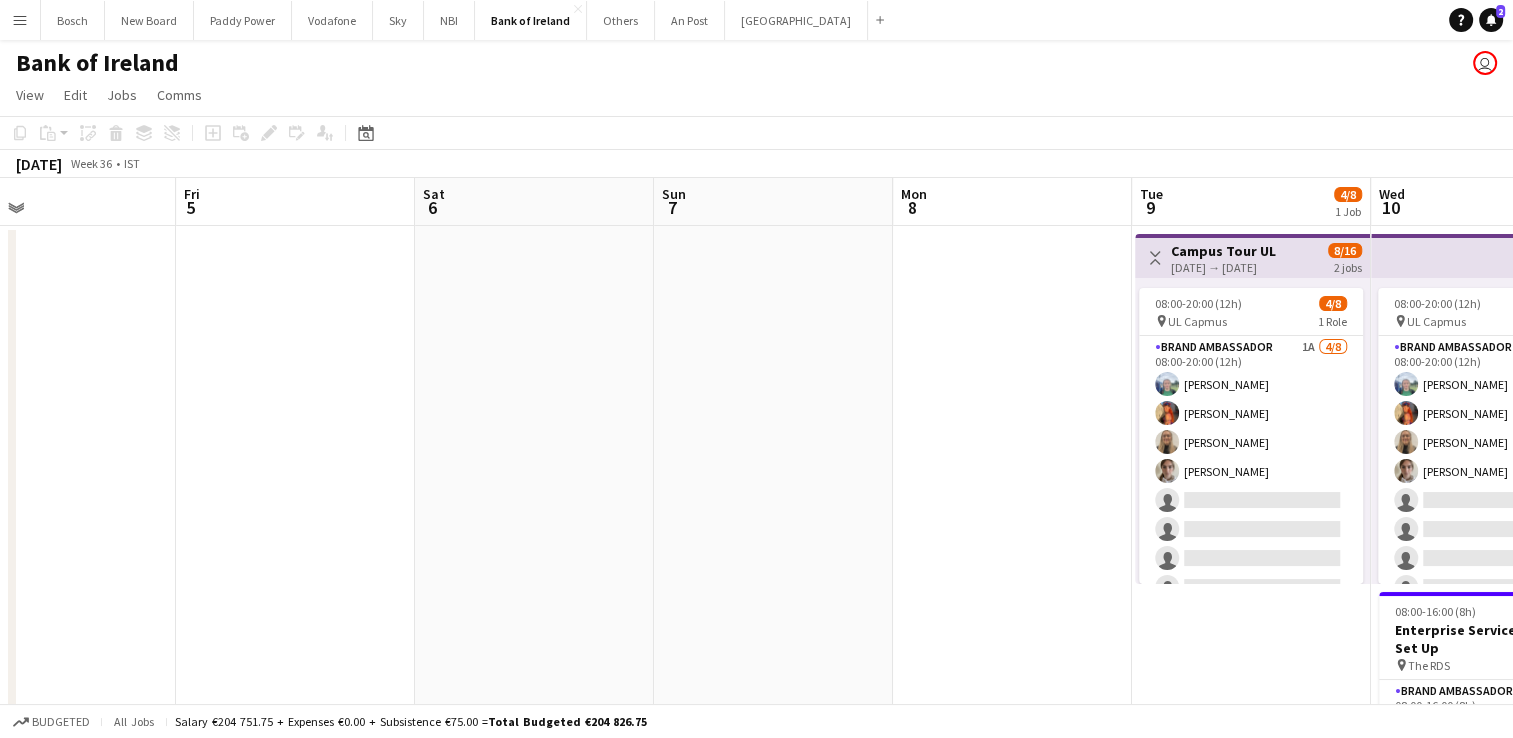 drag, startPoint x: 1082, startPoint y: 366, endPoint x: 80, endPoint y: 359, distance: 1002.0245 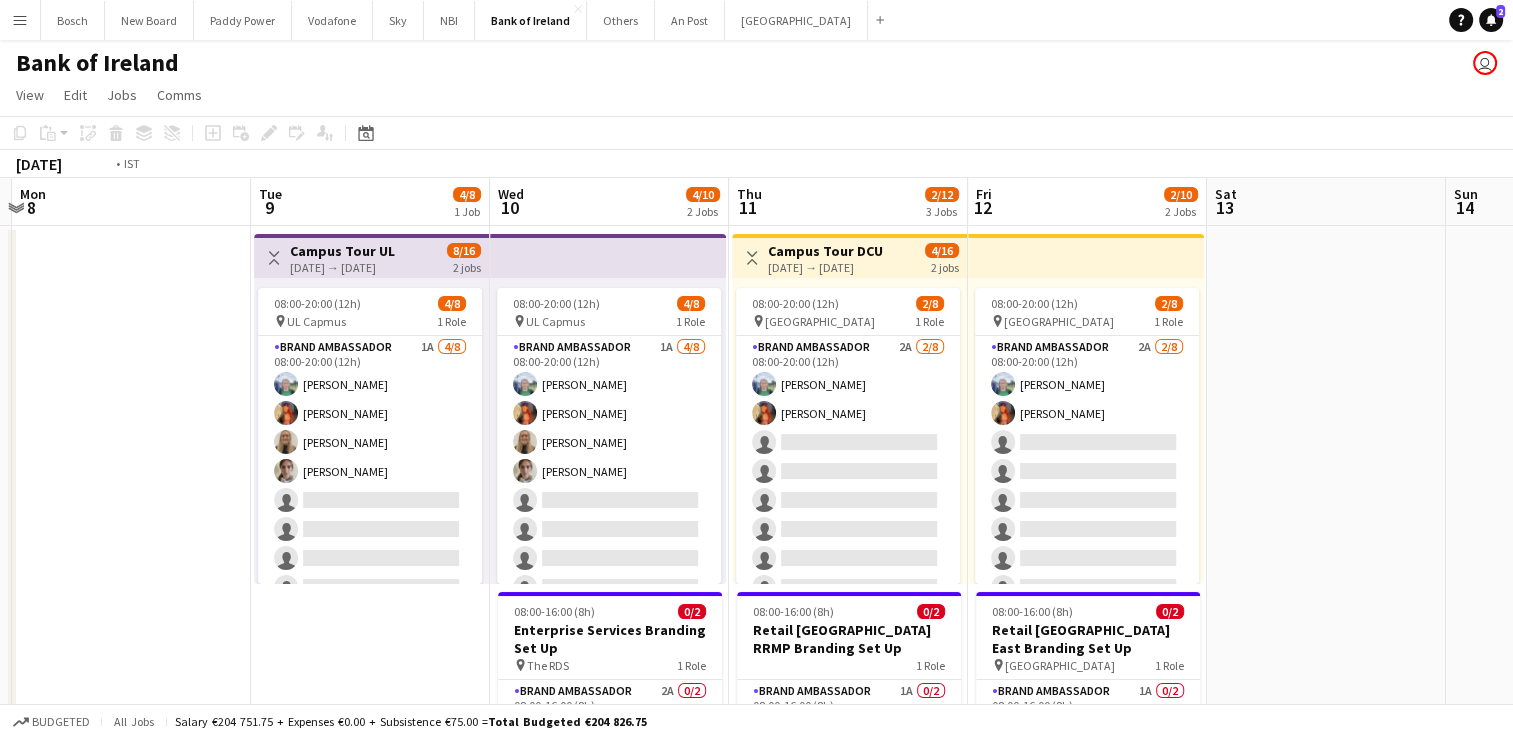 scroll, scrollTop: 0, scrollLeft: 462, axis: horizontal 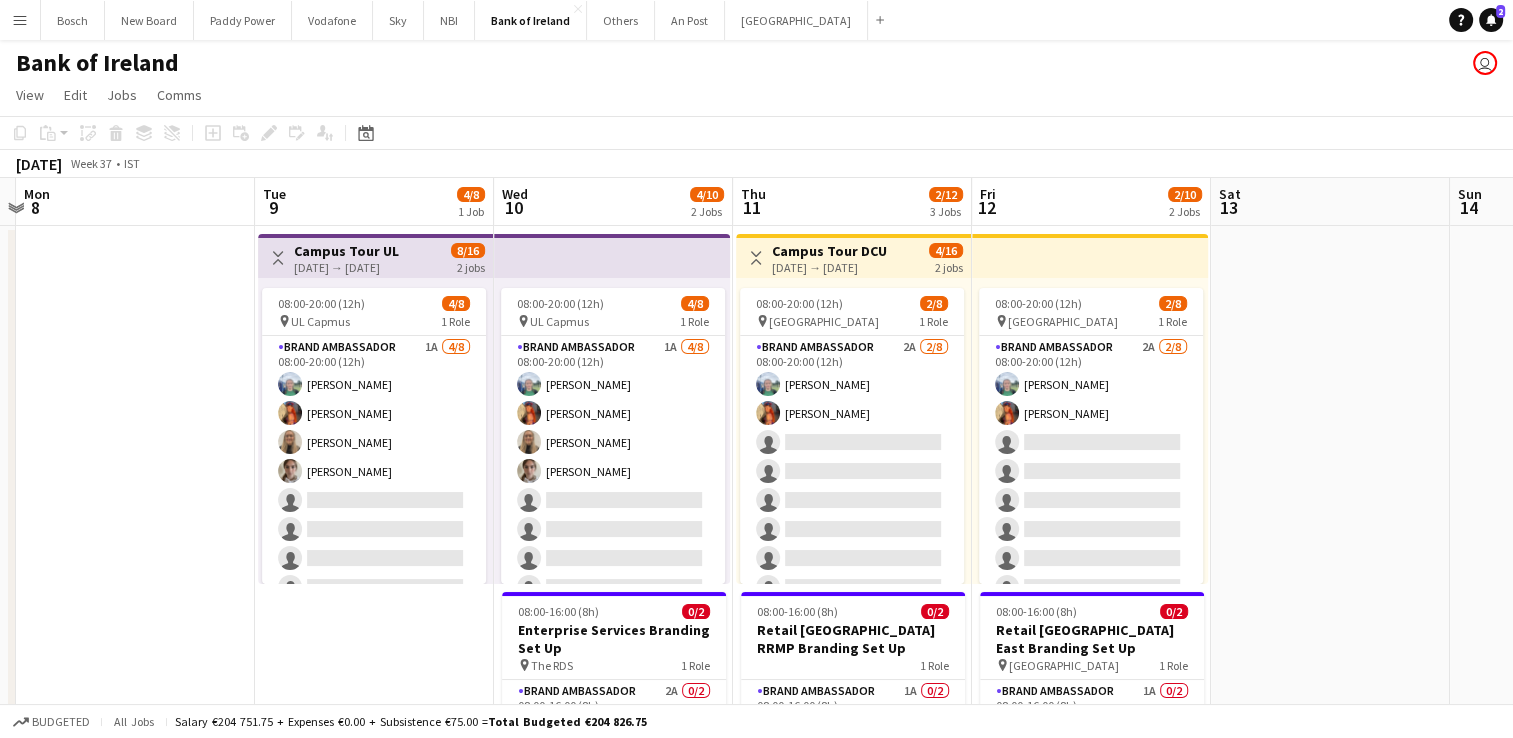 drag, startPoint x: 1039, startPoint y: 416, endPoint x: 643, endPoint y: 414, distance: 396.00504 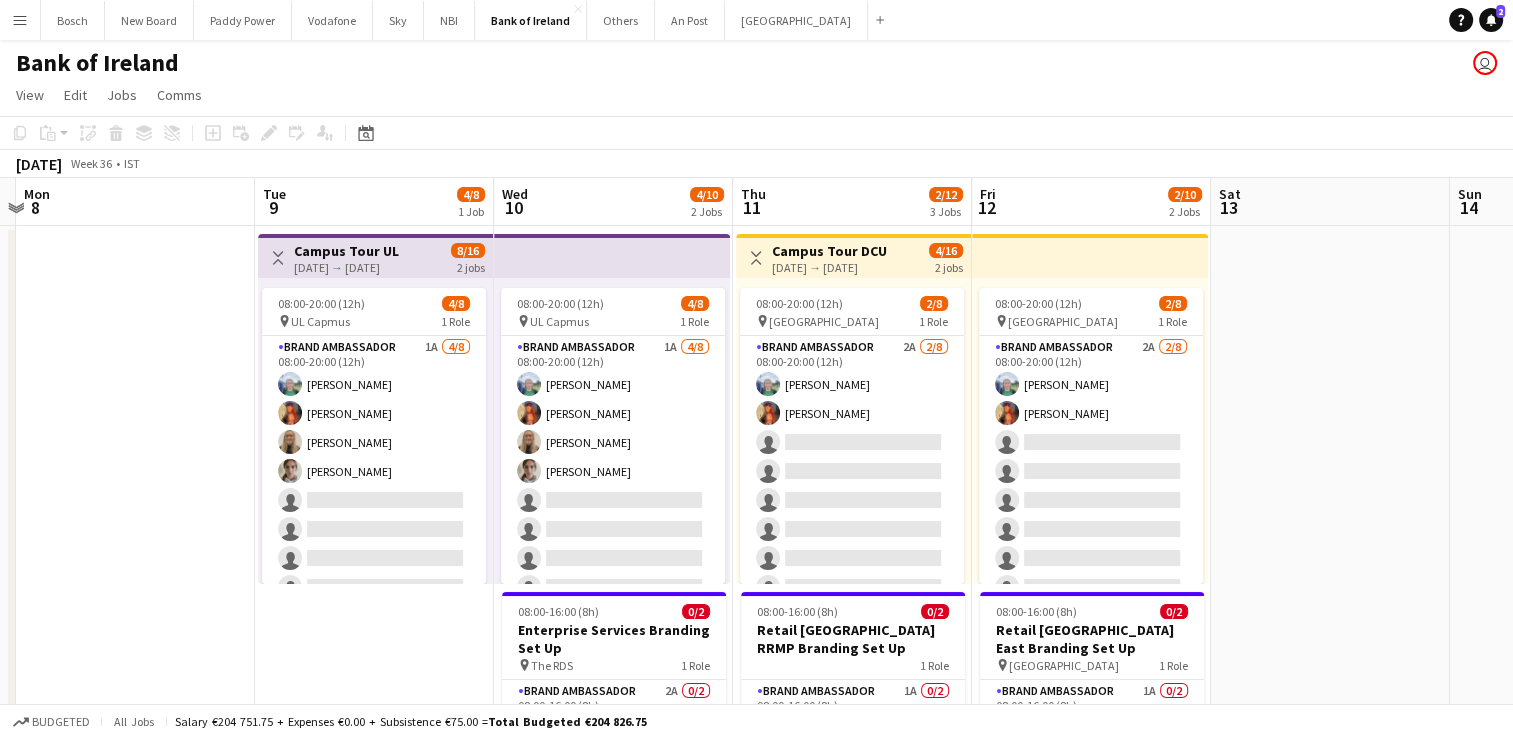 click at bounding box center [135, 1023] 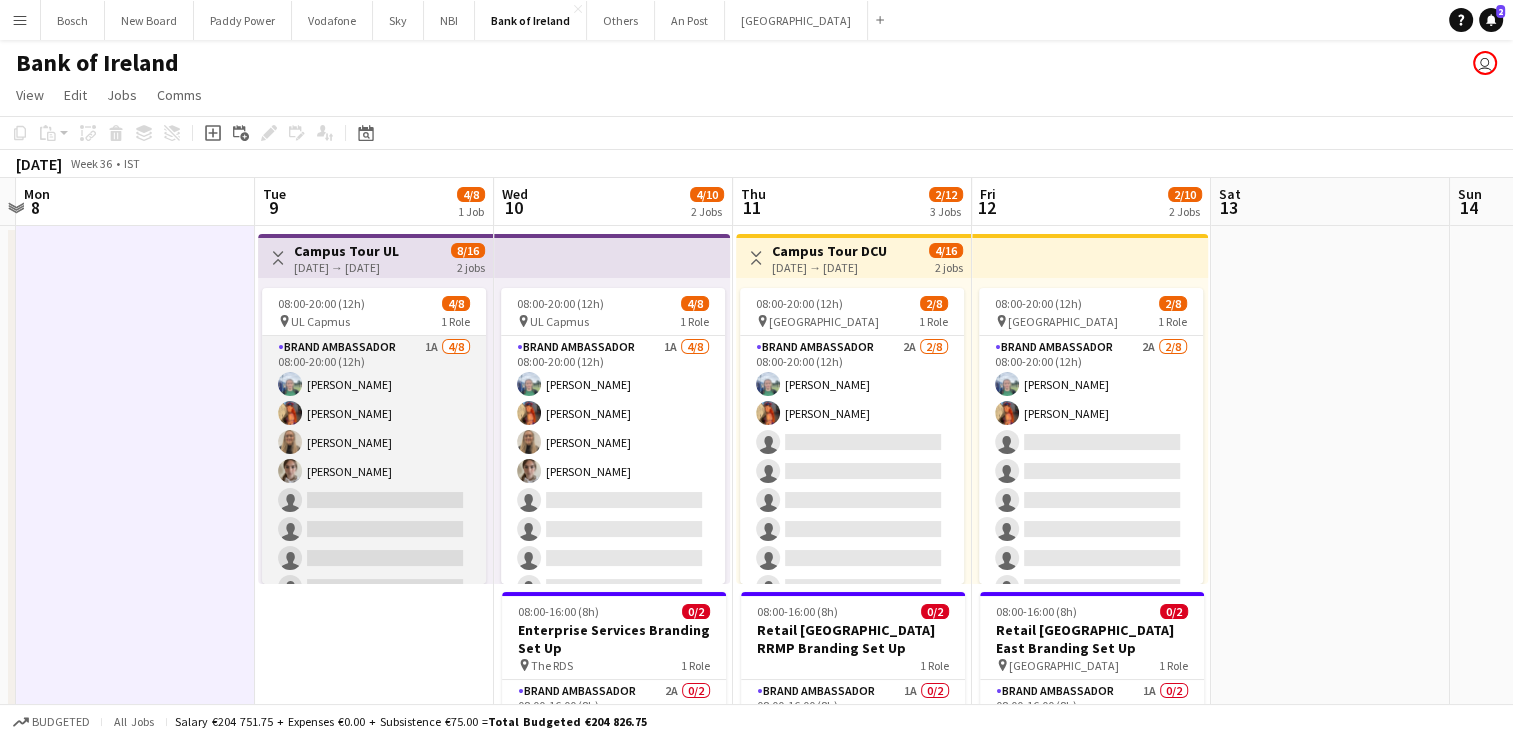 click on "Brand Ambassador   1A   4/8   08:00-20:00 (12h)
Anna Duffy Aoife Byrne Emma Woods Abbey Starnes
single-neutral-actions
single-neutral-actions
single-neutral-actions
single-neutral-actions" at bounding box center [374, 471] 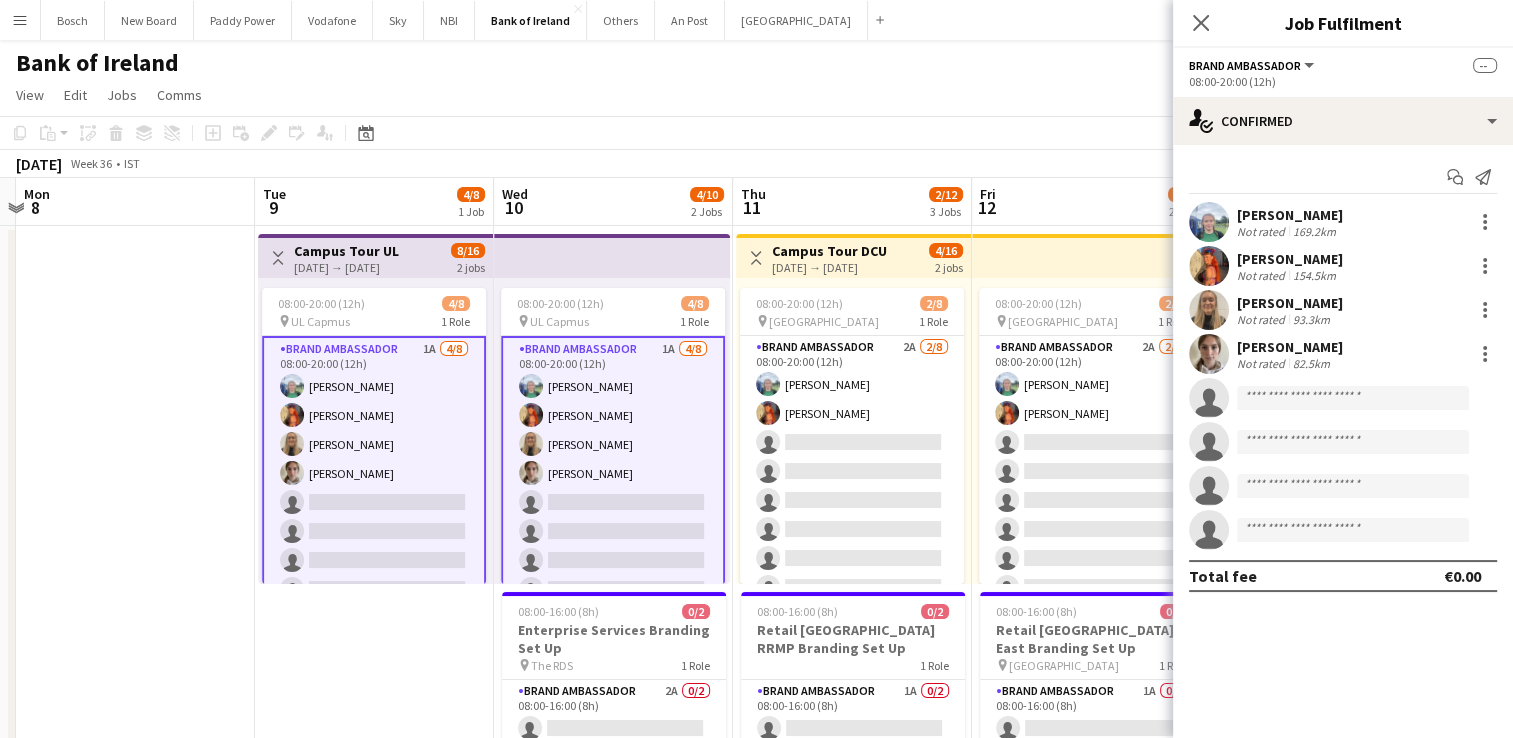 click on "[PERSON_NAME]" at bounding box center [1290, 215] 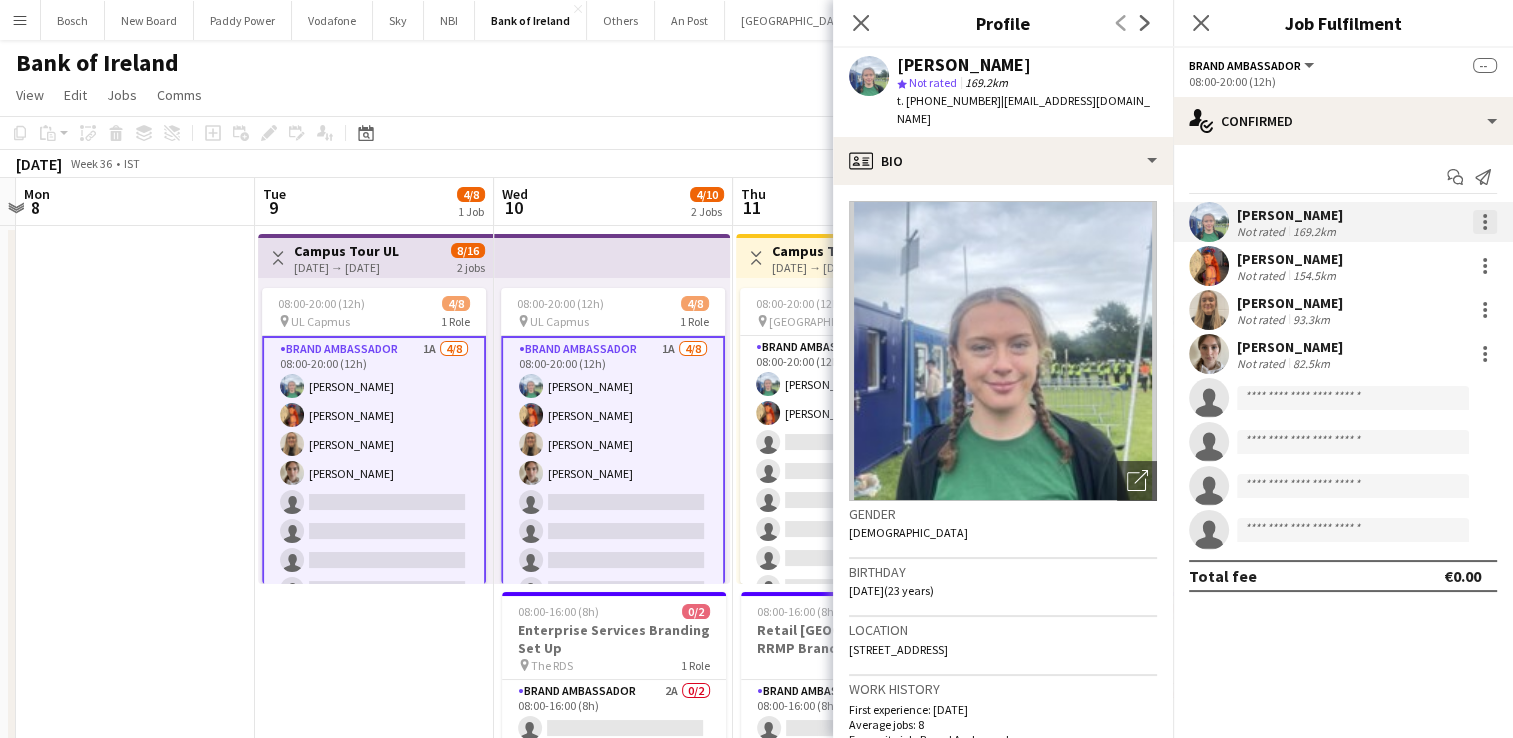 click at bounding box center (1485, 222) 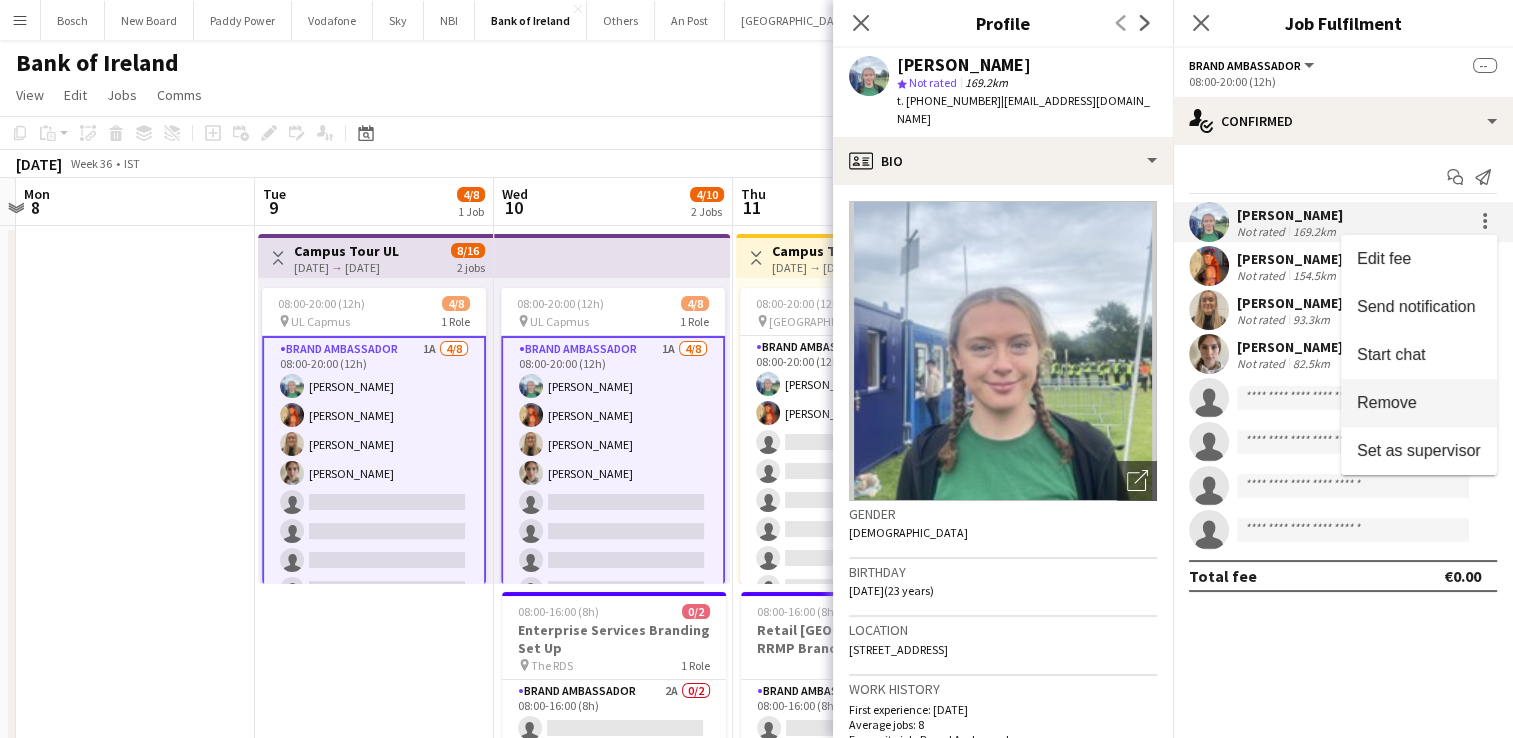 click on "Remove" at bounding box center (1419, 403) 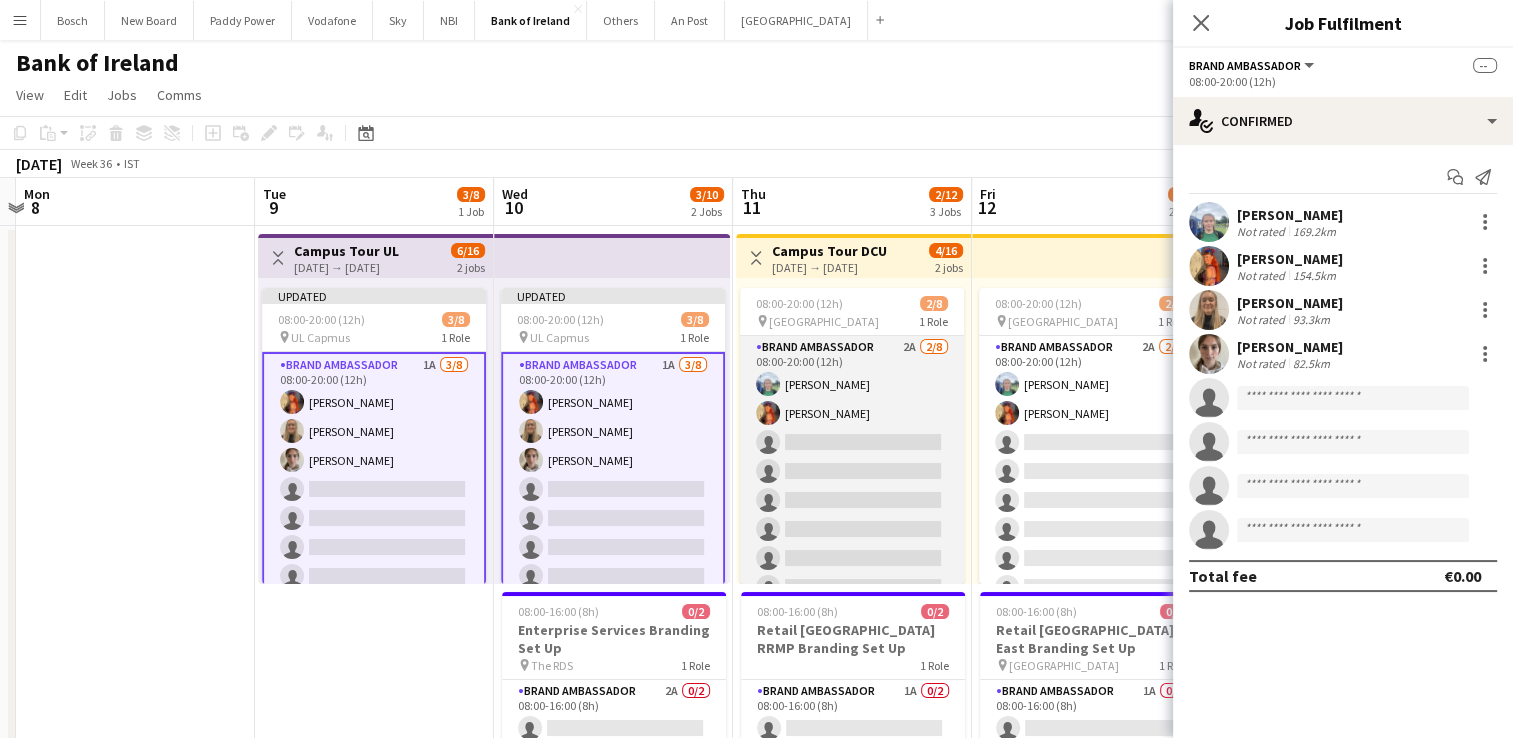 click on "Brand Ambassador   2A   2/8   08:00-20:00 (12h)
Anna Duffy Aoife Byrne
single-neutral-actions
single-neutral-actions
single-neutral-actions
single-neutral-actions
single-neutral-actions
single-neutral-actions" at bounding box center (852, 471) 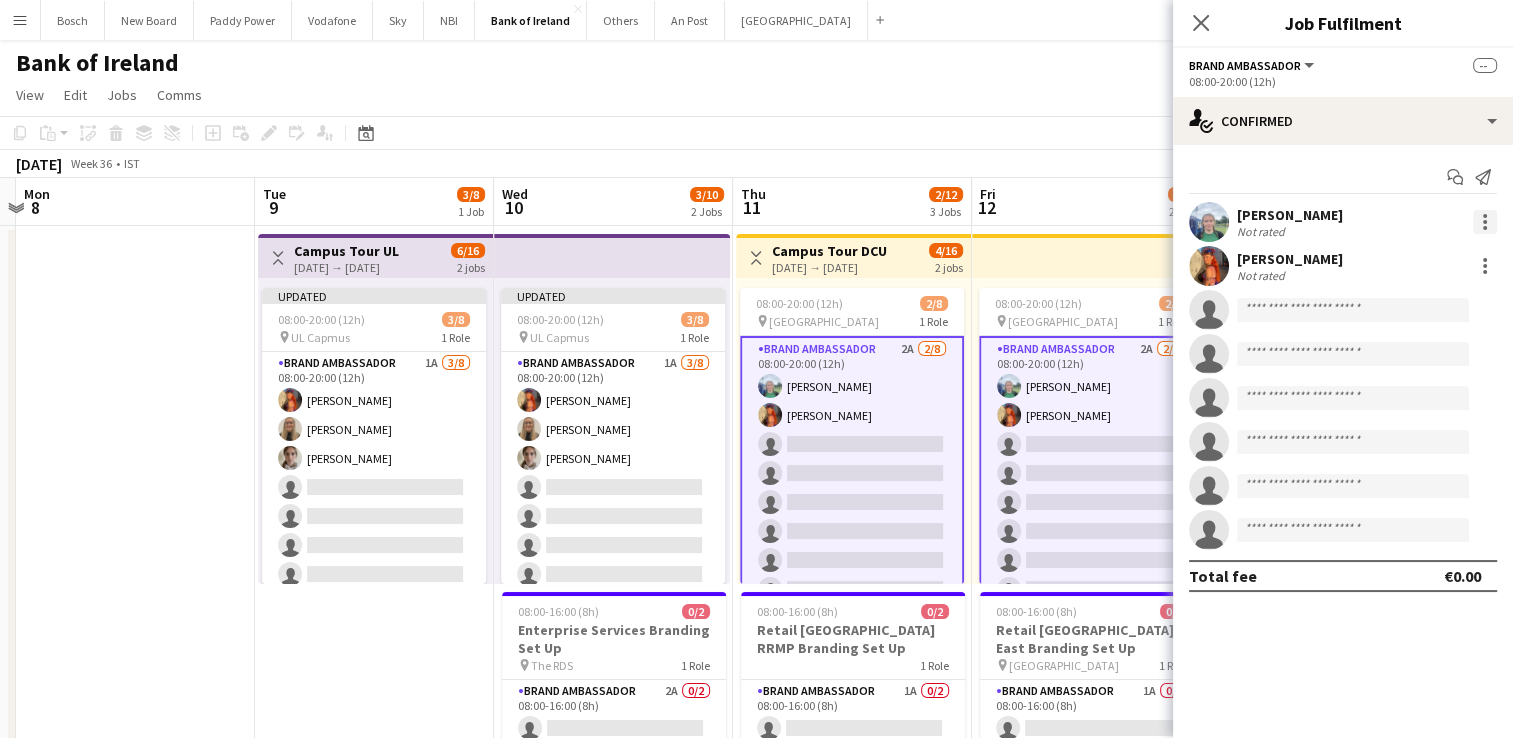 click at bounding box center [1485, 222] 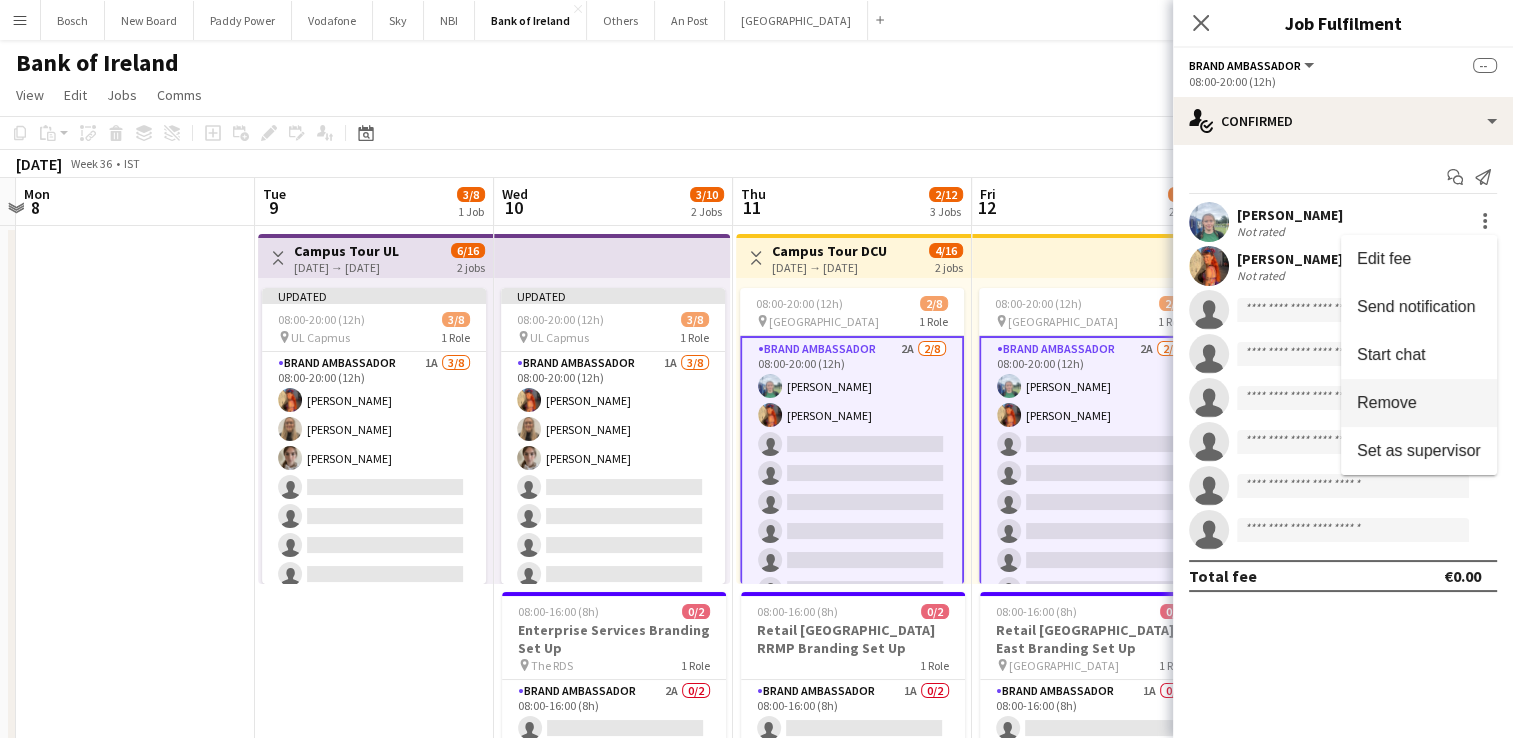 click on "Remove" at bounding box center (1419, 403) 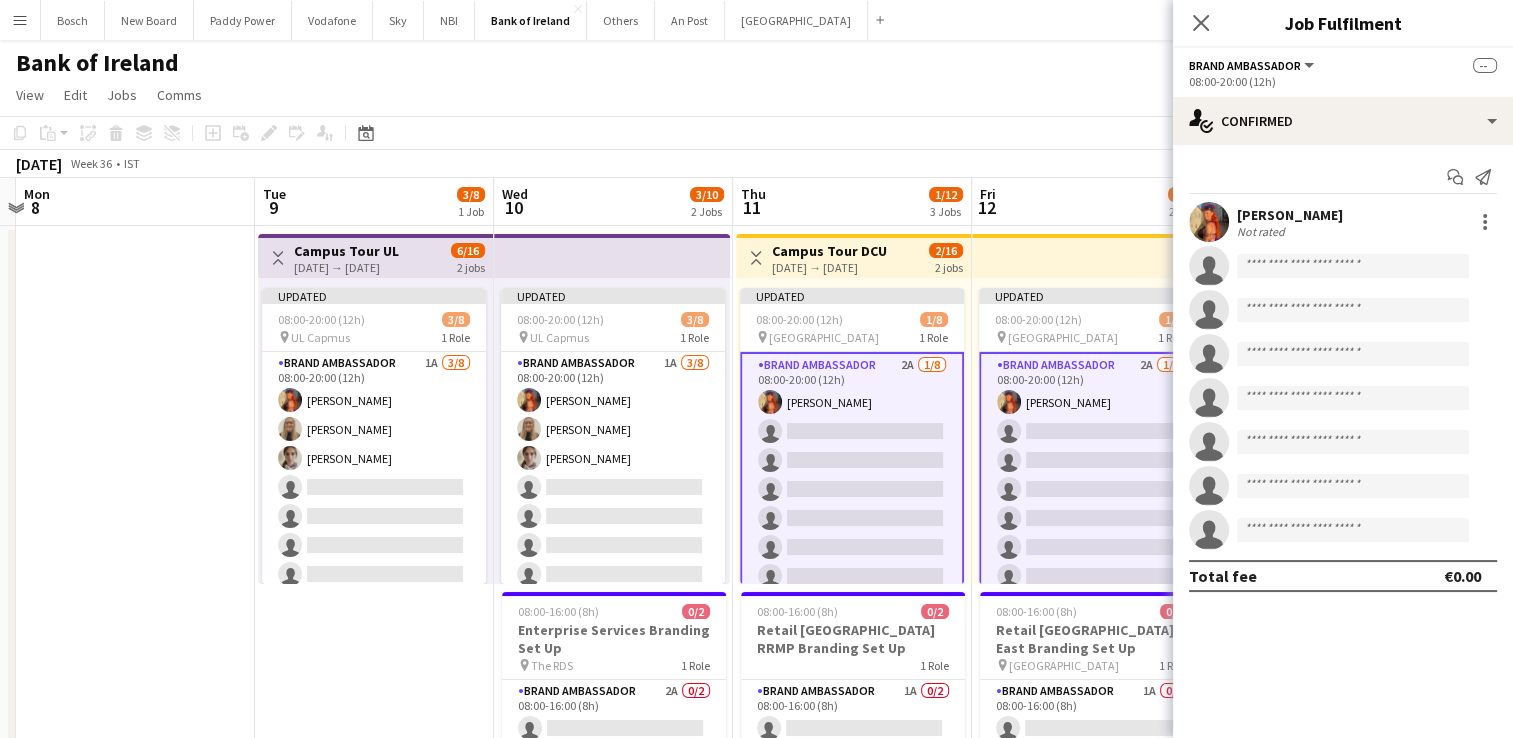 click on "Copy
Paste
Paste   Ctrl+V Paste with crew  Ctrl+Shift+V
Paste linked Job
Delete
Group
Ungroup
Add job
Add linked Job
Edit
Edit linked Job
Applicants
Date picker
JUL 2025 JUL 2025 Monday M Tuesday T Wednesday W Thursday T Friday F Saturday S Sunday S  JUL      1   2   3   4   5   6   7   8   9   10   11   12   13   14   15   16   17   18   19   20   21   22   23   24   25   26   27   28   29   30   31
Comparison range
Comparison range
Today" 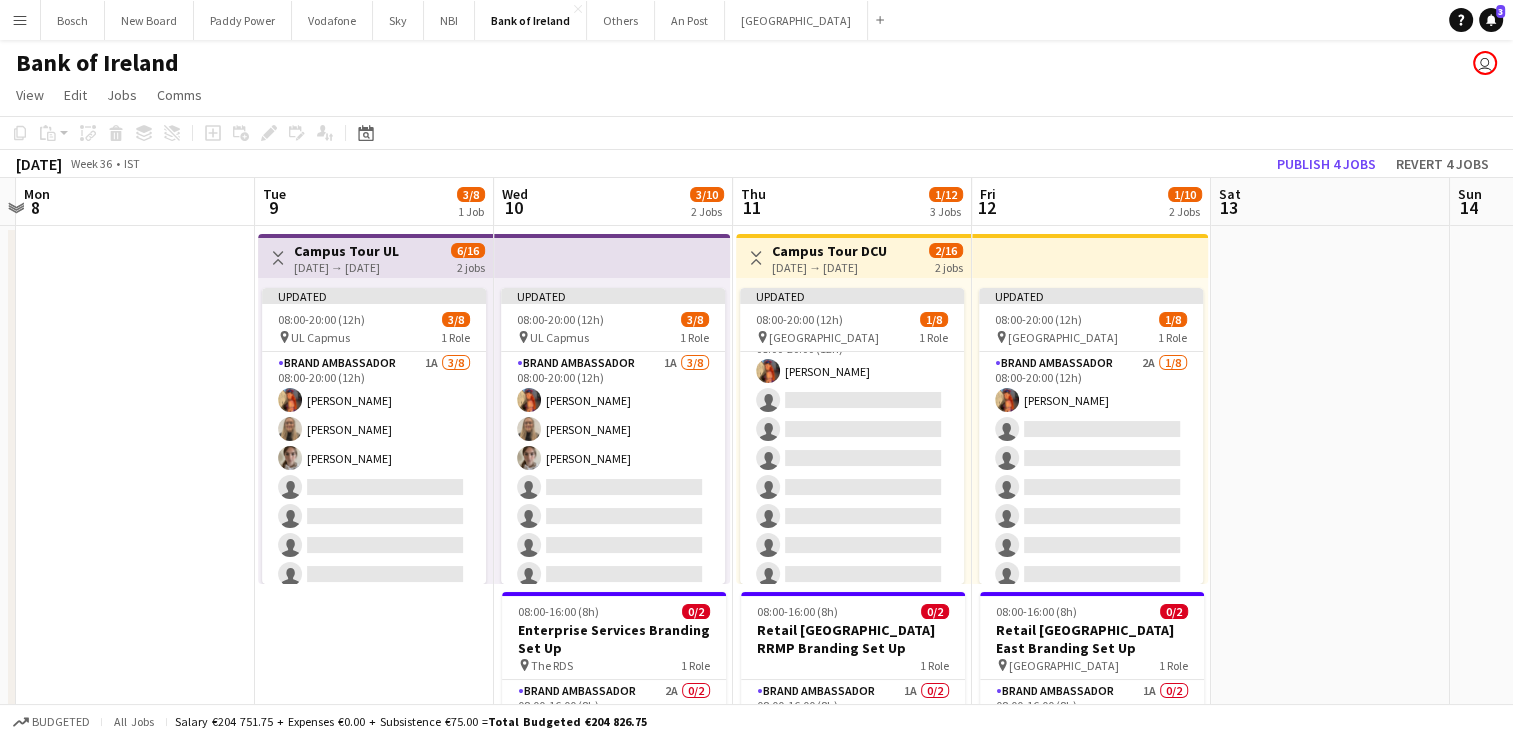 scroll, scrollTop: 38, scrollLeft: 0, axis: vertical 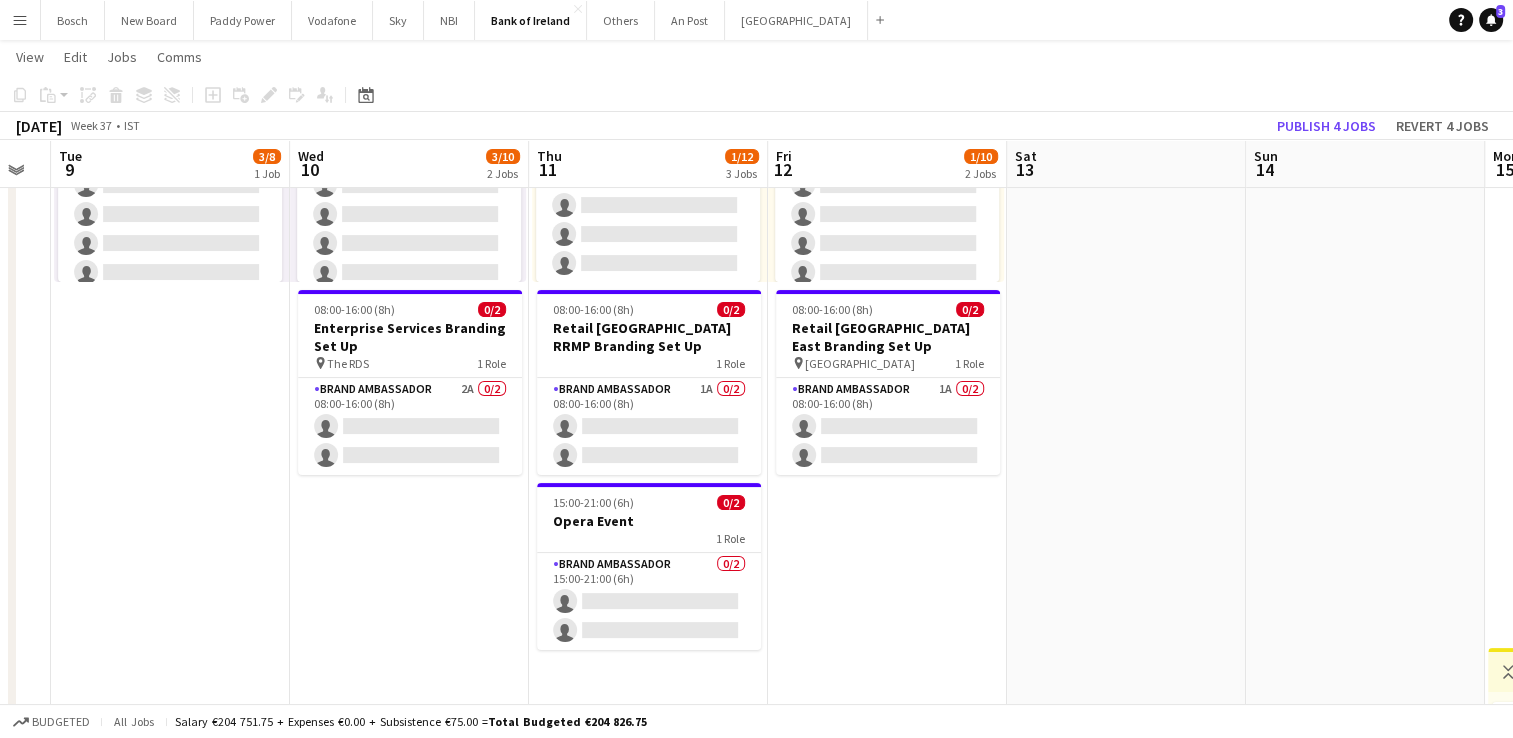 drag, startPoint x: 1284, startPoint y: 516, endPoint x: 208, endPoint y: 554, distance: 1076.6708 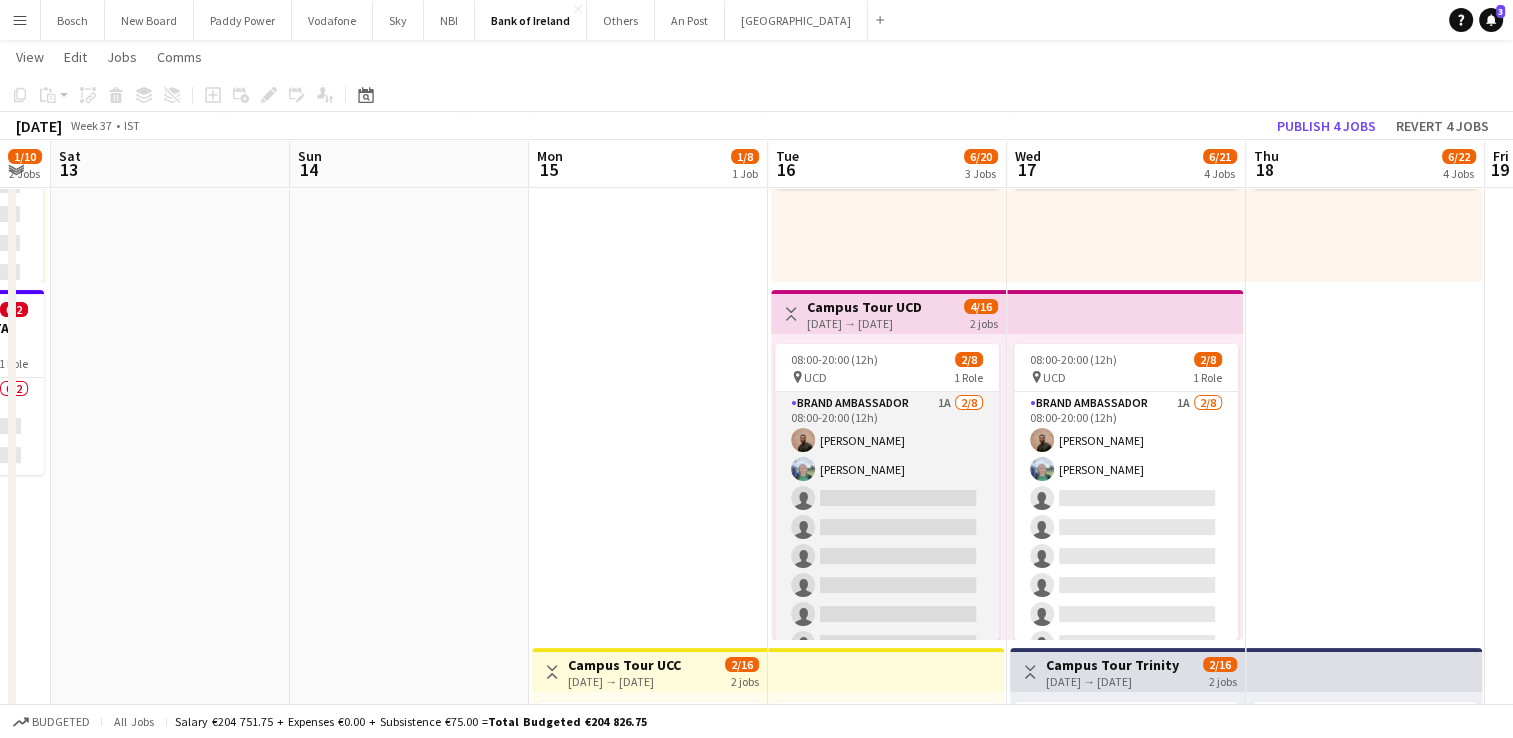 click on "Brand Ambassador   1A   2/8   08:00-20:00 (12h)
Andrew Ajetunmobi Anna Duffy
single-neutral-actions
single-neutral-actions
single-neutral-actions
single-neutral-actions
single-neutral-actions
single-neutral-actions" at bounding box center (887, 527) 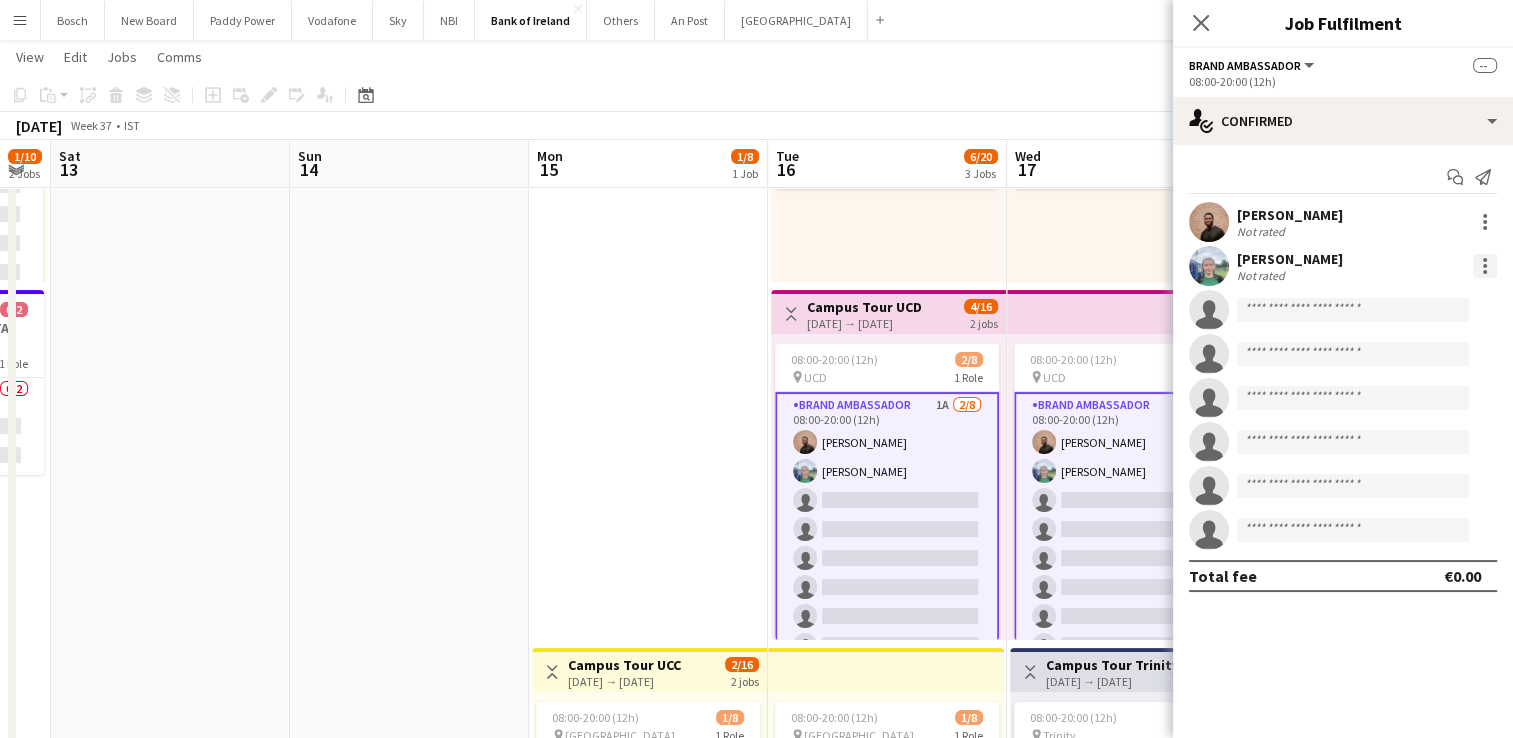 click at bounding box center [1485, 266] 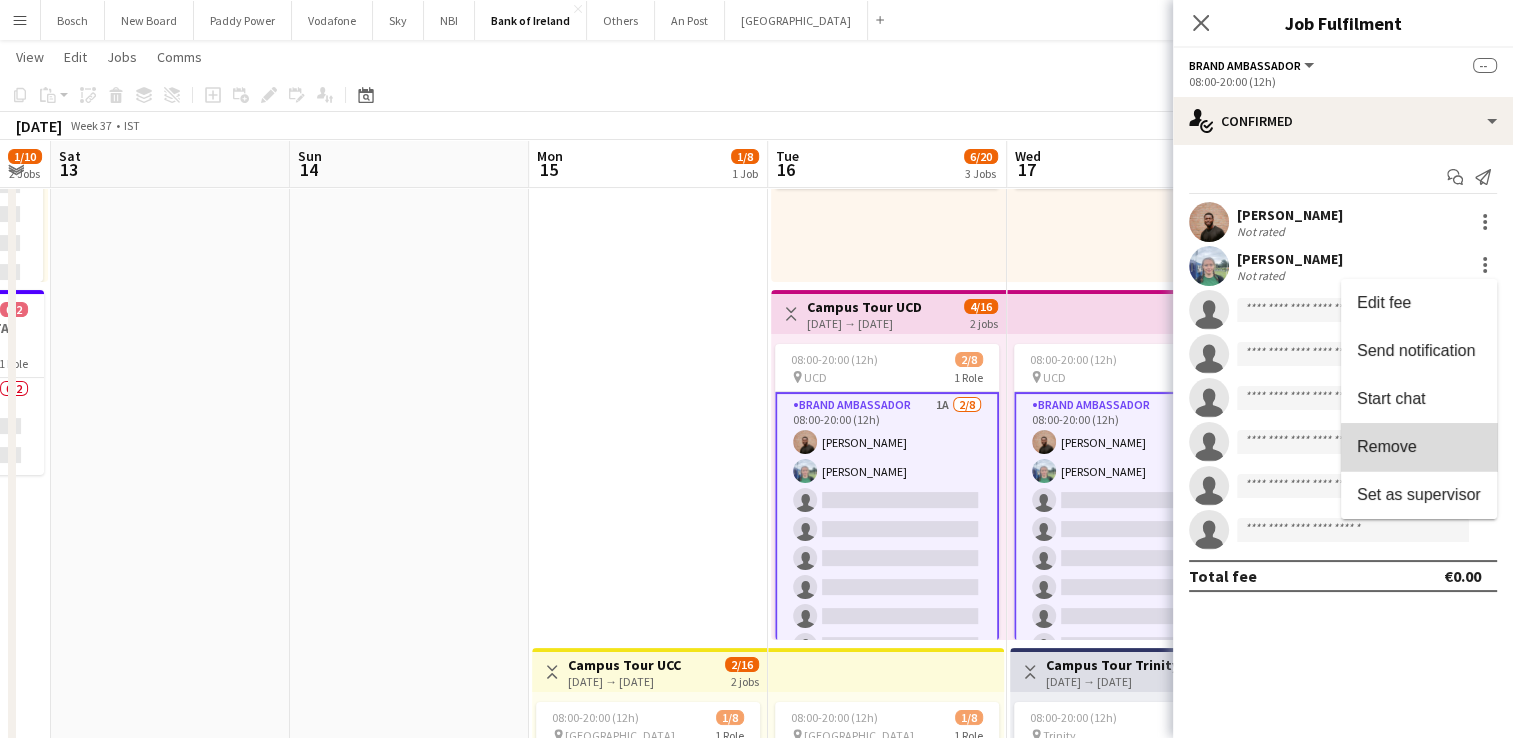 click on "Remove" at bounding box center [1419, 447] 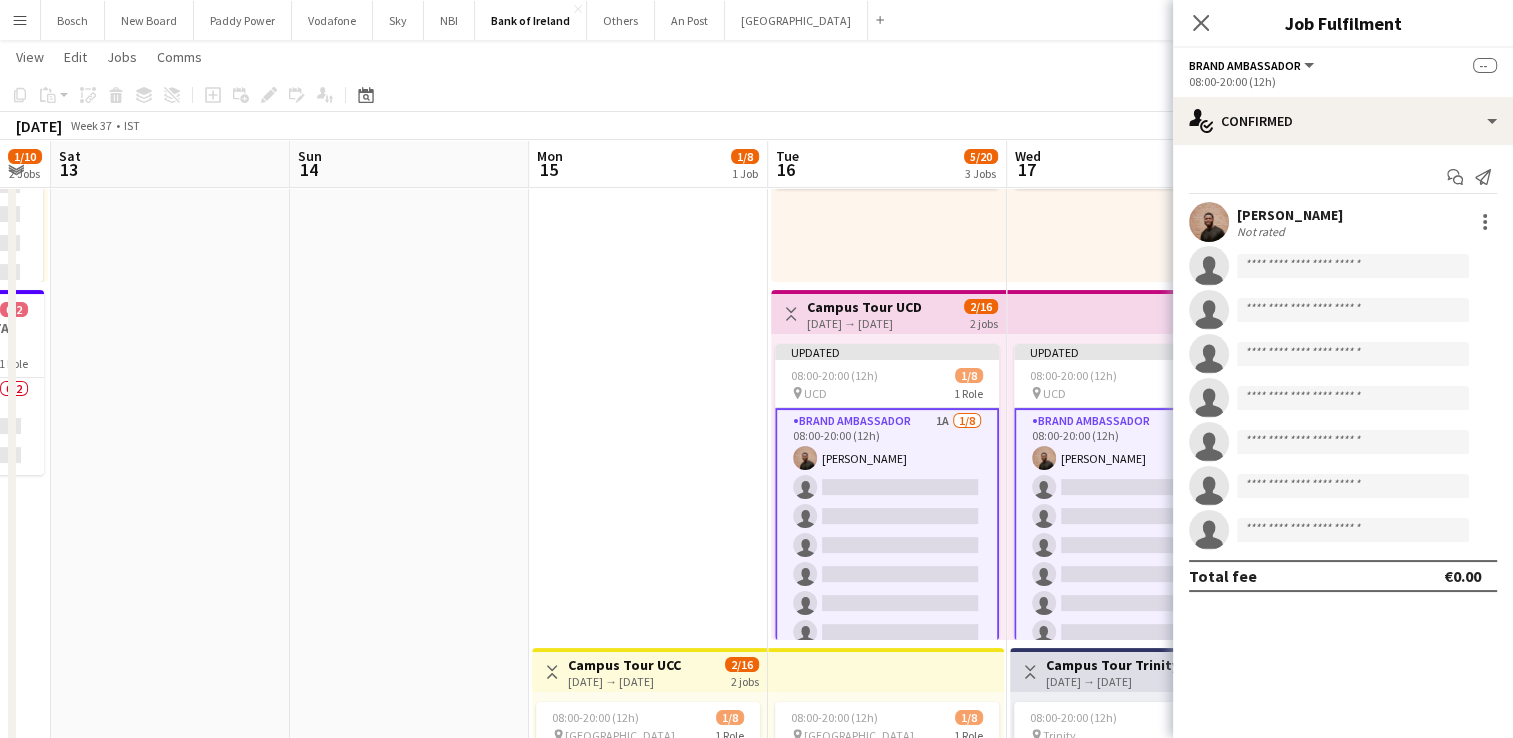 click at bounding box center [409, 721] 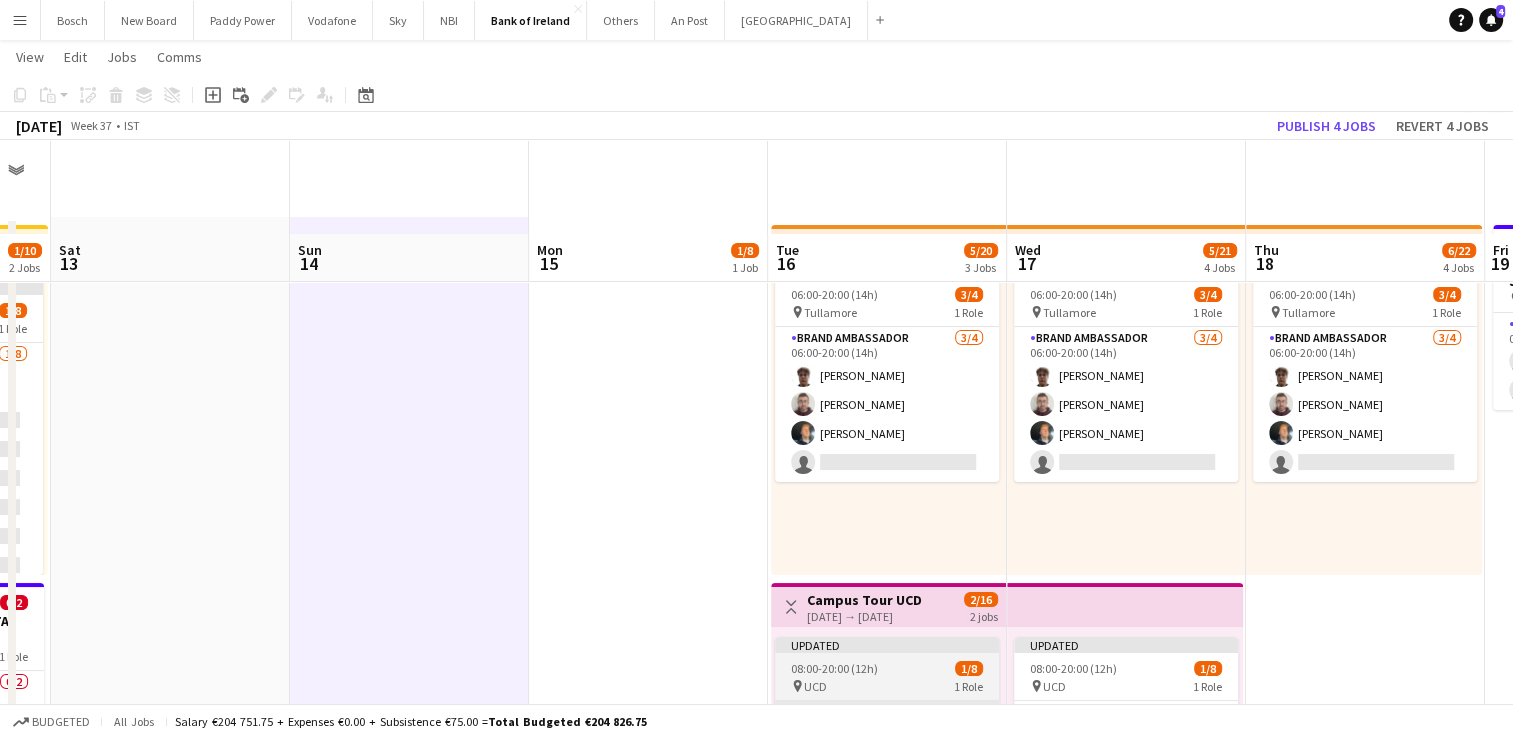 scroll, scrollTop: 0, scrollLeft: 0, axis: both 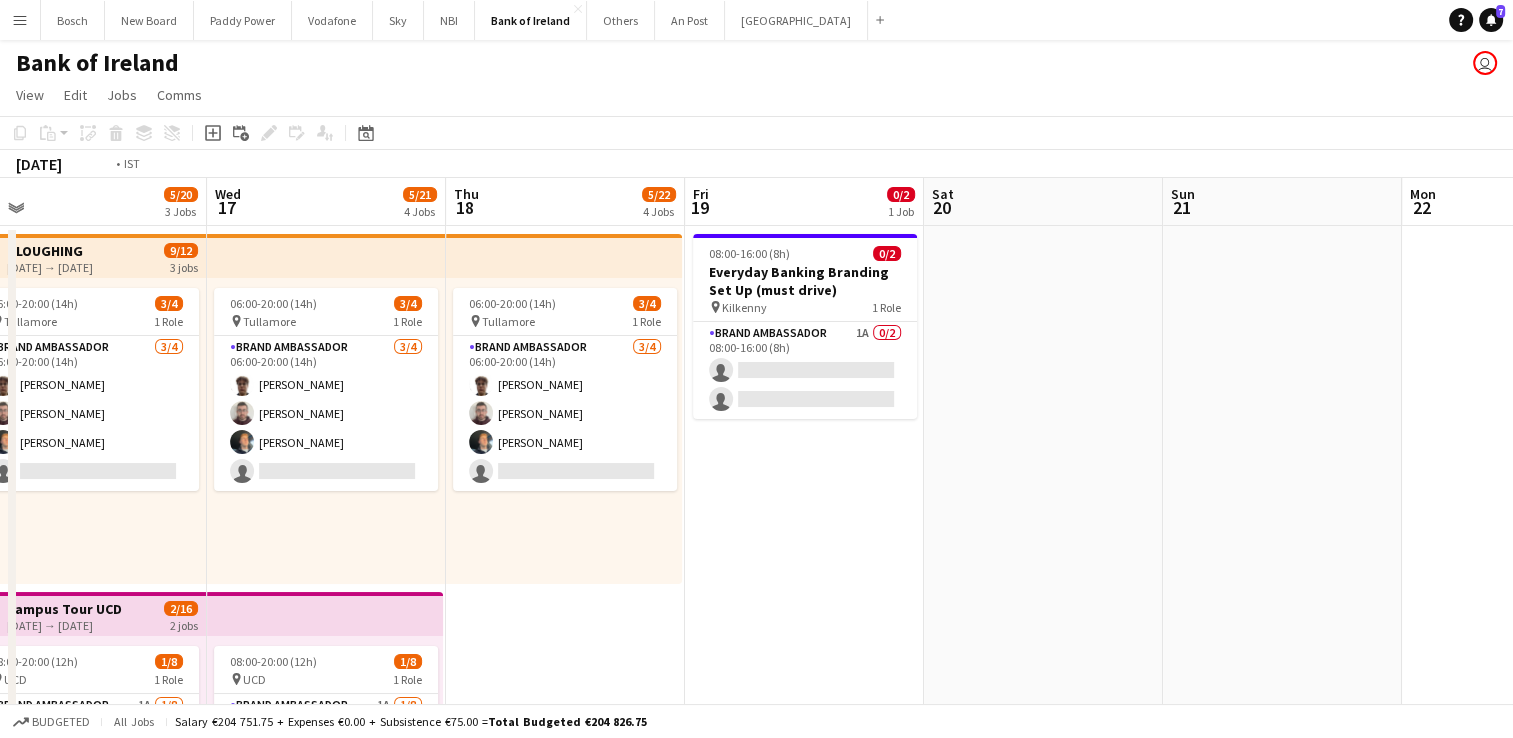 drag, startPoint x: 1152, startPoint y: 563, endPoint x: 971, endPoint y: 505, distance: 190.06578 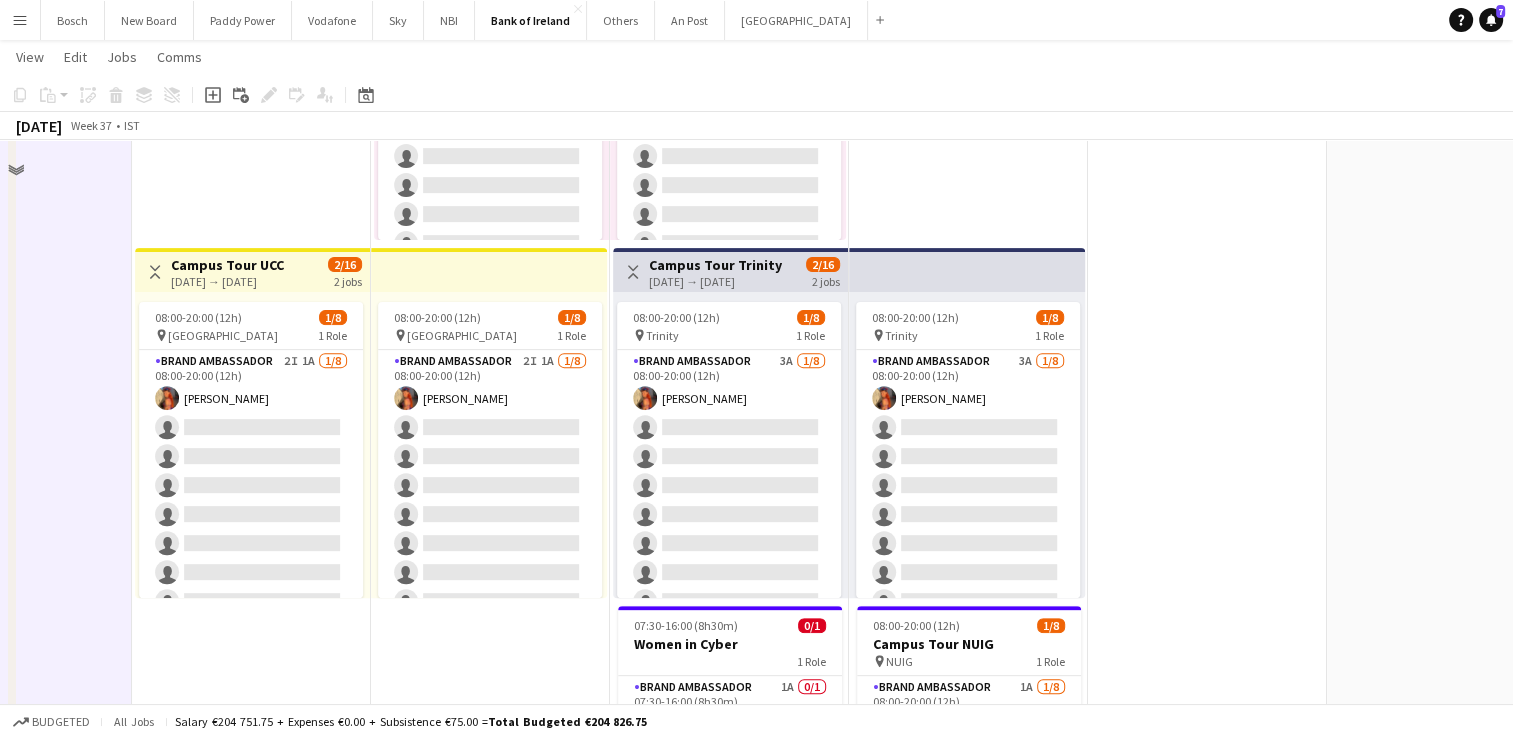 scroll, scrollTop: 0, scrollLeft: 0, axis: both 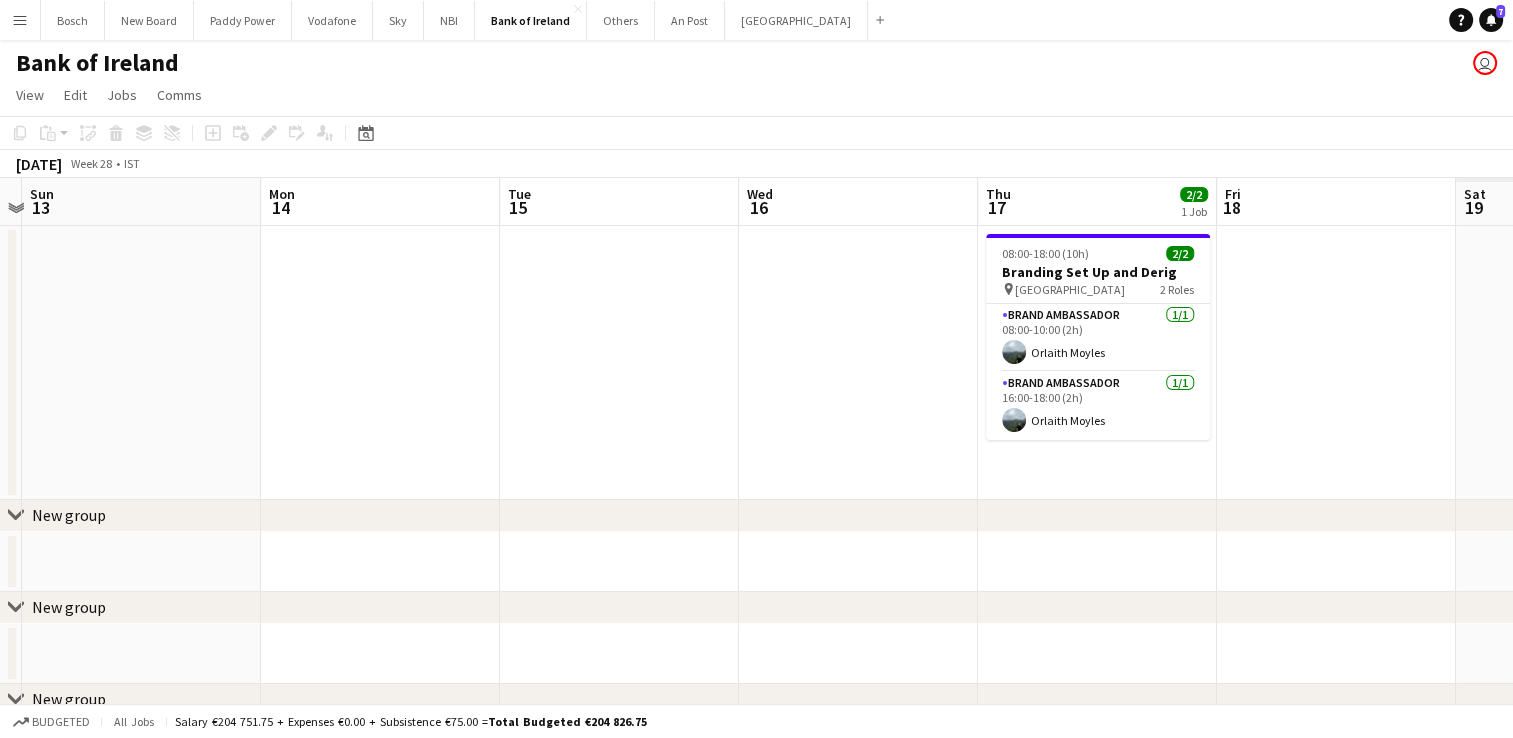 drag, startPoint x: 976, startPoint y: 348, endPoint x: 0, endPoint y: 310, distance: 976.7395 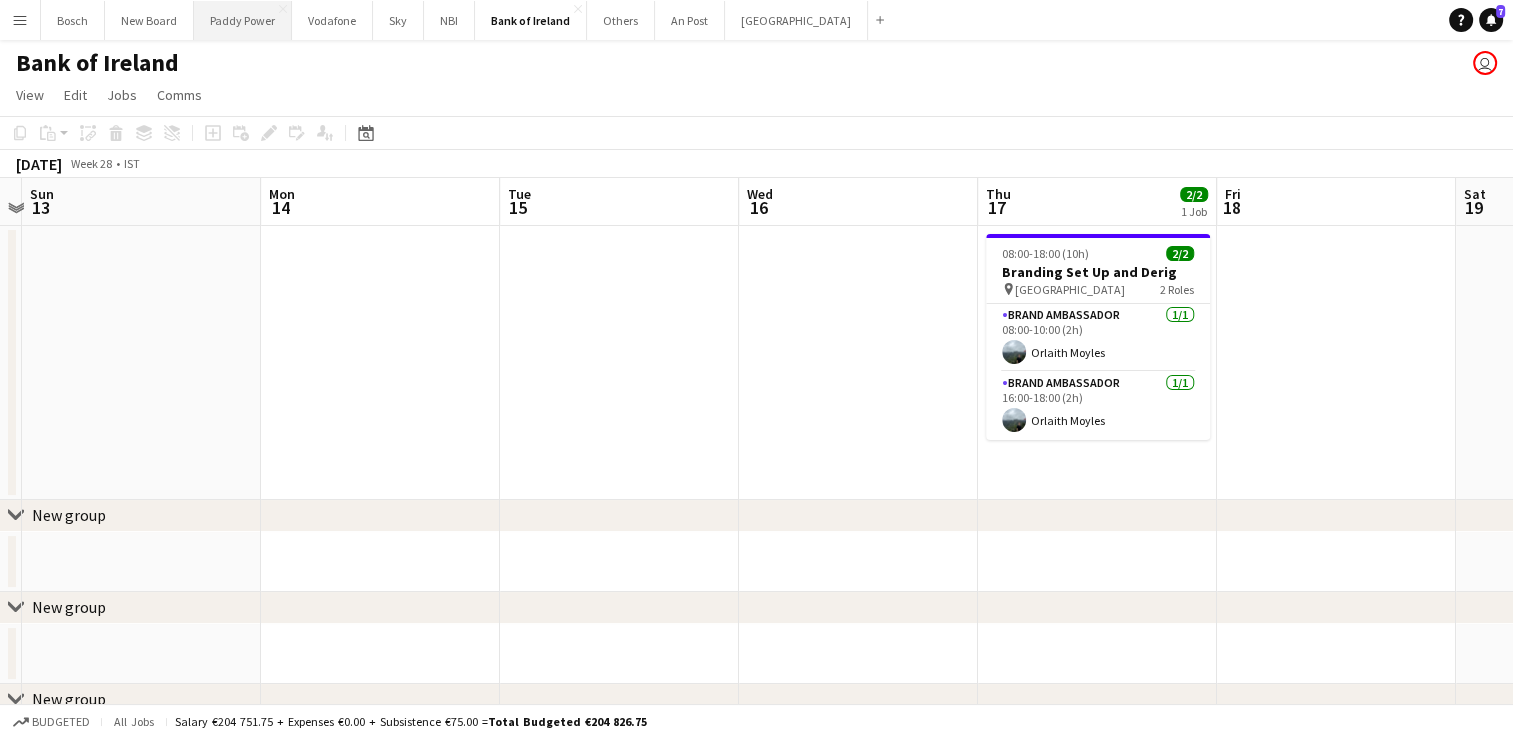 click on "Paddy Power
Close" at bounding box center [243, 20] 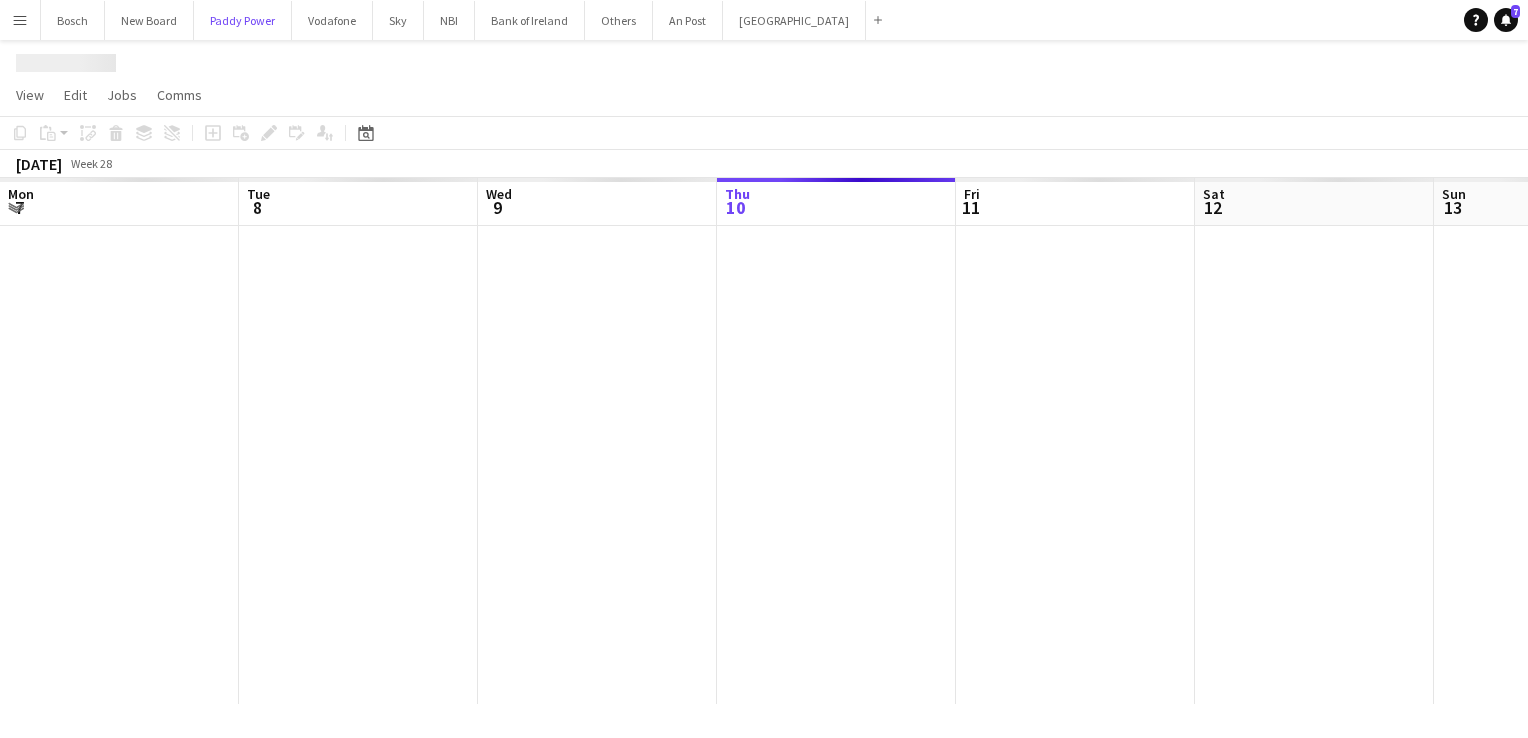 scroll, scrollTop: 0, scrollLeft: 478, axis: horizontal 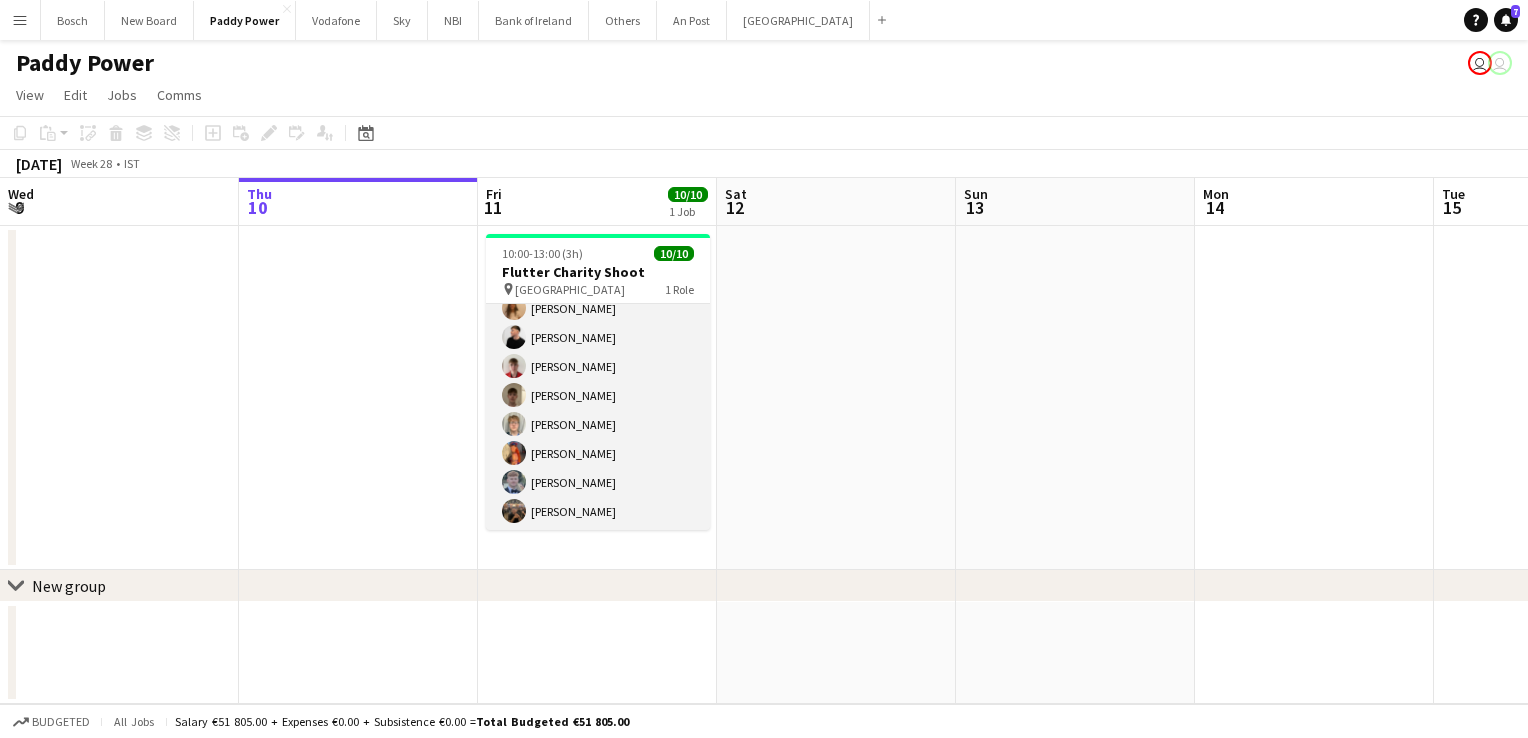 click on "Brand Ambassador   [DATE]   10:00-13:00 (3h)
[PERSON_NAME] [PERSON_NAME] [PERSON_NAME] [PERSON_NAME] [PERSON_NAME] [PERSON_NAME] [PERSON_NAME] [PERSON_NAME] [PERSON_NAME] [PERSON_NAME]" at bounding box center [598, 366] 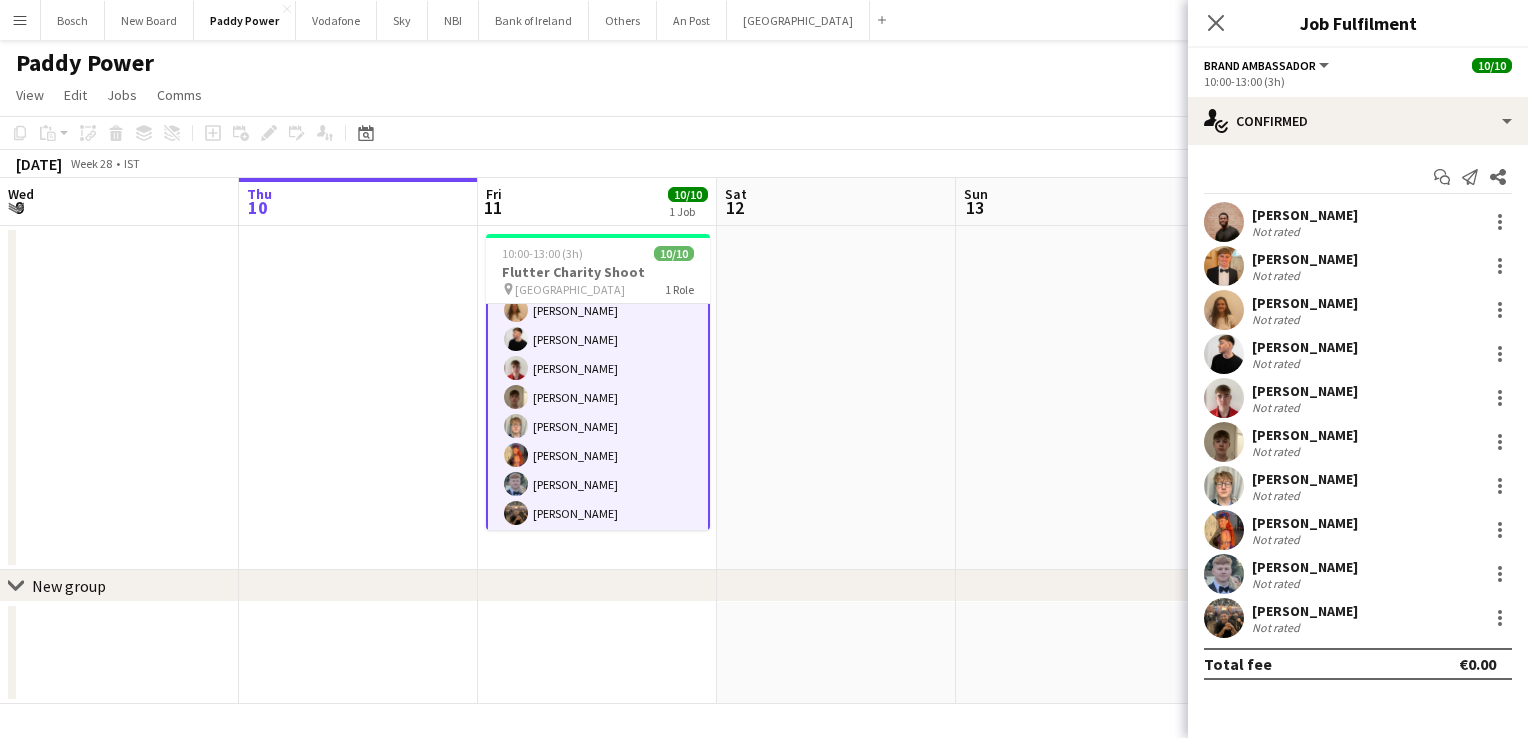 scroll, scrollTop: 104, scrollLeft: 0, axis: vertical 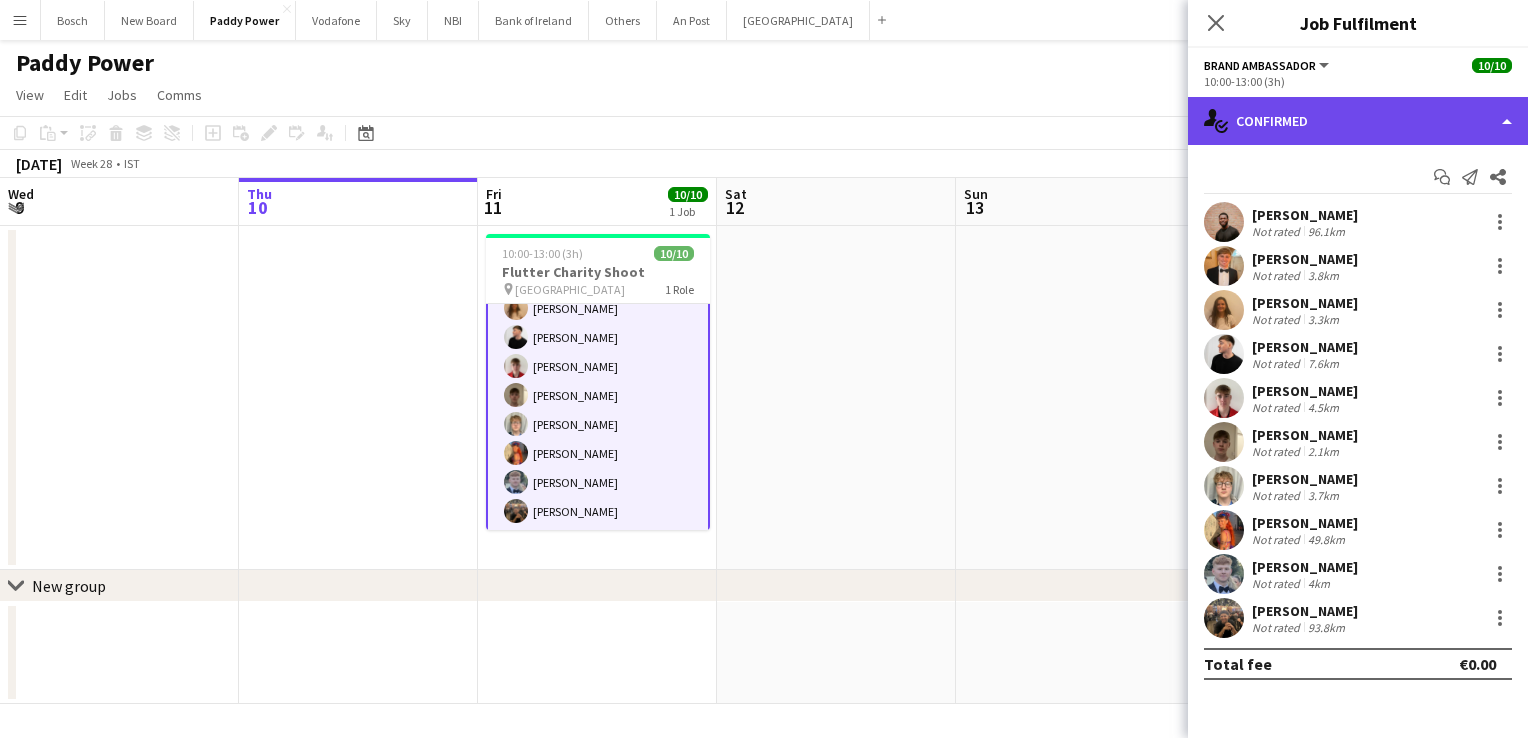 click on "single-neutral-actions-check-2
Confirmed" 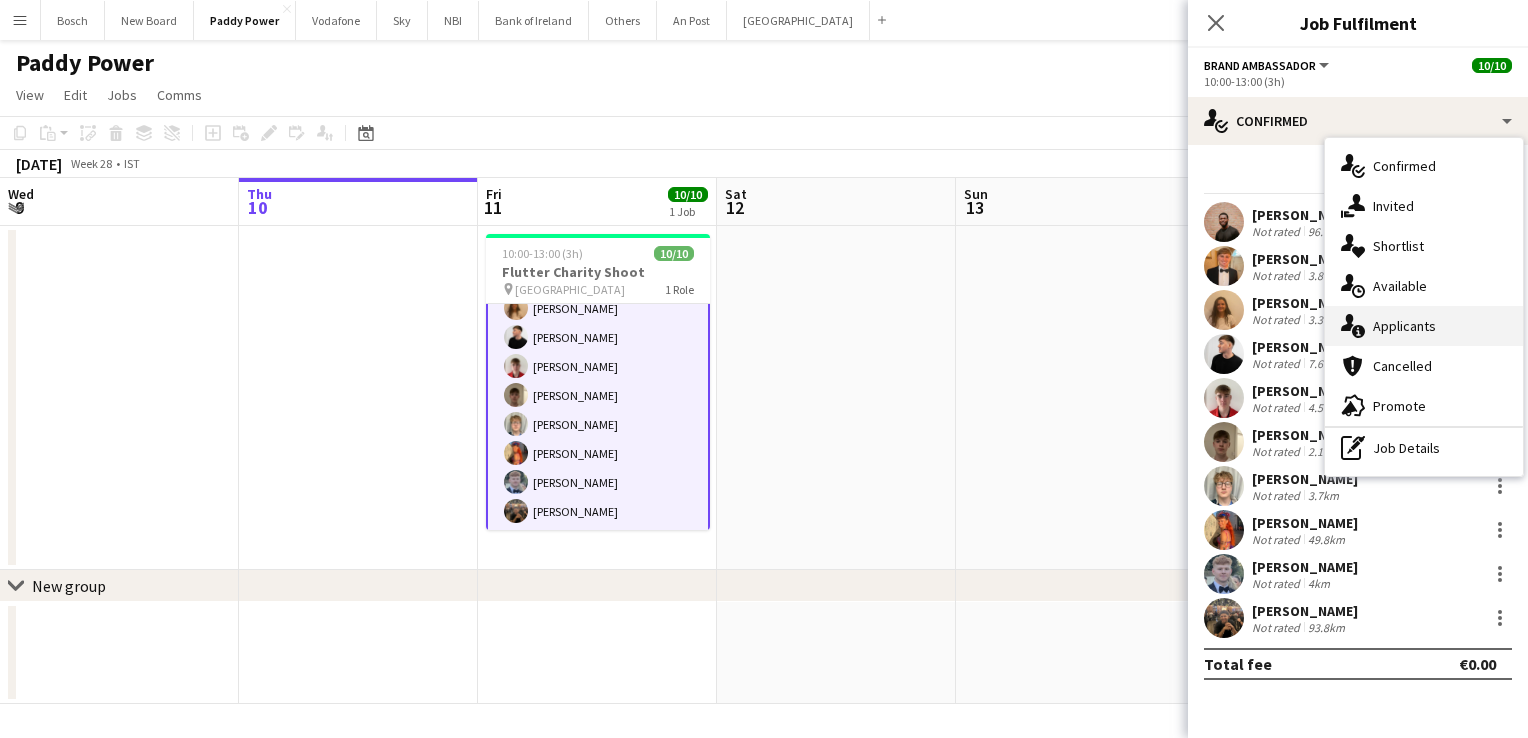 click on "single-neutral-actions-information
Applicants" at bounding box center [1424, 326] 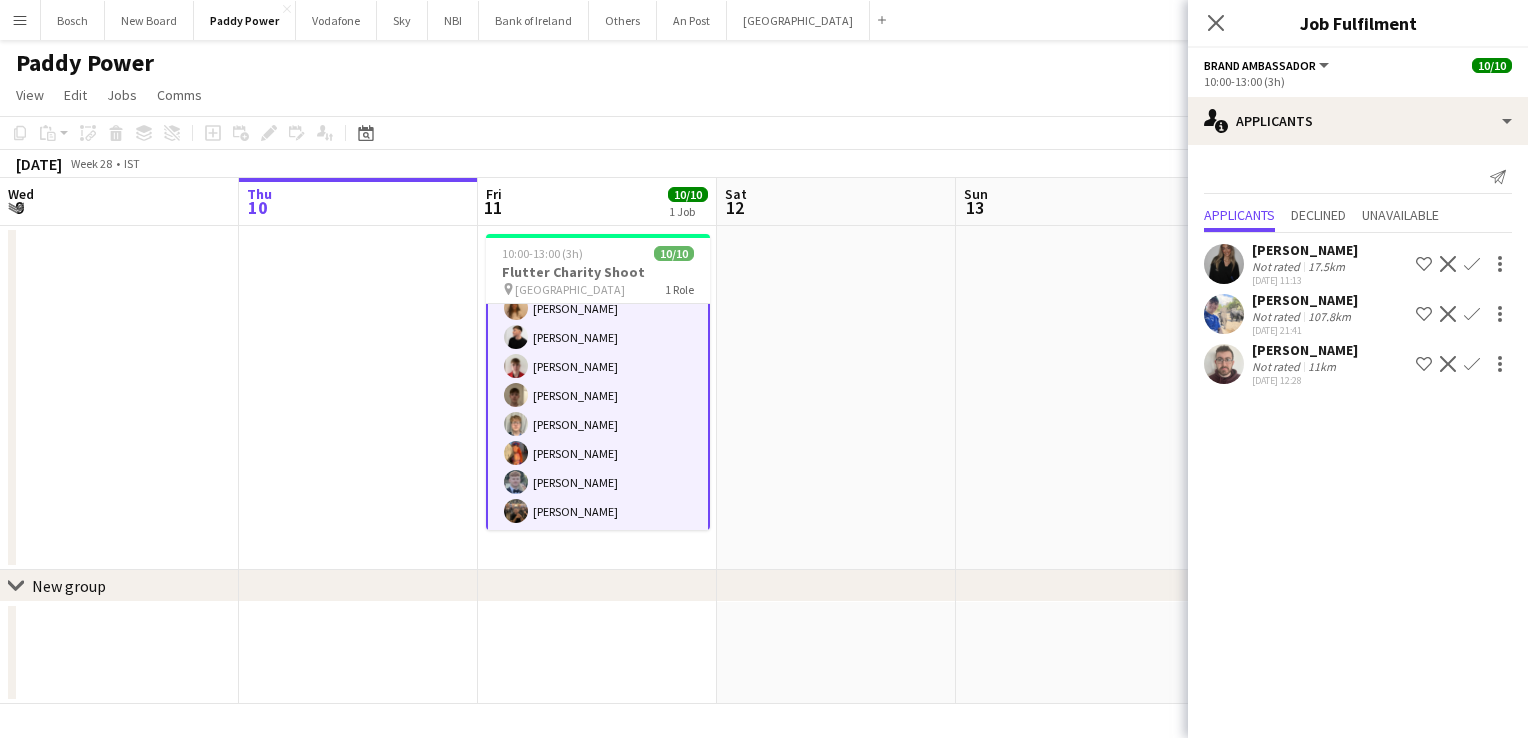 click at bounding box center [1075, 398] 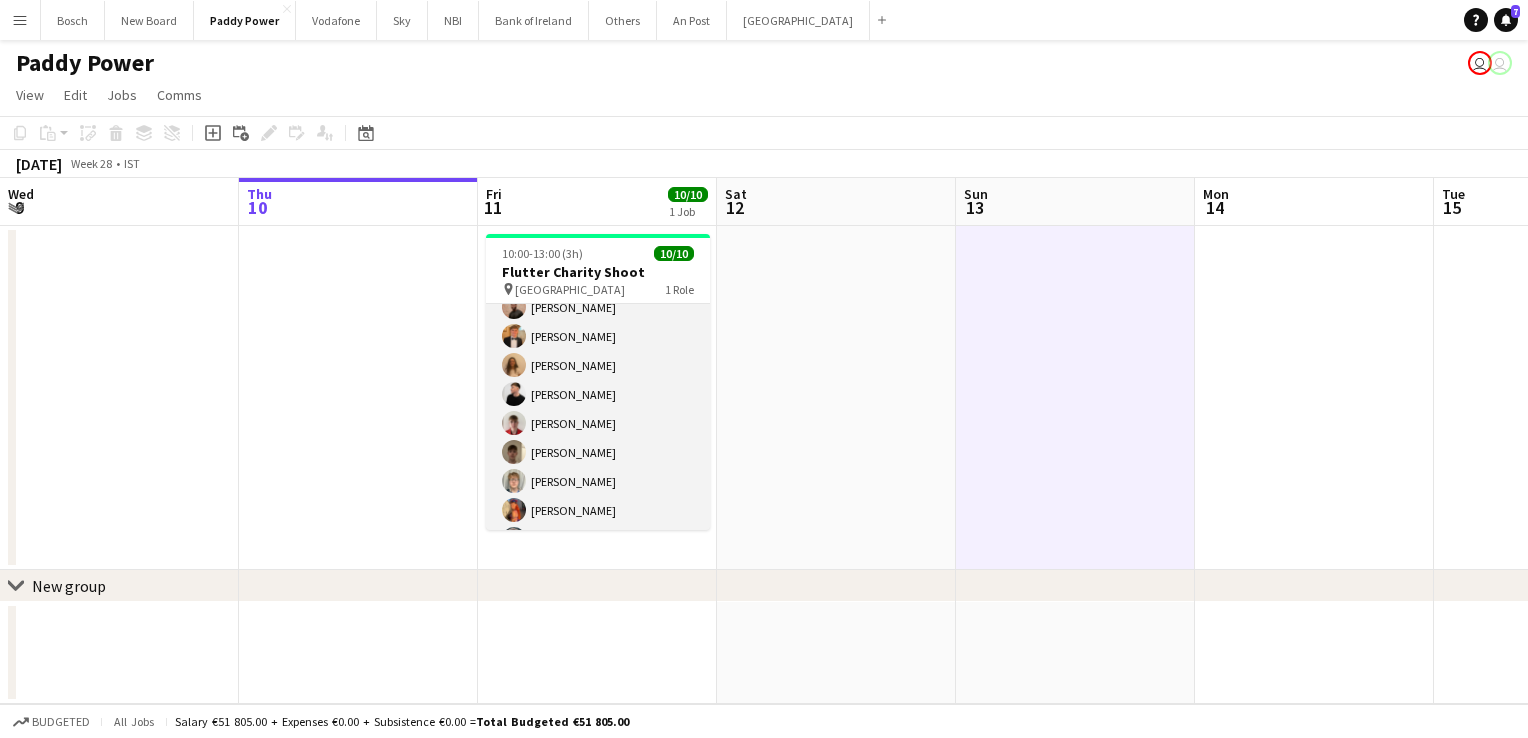 scroll, scrollTop: 0, scrollLeft: 0, axis: both 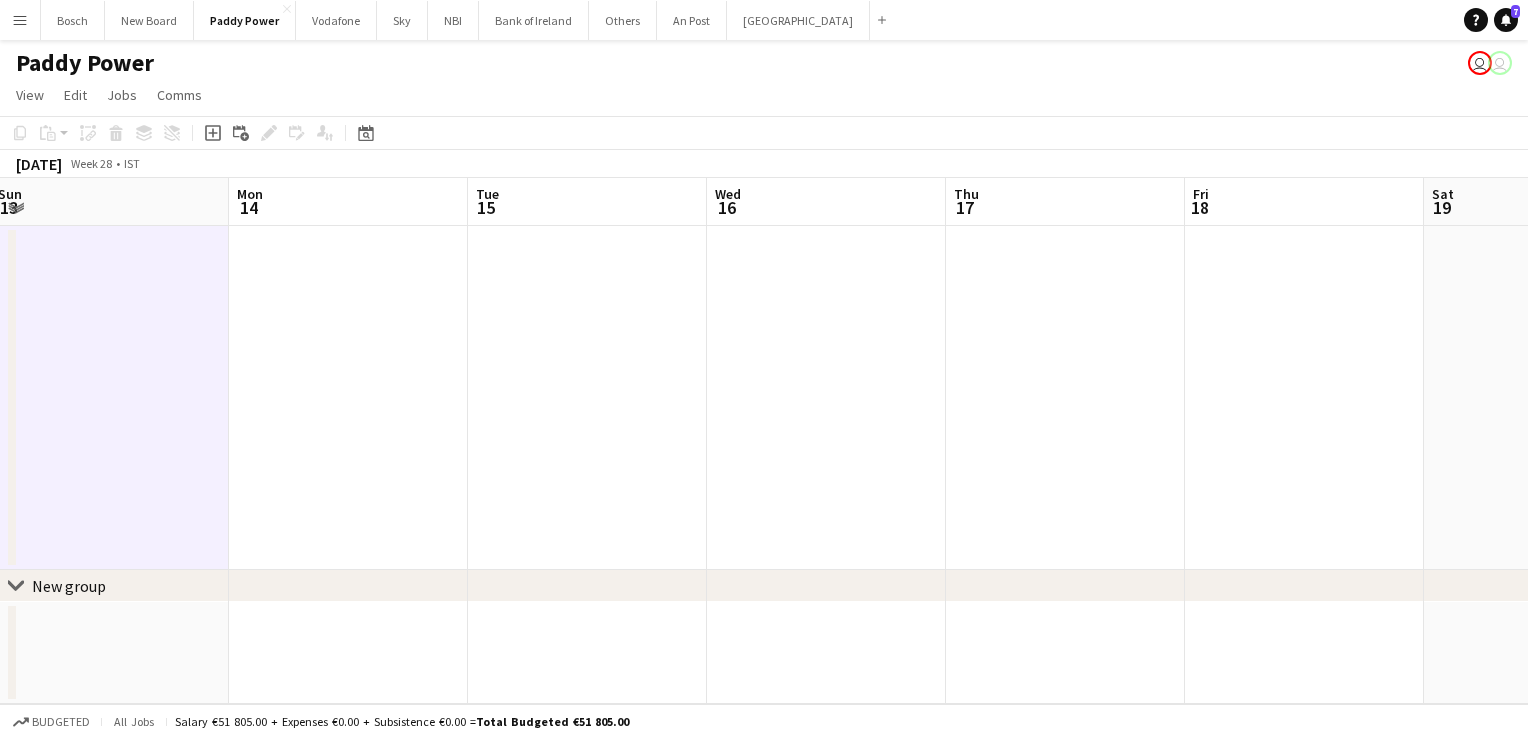 drag, startPoint x: 1061, startPoint y: 426, endPoint x: -4, endPoint y: 415, distance: 1065.0568 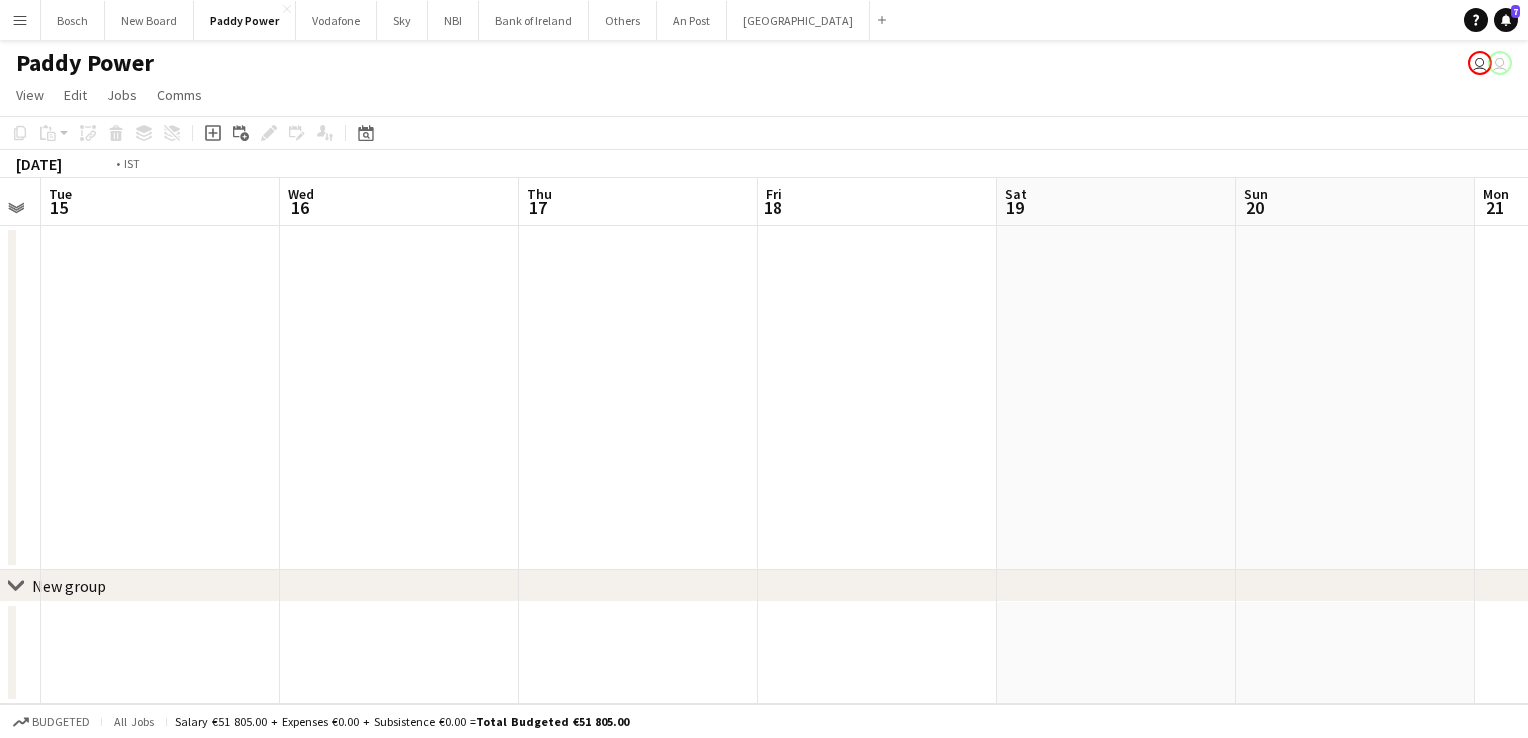drag, startPoint x: 1023, startPoint y: 414, endPoint x: -4, endPoint y: 399, distance: 1027.1095 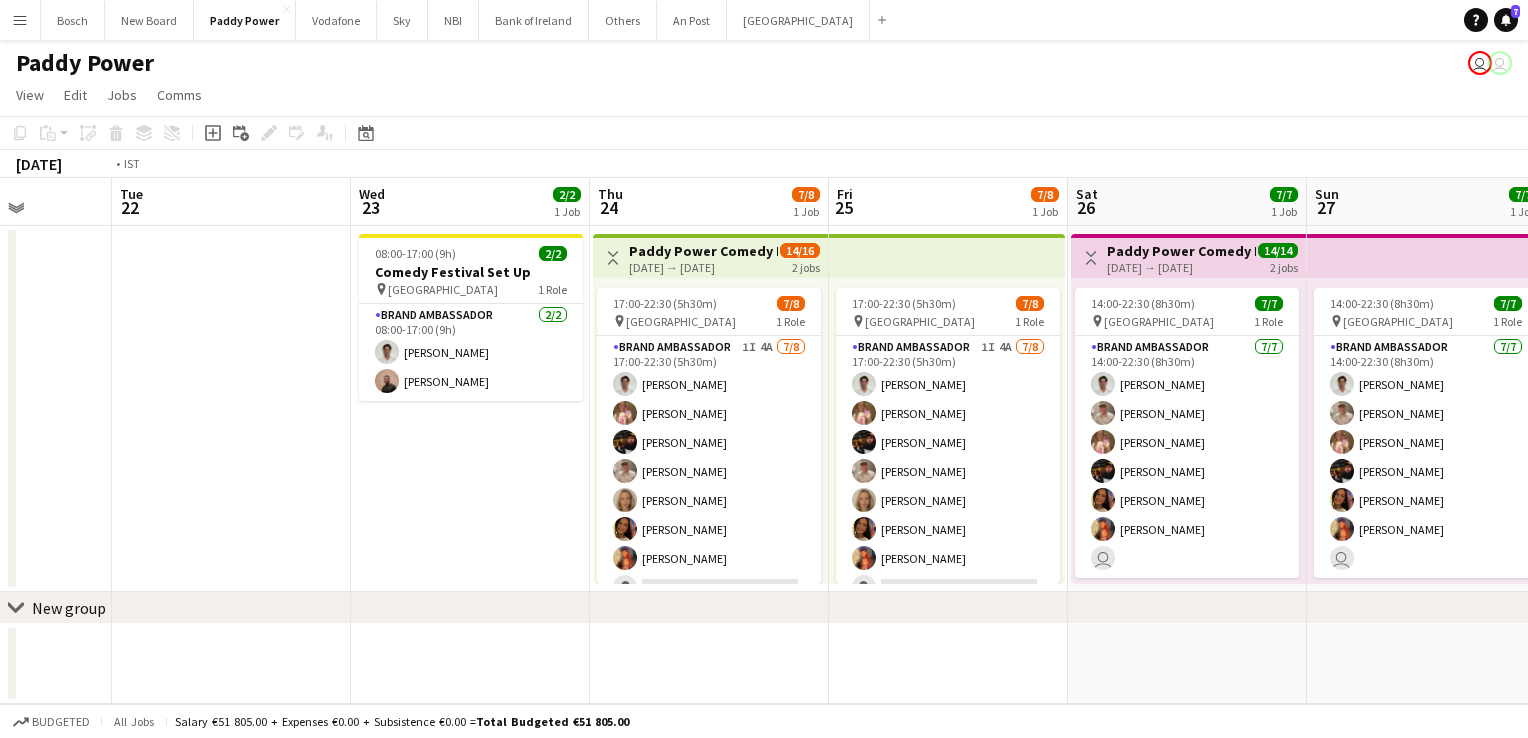 scroll, scrollTop: 0, scrollLeft: 529, axis: horizontal 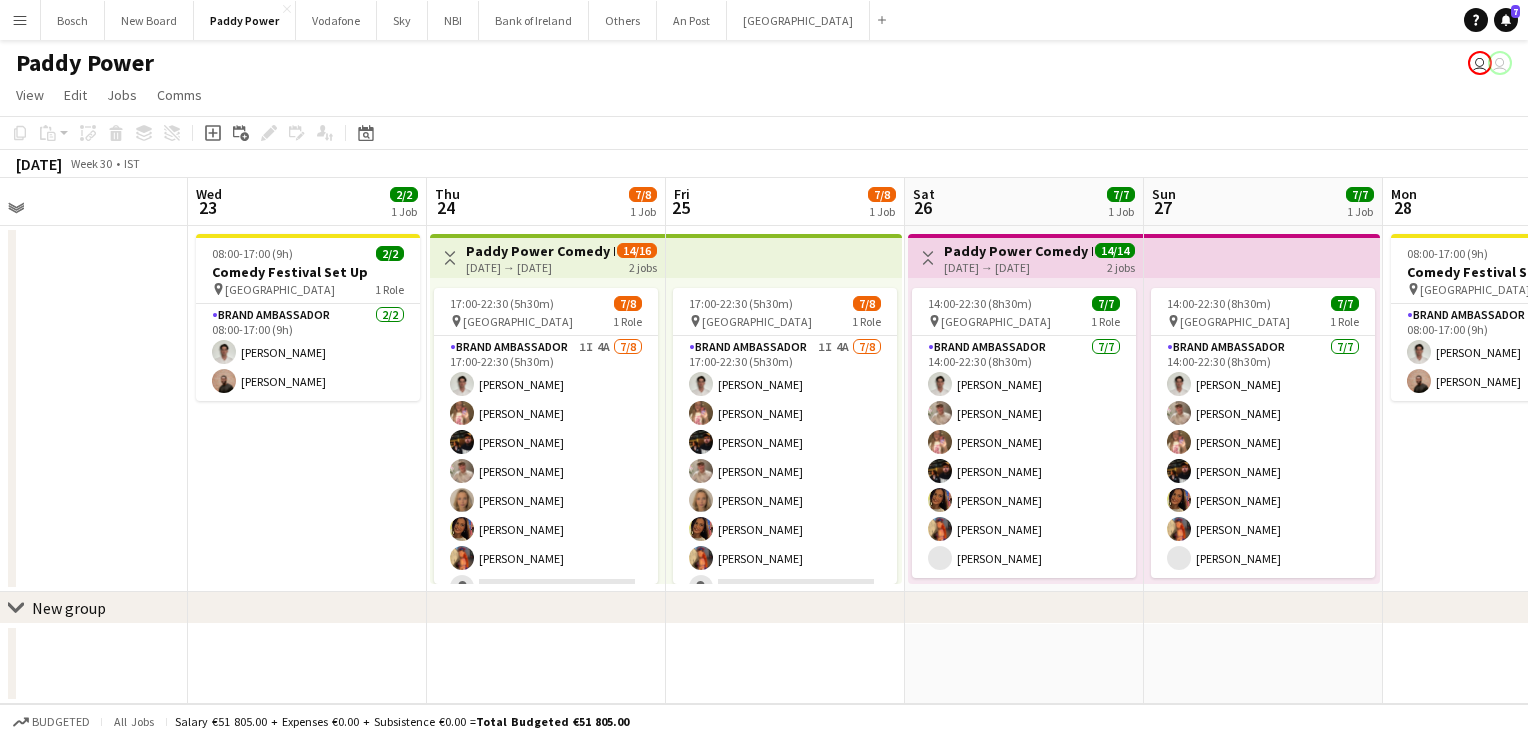 drag, startPoint x: 1252, startPoint y: 423, endPoint x: 77, endPoint y: 388, distance: 1175.5211 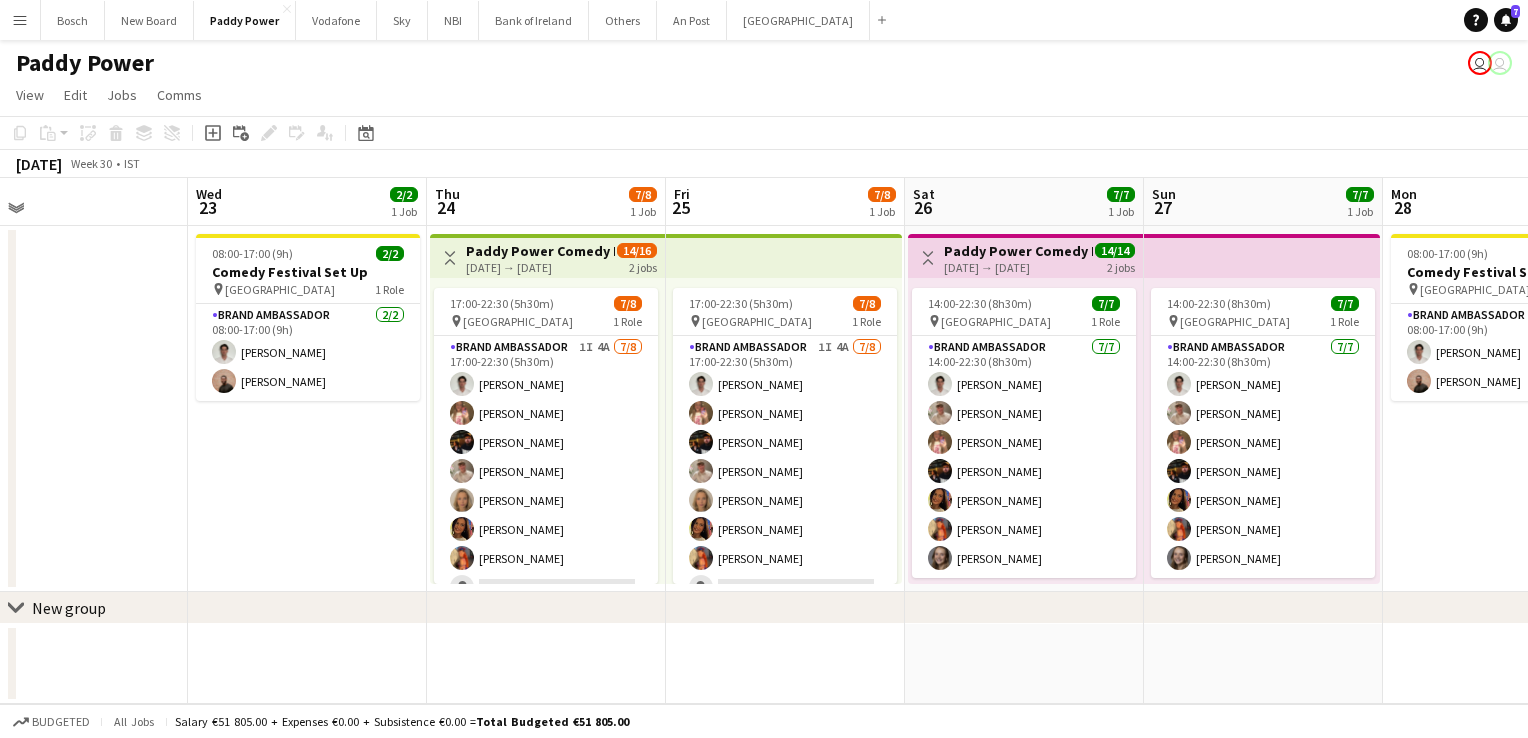 click on "Sun   20   Mon   21   Tue   22   Wed   23   2/2   1 Job   Thu   24   7/8   1 Job   Fri   25   7/8   1 Job   Sat   26   7/7   1 Job   Sun   27   7/7   1 Job   Mon   28   2/2   1 Job   Tue   29   Wed   30   Thu   31      08:00-17:00 (9h)    2/2   Comedy Festival Set Up
pin
Iveagh Gardens    1 Role   Brand Ambassador   [DATE]   08:00-17:00 (9h)
[PERSON_NAME] [PERSON_NAME]
Toggle View
Paddy Power Comedy Festival   [DATE] → [DATE]   14/16   2 jobs      17:00-22:30 (5h30m)    7/8
pin
Iveagh Gardens    1 Role   Brand Ambassador   1I   4A   [DATE]   17:00-22:30 (5h30m)
[PERSON_NAME] [PERSON_NAME] [PERSON_NAME] [PERSON_NAME] [PERSON_NAME] [PERSON_NAME] [PERSON_NAME]
single-neutral-actions
17:00-22:30 (5h30m)    7/8
pin
Iveagh Gardens    1 Role   Brand Ambassador   1I   4A   [DATE]   17:00-22:30 (5h30m)
[PERSON_NAME] [PERSON_NAME]" at bounding box center (764, 441) 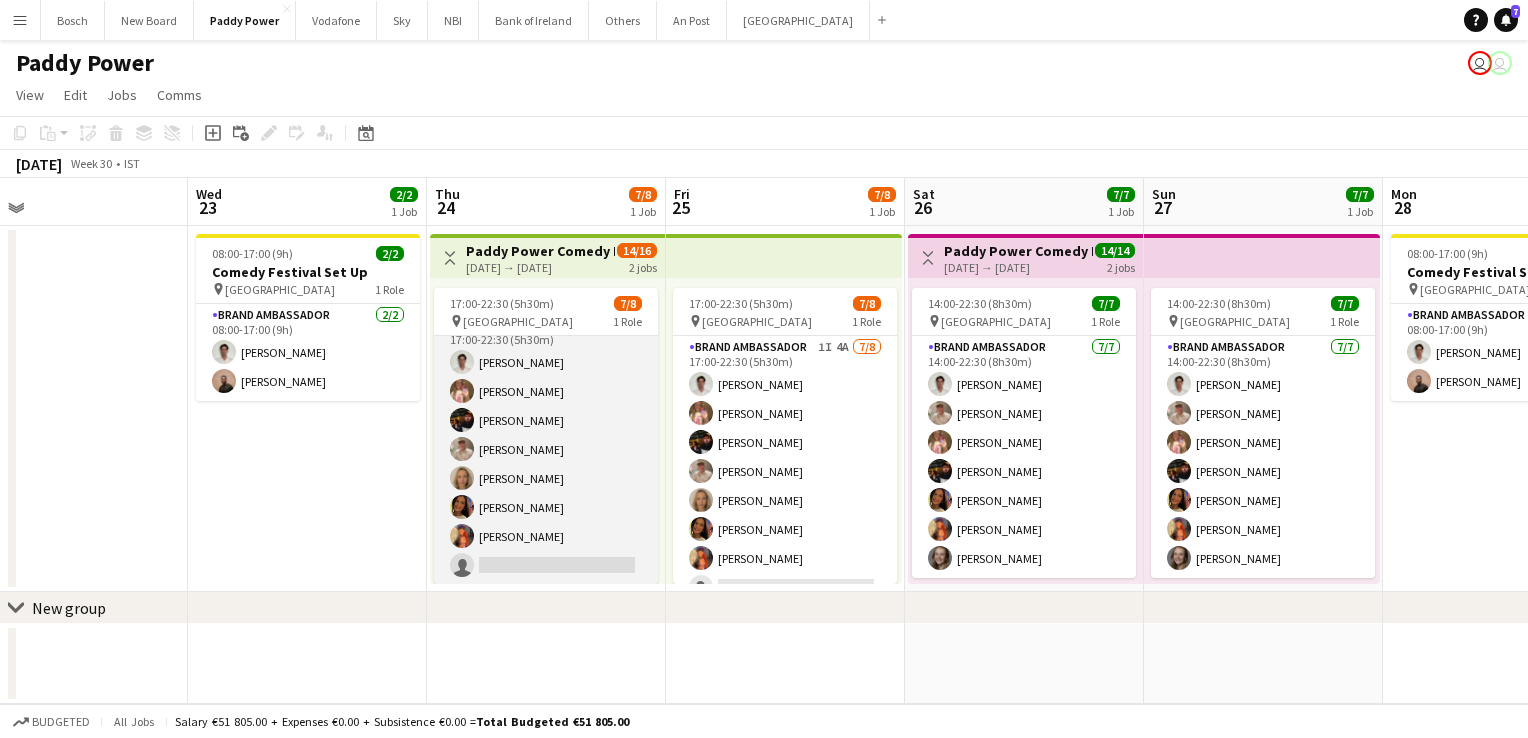 click on "Brand Ambassador   1I   4A   [DATE]   17:00-22:30 (5h30m)
[PERSON_NAME] [PERSON_NAME] [PERSON_NAME] [PERSON_NAME] [PERSON_NAME] [PERSON_NAME] [PERSON_NAME]
single-neutral-actions" at bounding box center (546, 449) 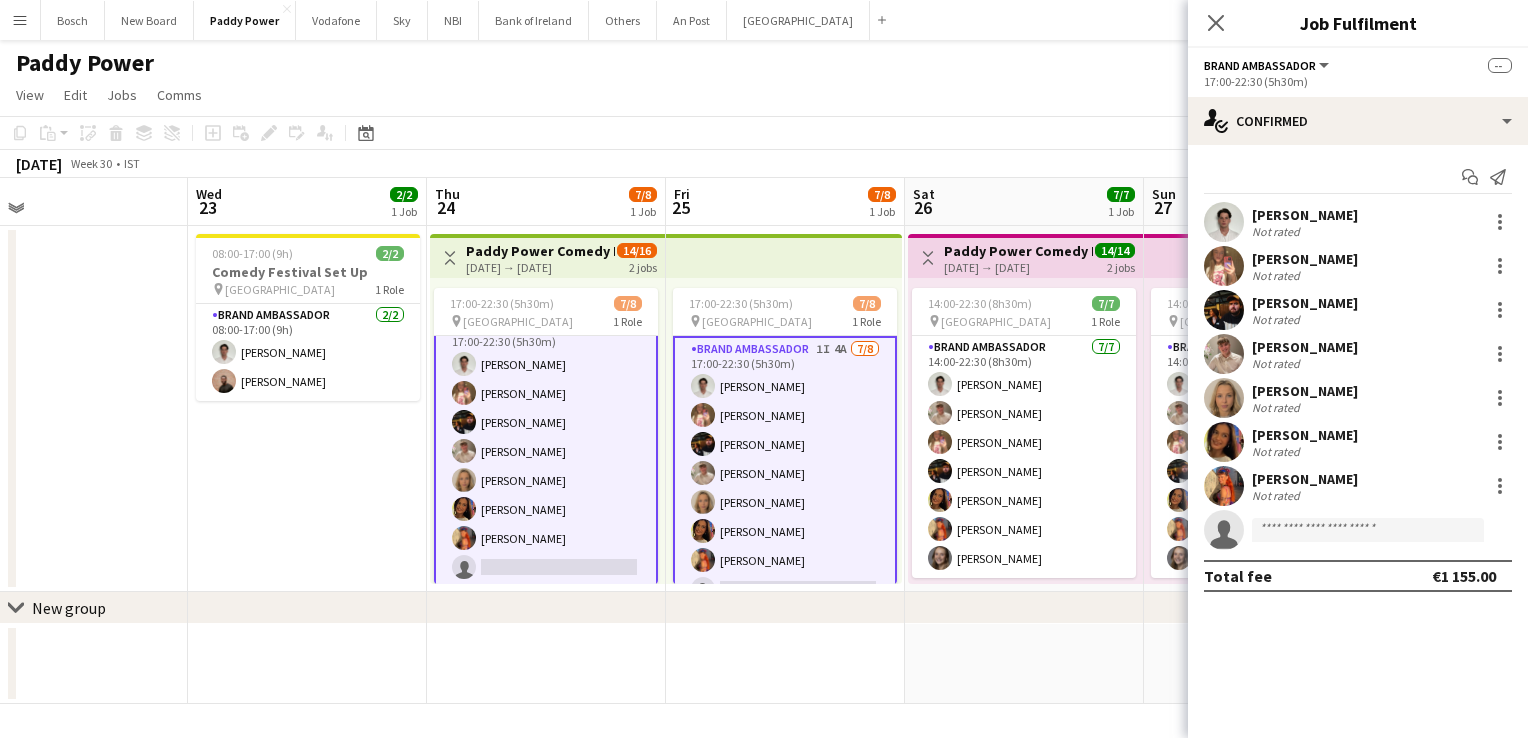 scroll, scrollTop: 24, scrollLeft: 0, axis: vertical 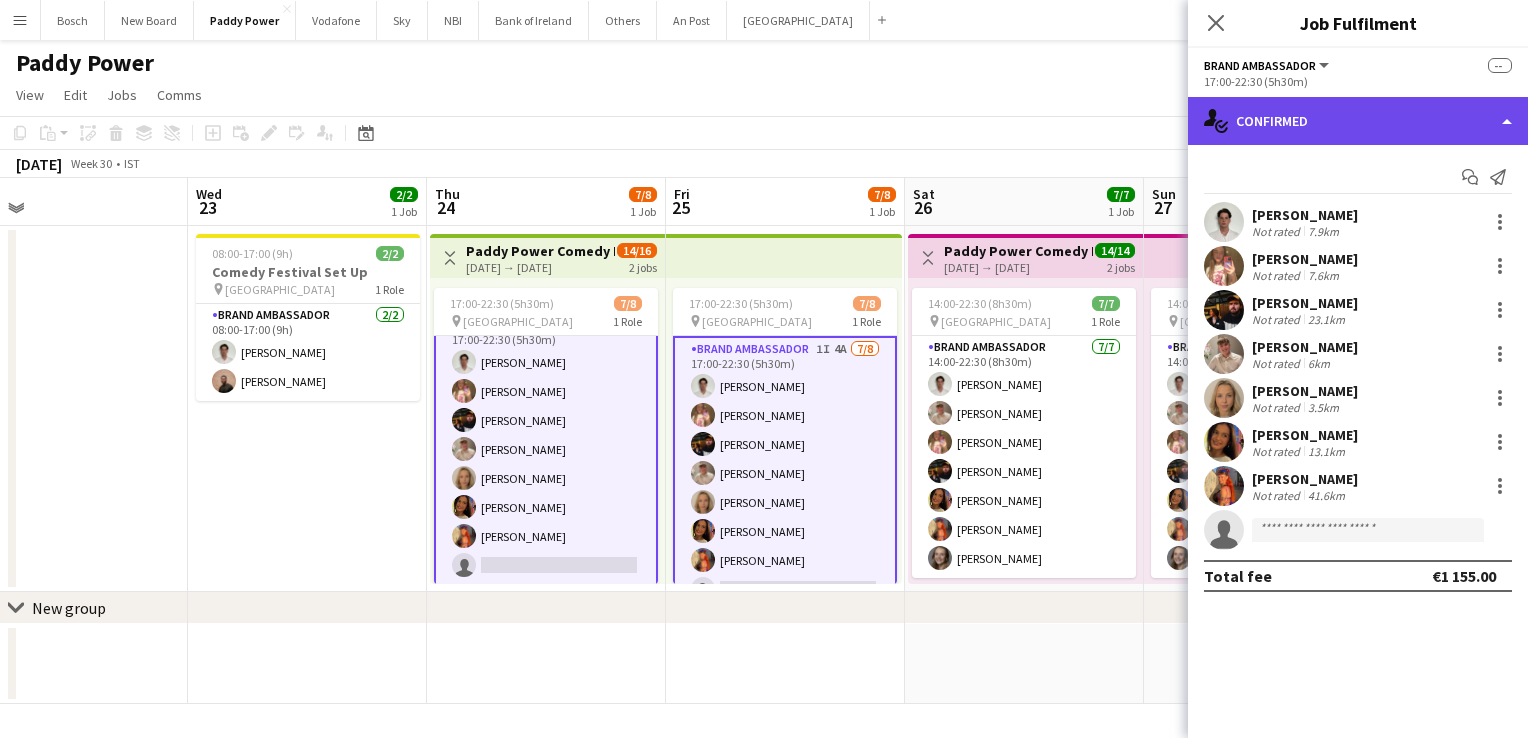 click on "single-neutral-actions-check-2
Confirmed" 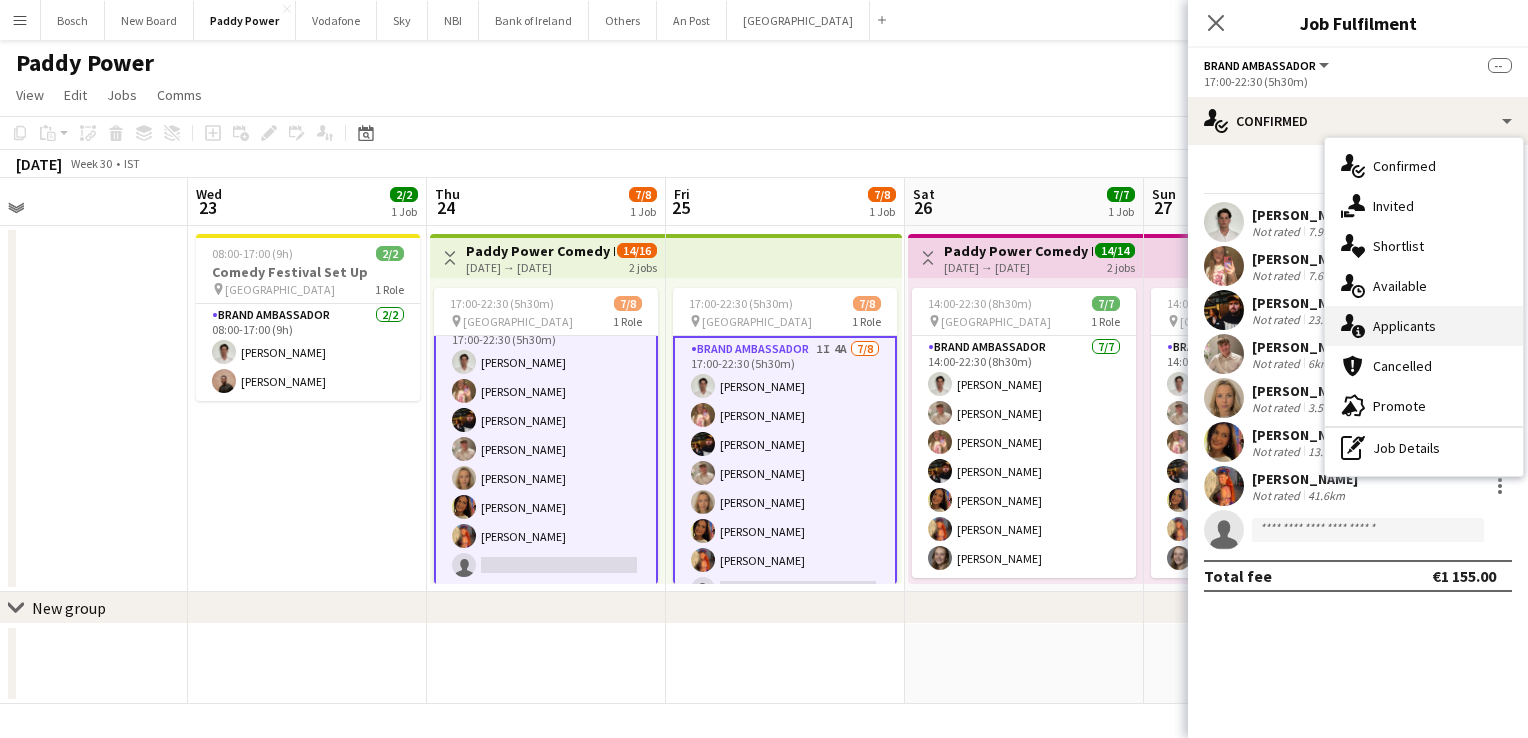 click on "single-neutral-actions-information
Applicants" at bounding box center [1424, 326] 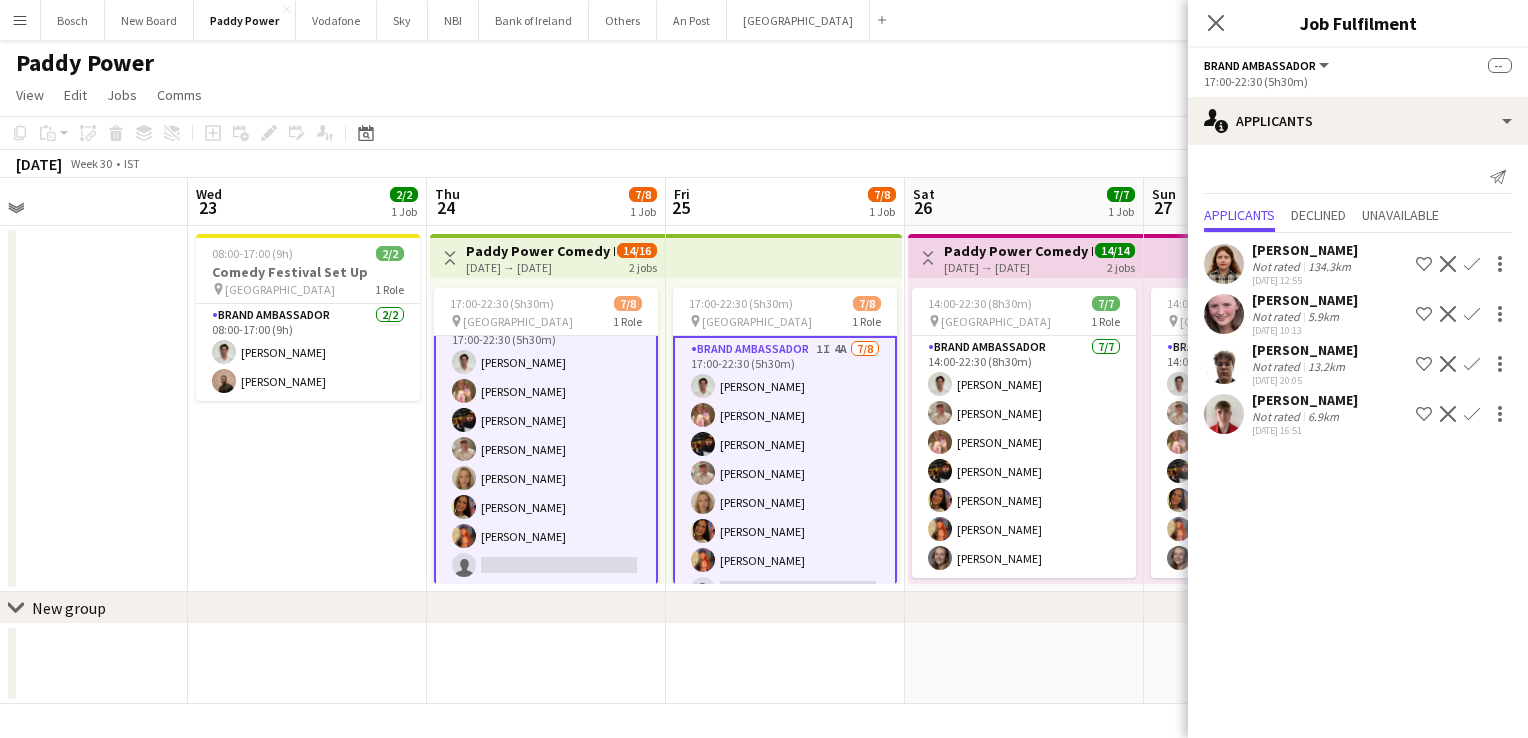 drag, startPoint x: 1018, startPoint y: 610, endPoint x: 508, endPoint y: 608, distance: 510.00394 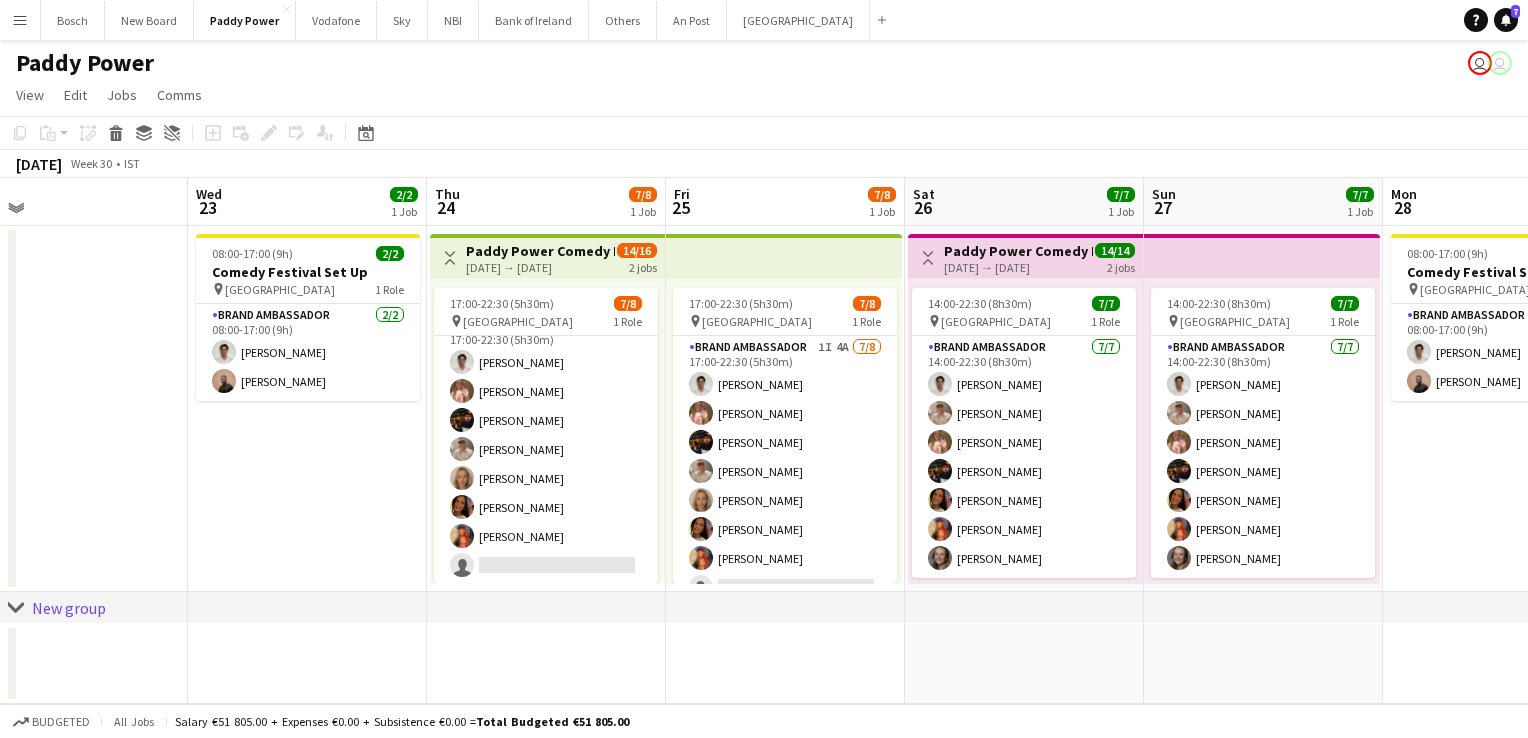 click on "[DATE]   Week 30
•   IST" 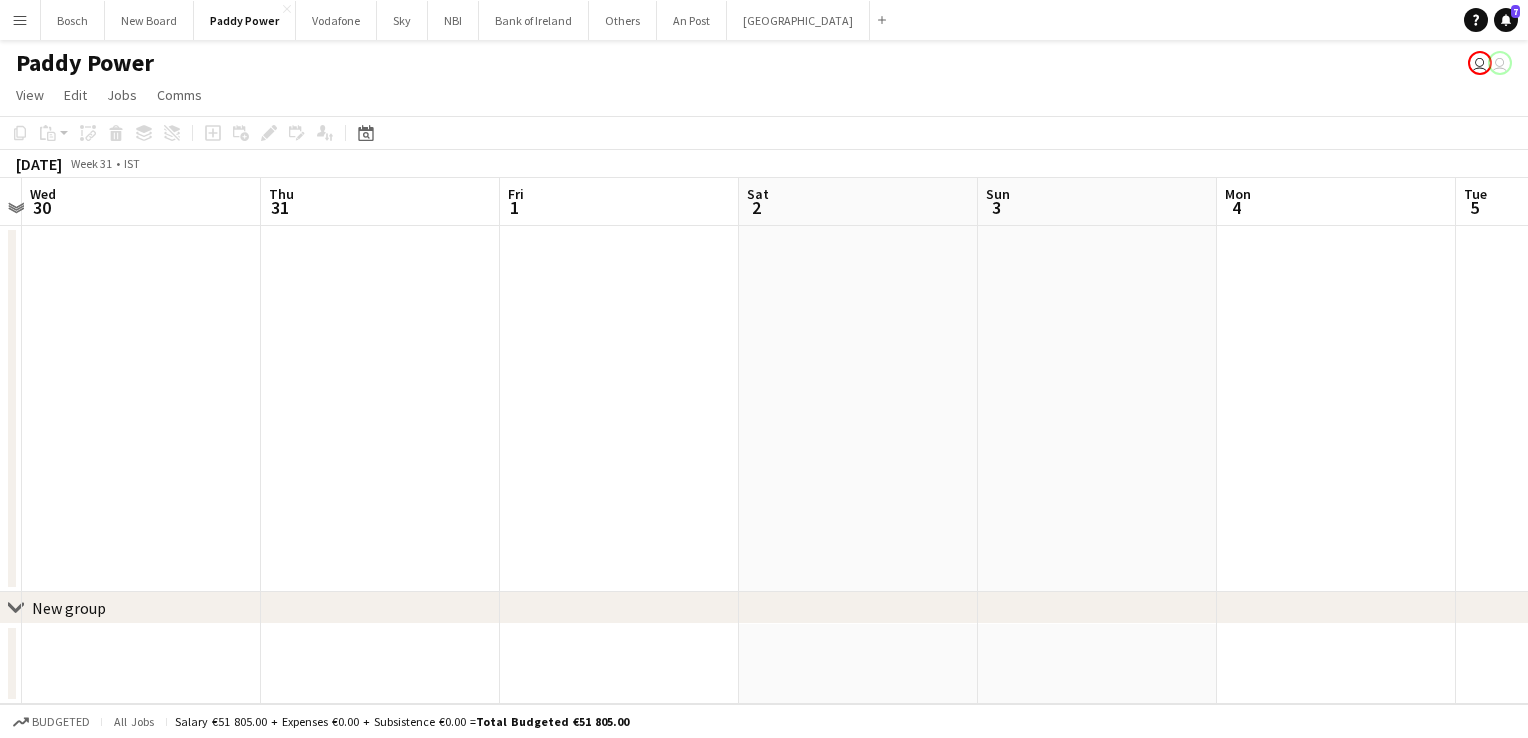 scroll, scrollTop: 0, scrollLeft: 510, axis: horizontal 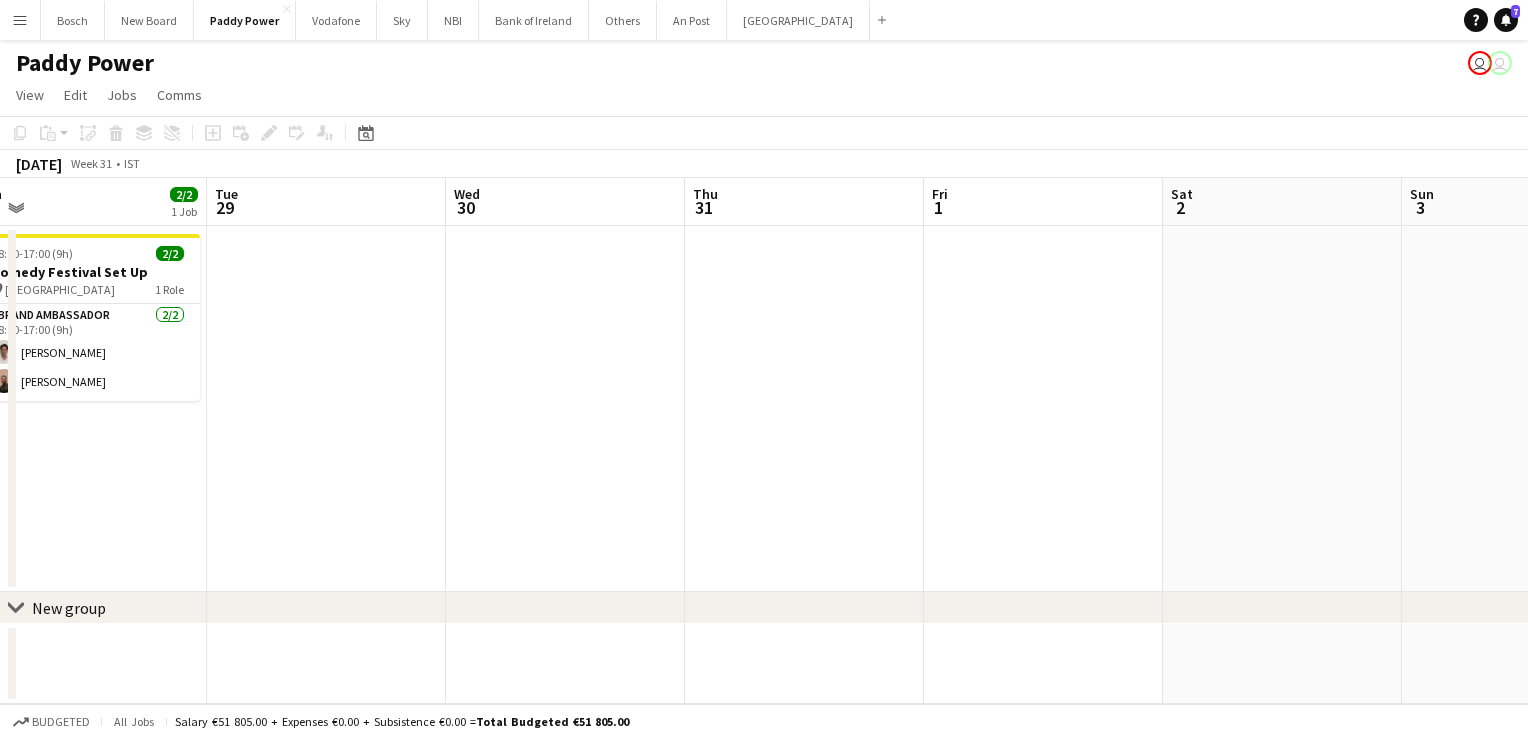 drag, startPoint x: 1417, startPoint y: 522, endPoint x: 47, endPoint y: 454, distance: 1371.6865 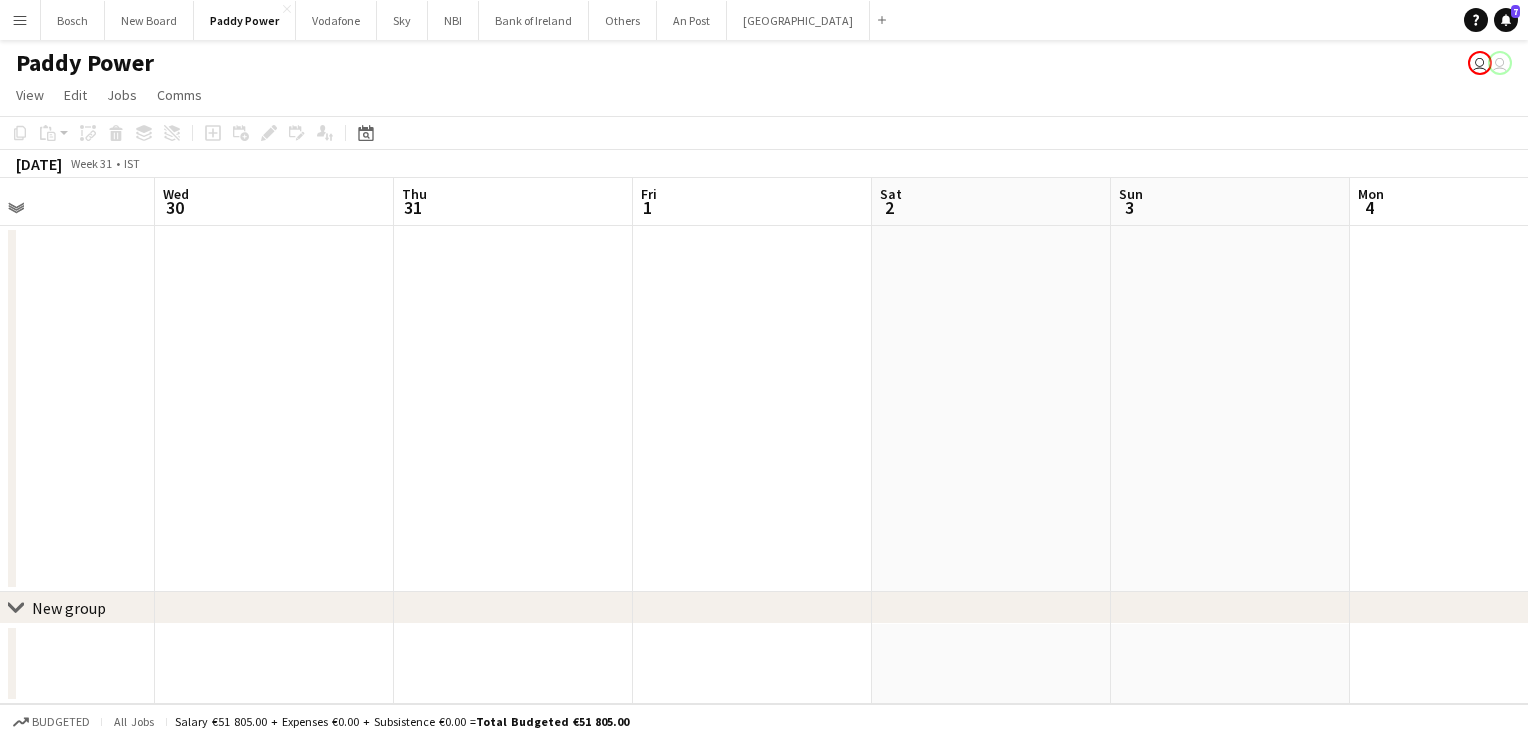 scroll, scrollTop: 0, scrollLeft: 668, axis: horizontal 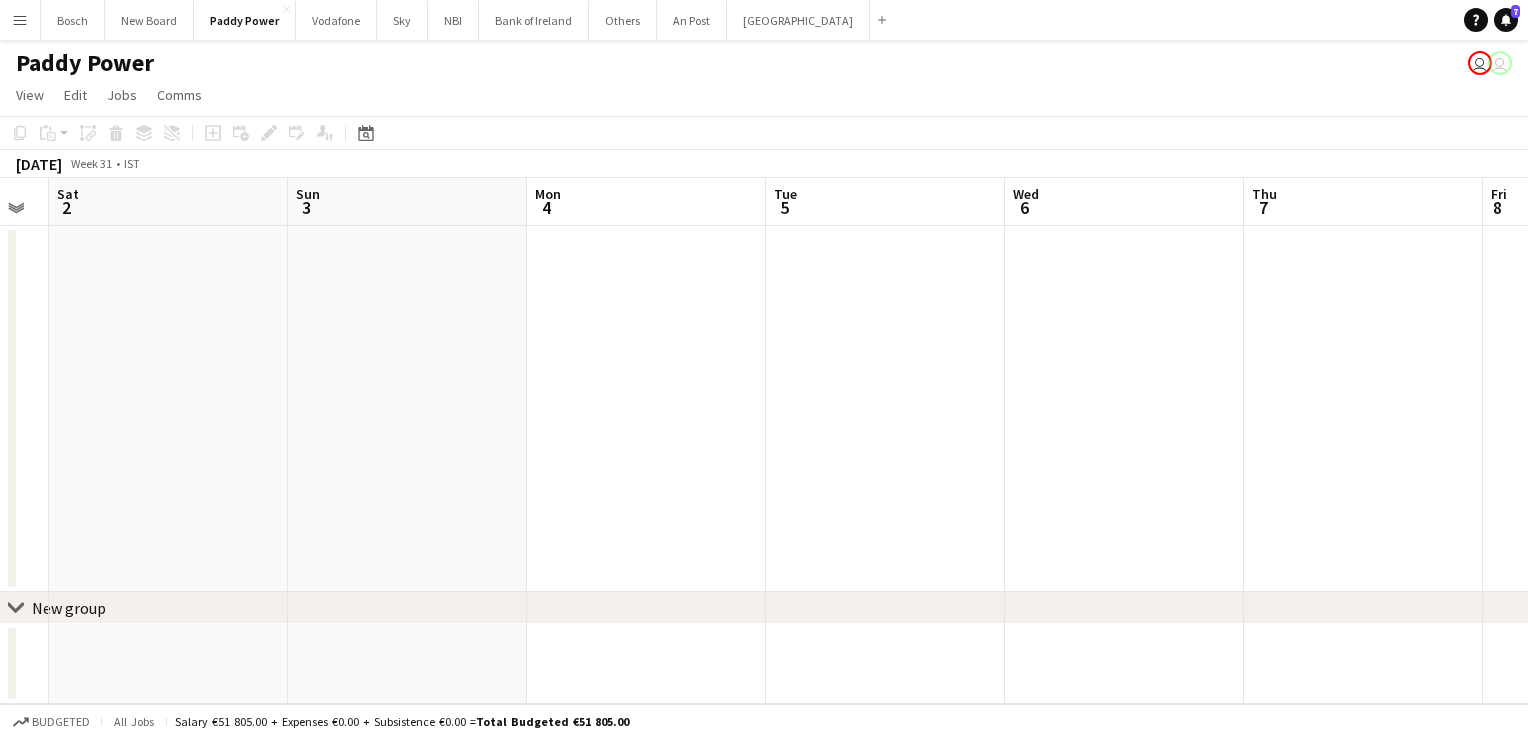 drag, startPoint x: 1137, startPoint y: 430, endPoint x: 0, endPoint y: 339, distance: 1140.6357 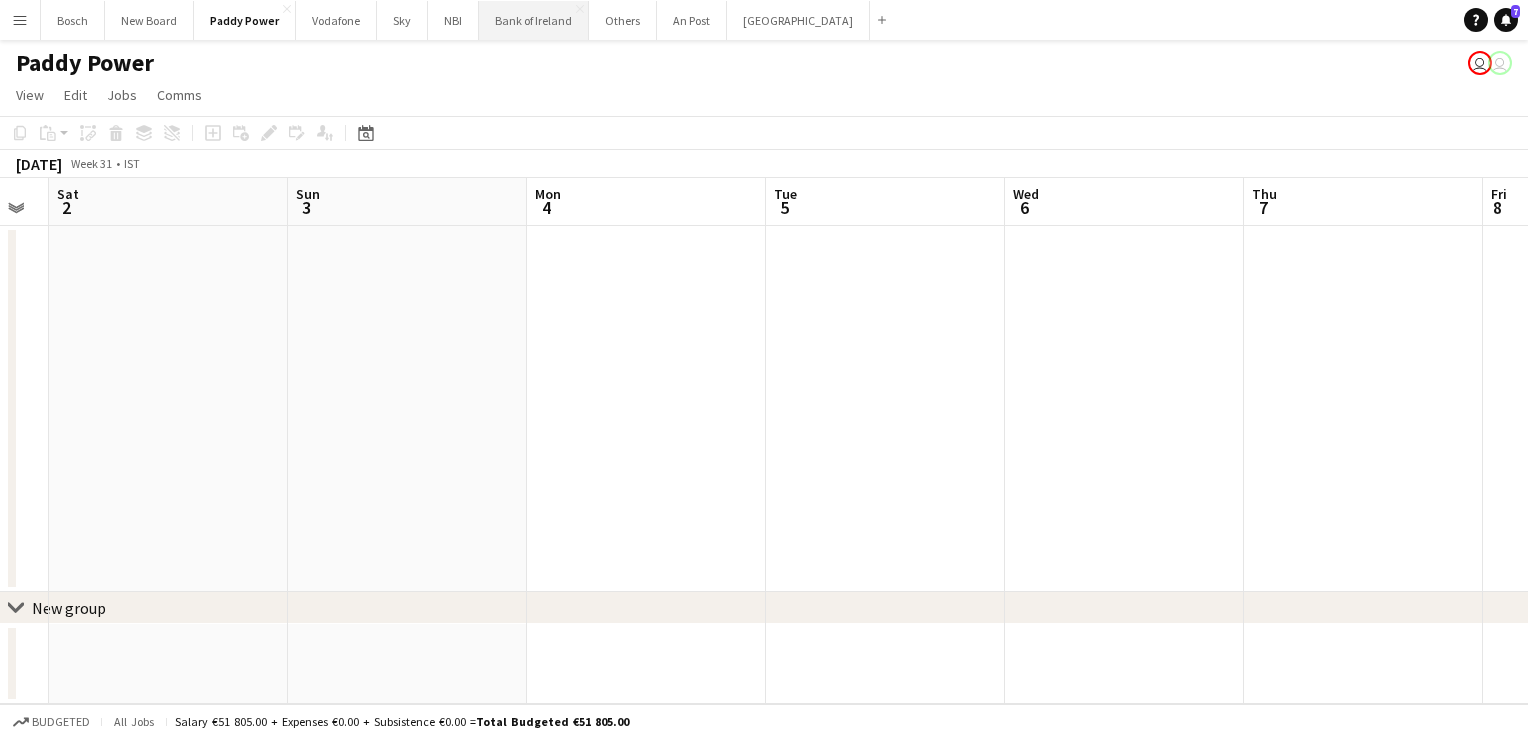 click on "Bank of Ireland
Close" at bounding box center [534, 20] 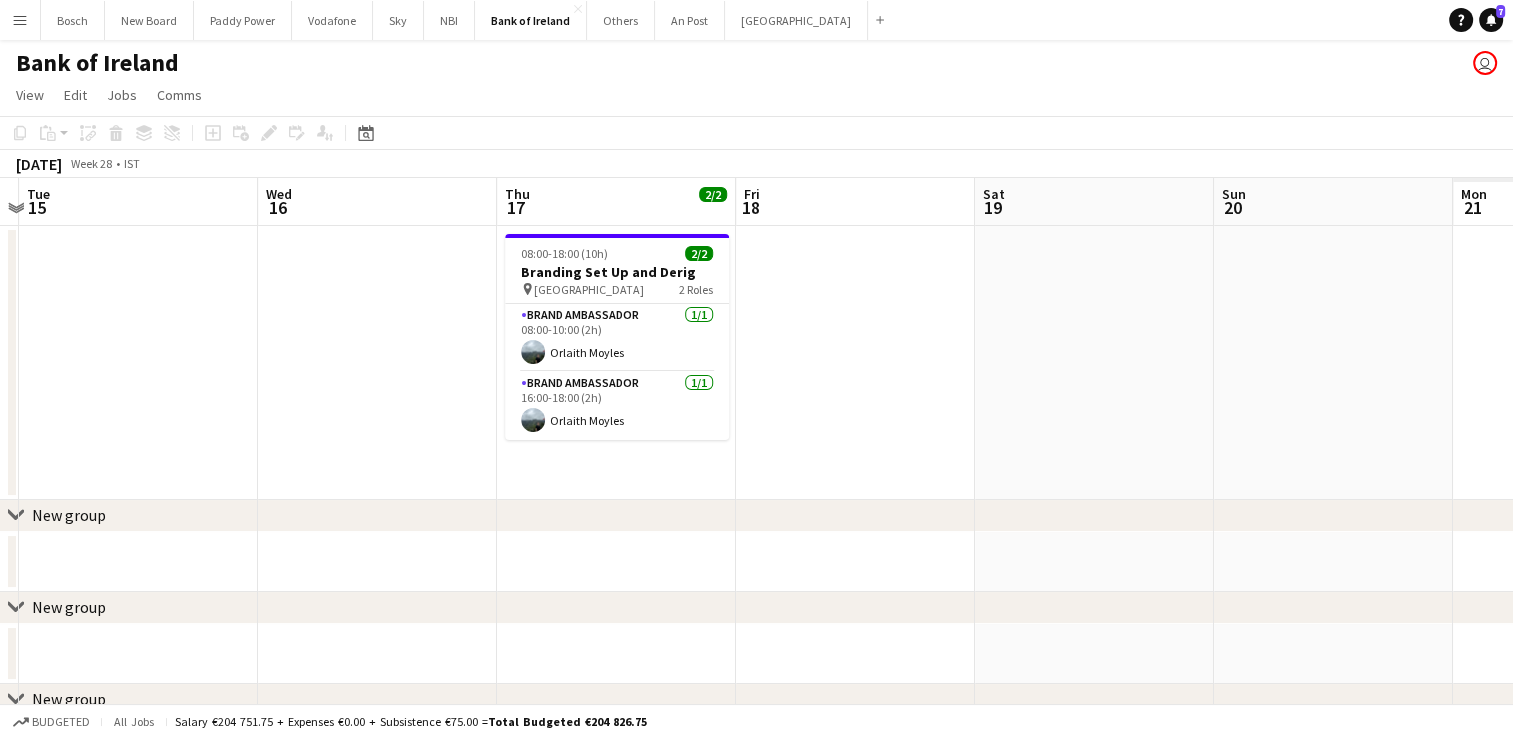 drag, startPoint x: 1166, startPoint y: 373, endPoint x: 202, endPoint y: 350, distance: 964.27435 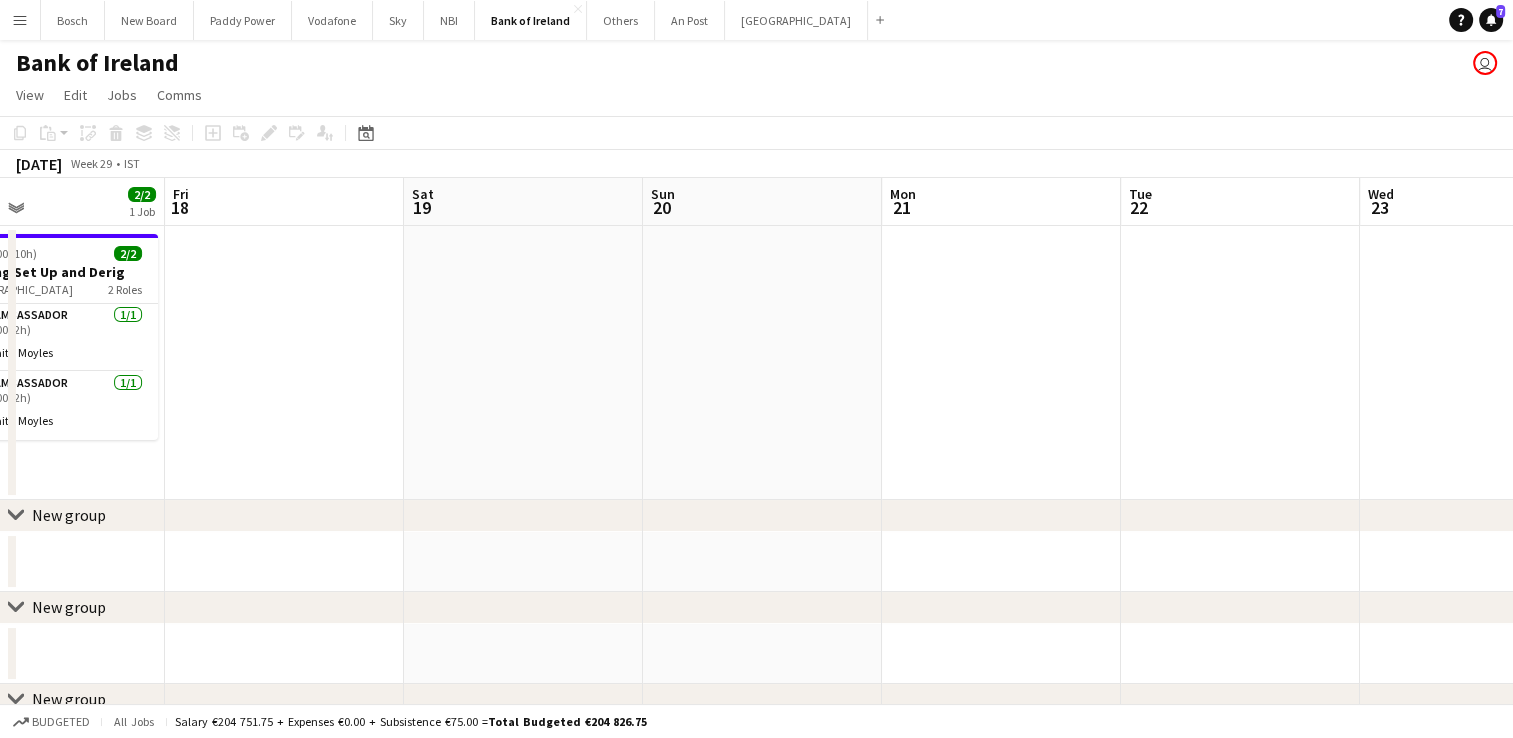 drag, startPoint x: 1383, startPoint y: 400, endPoint x: 474, endPoint y: 357, distance: 910.0165 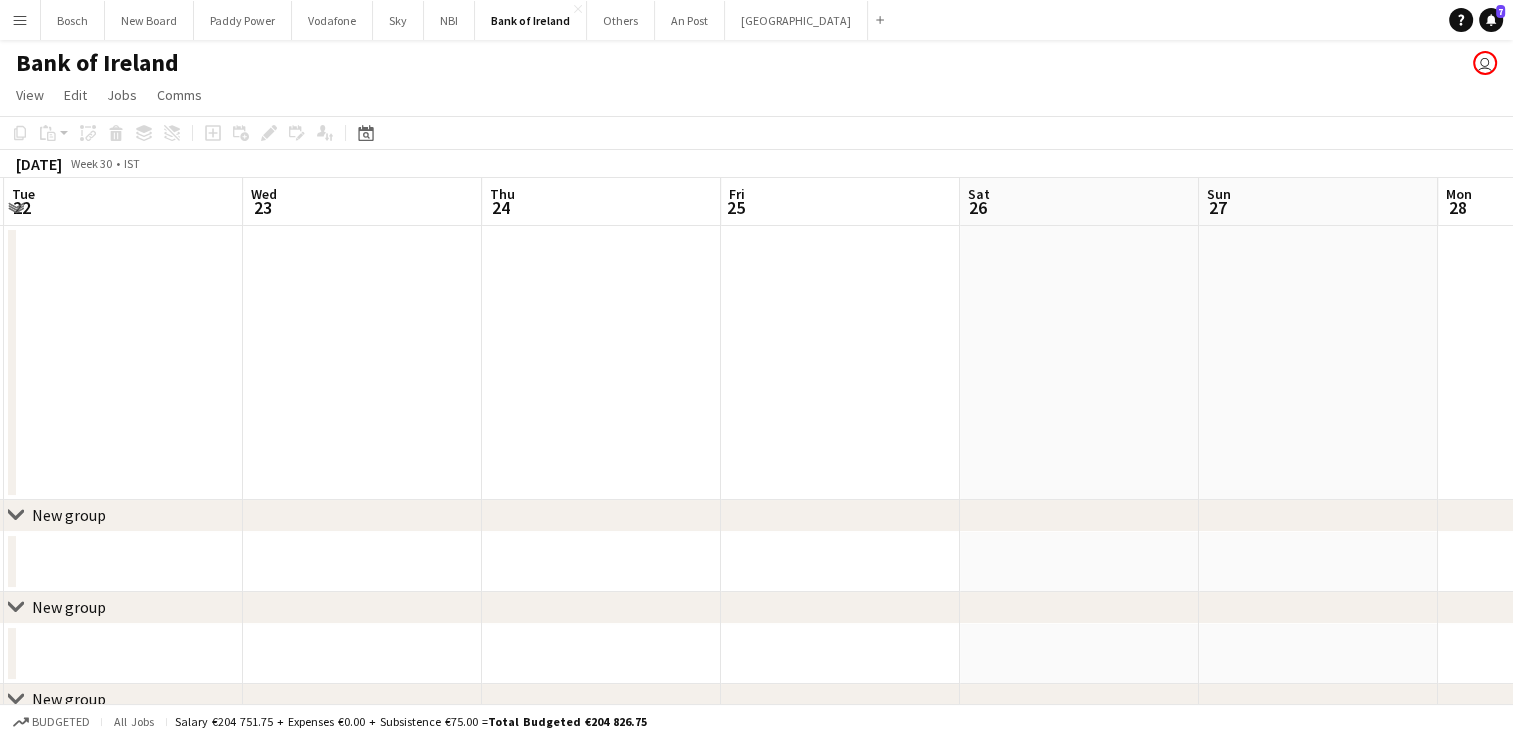 drag, startPoint x: 1156, startPoint y: 375, endPoint x: 449, endPoint y: 366, distance: 707.0573 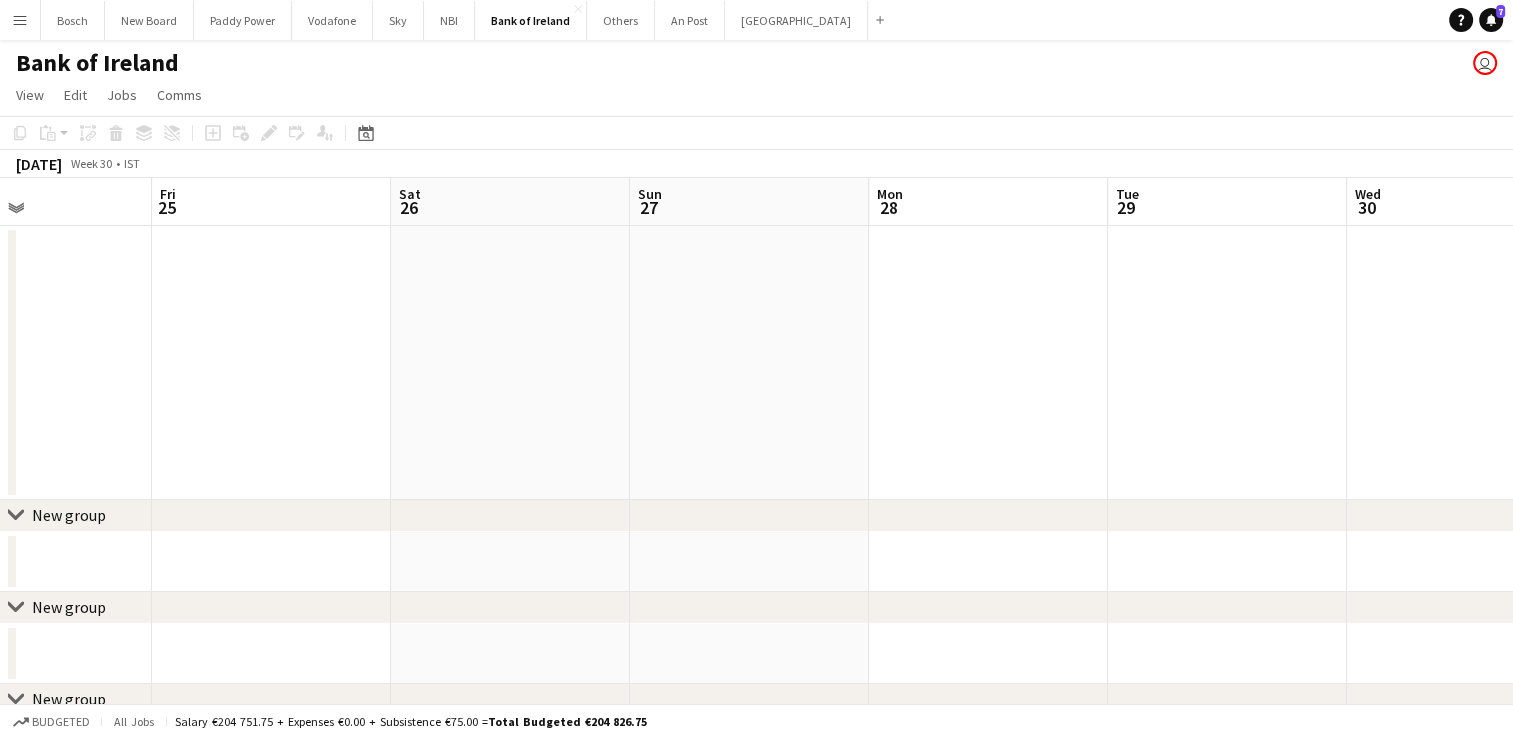 drag, startPoint x: 1306, startPoint y: 394, endPoint x: 275, endPoint y: 380, distance: 1031.0951 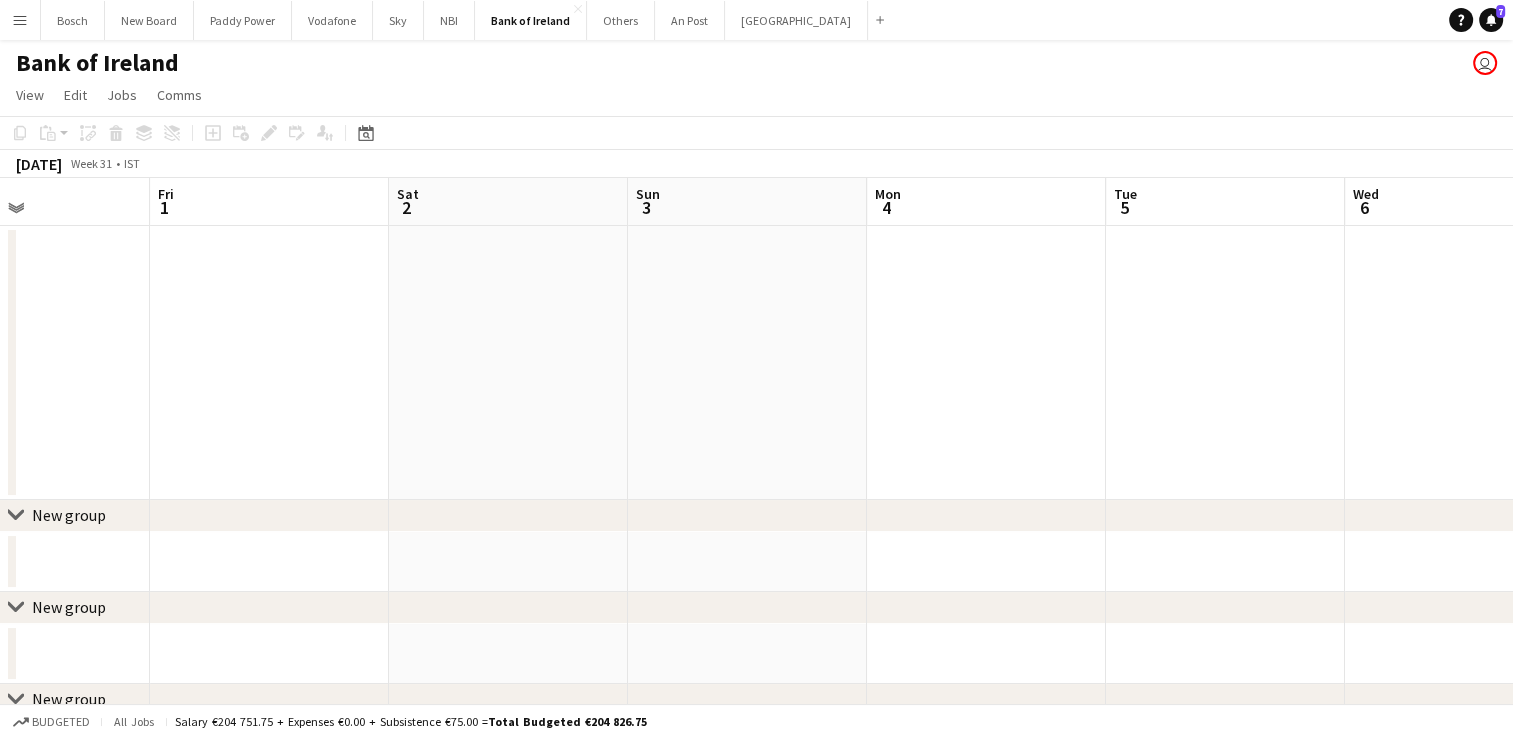 drag, startPoint x: 1321, startPoint y: 374, endPoint x: 137, endPoint y: 369, distance: 1184.0105 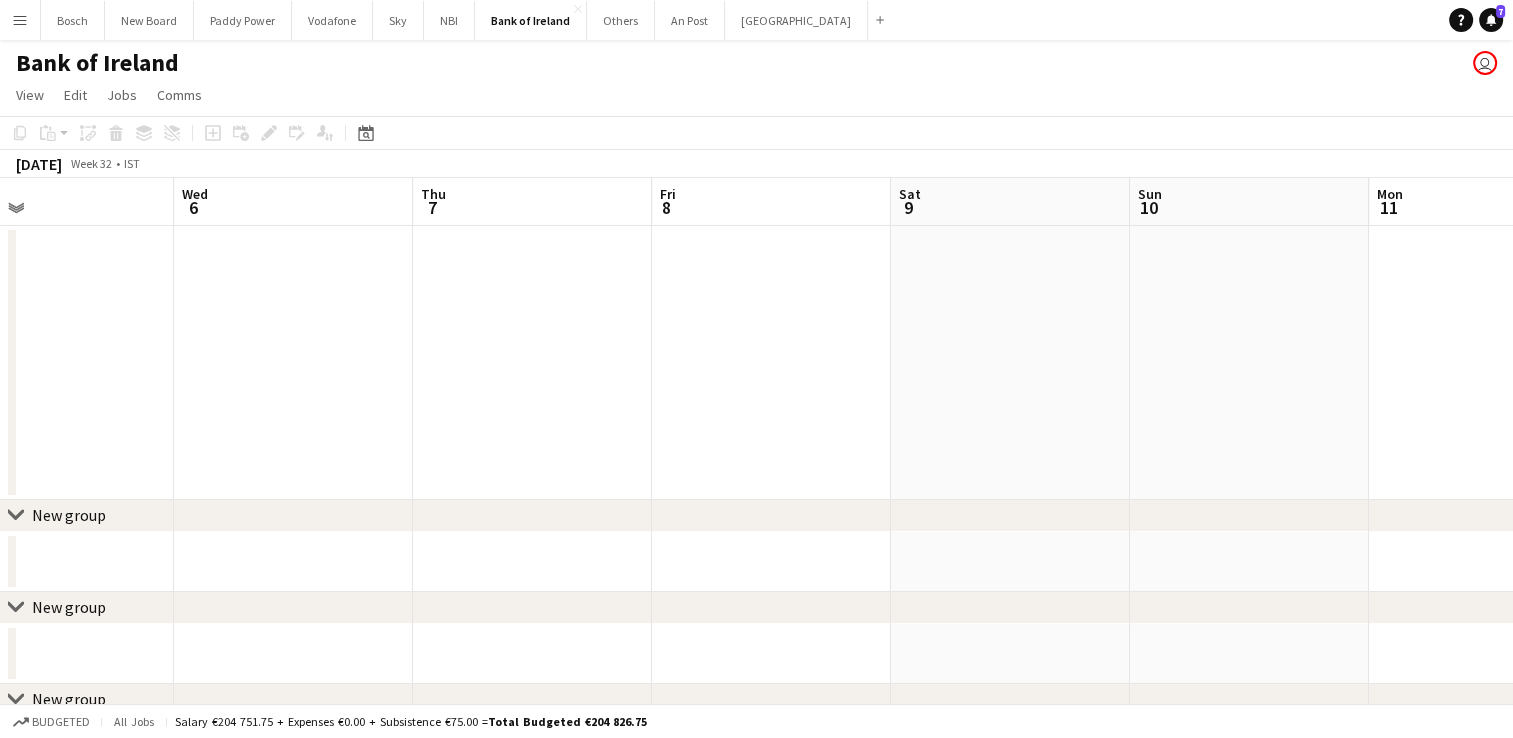 drag, startPoint x: 836, startPoint y: 353, endPoint x: 49, endPoint y: 338, distance: 787.14294 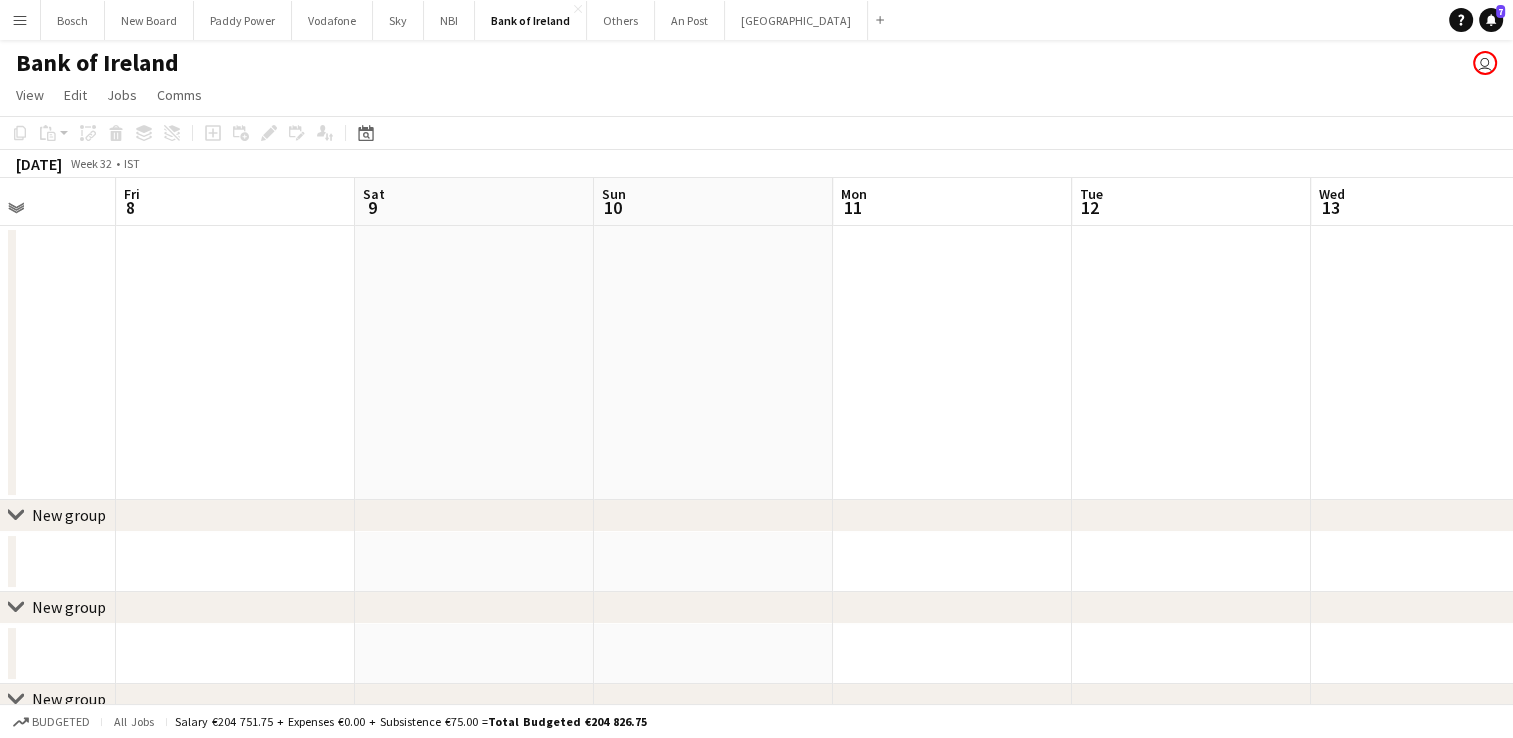 drag, startPoint x: 580, startPoint y: 360, endPoint x: 45, endPoint y: 320, distance: 536.4932 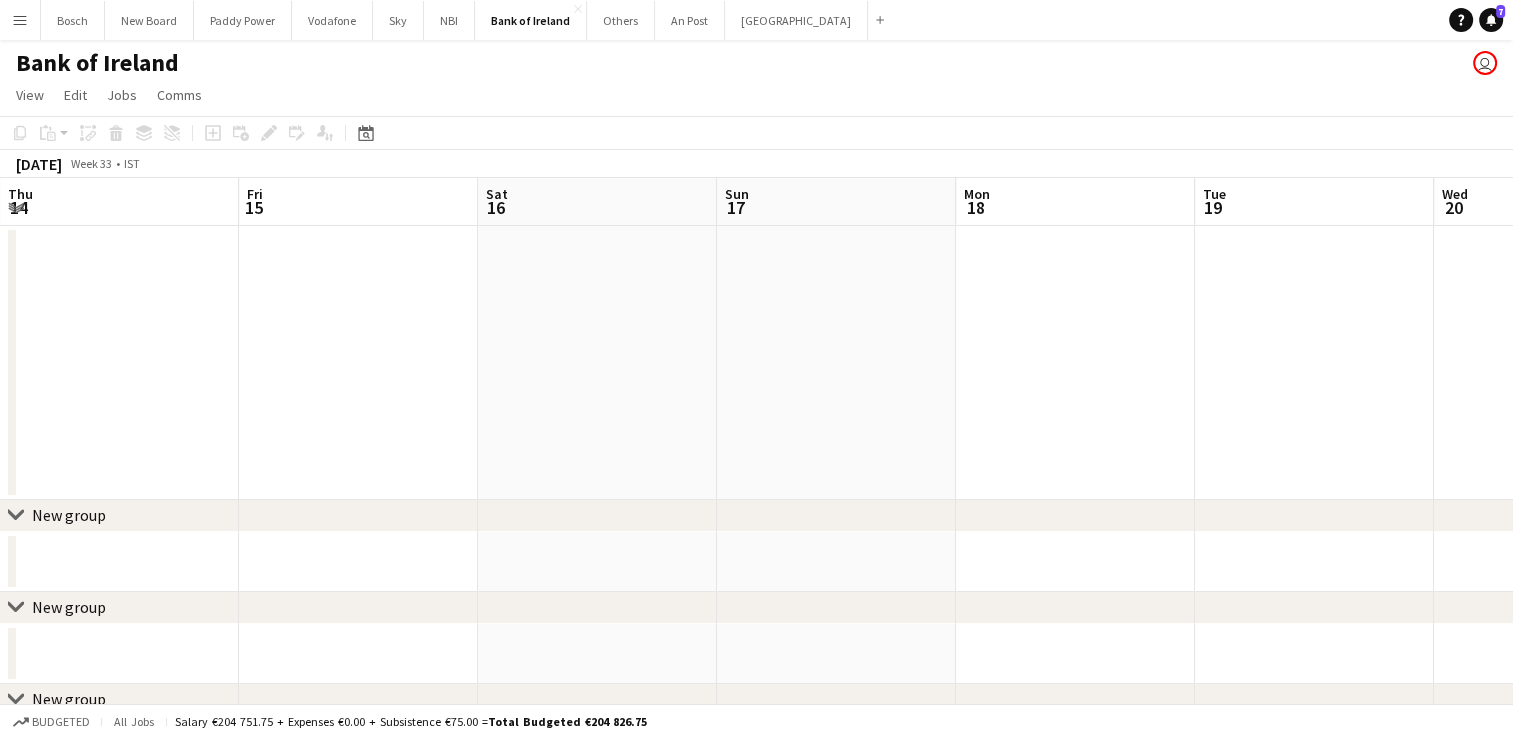 drag, startPoint x: 1233, startPoint y: 270, endPoint x: 196, endPoint y: 290, distance: 1037.1929 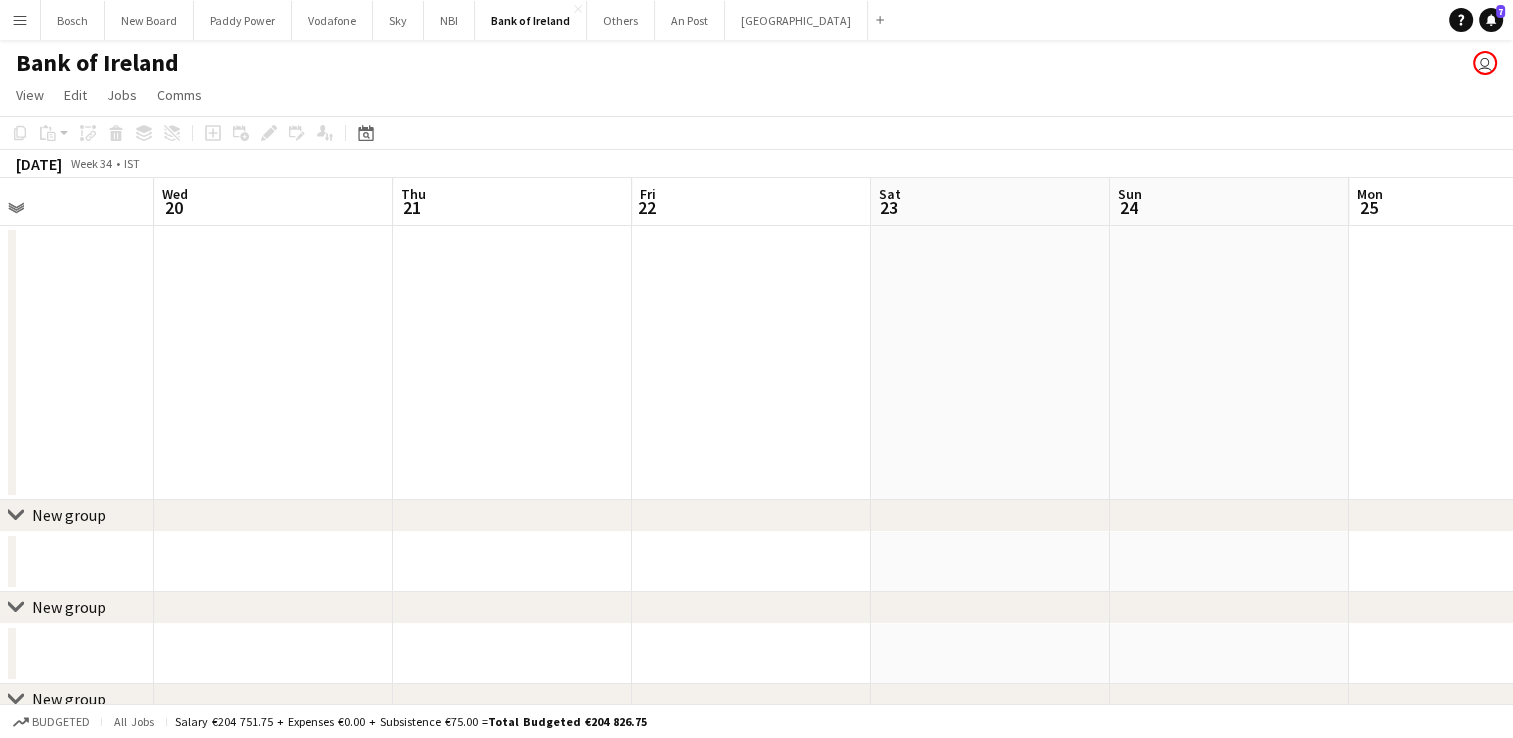 drag, startPoint x: 1036, startPoint y: 362, endPoint x: 1, endPoint y: 350, distance: 1035.0696 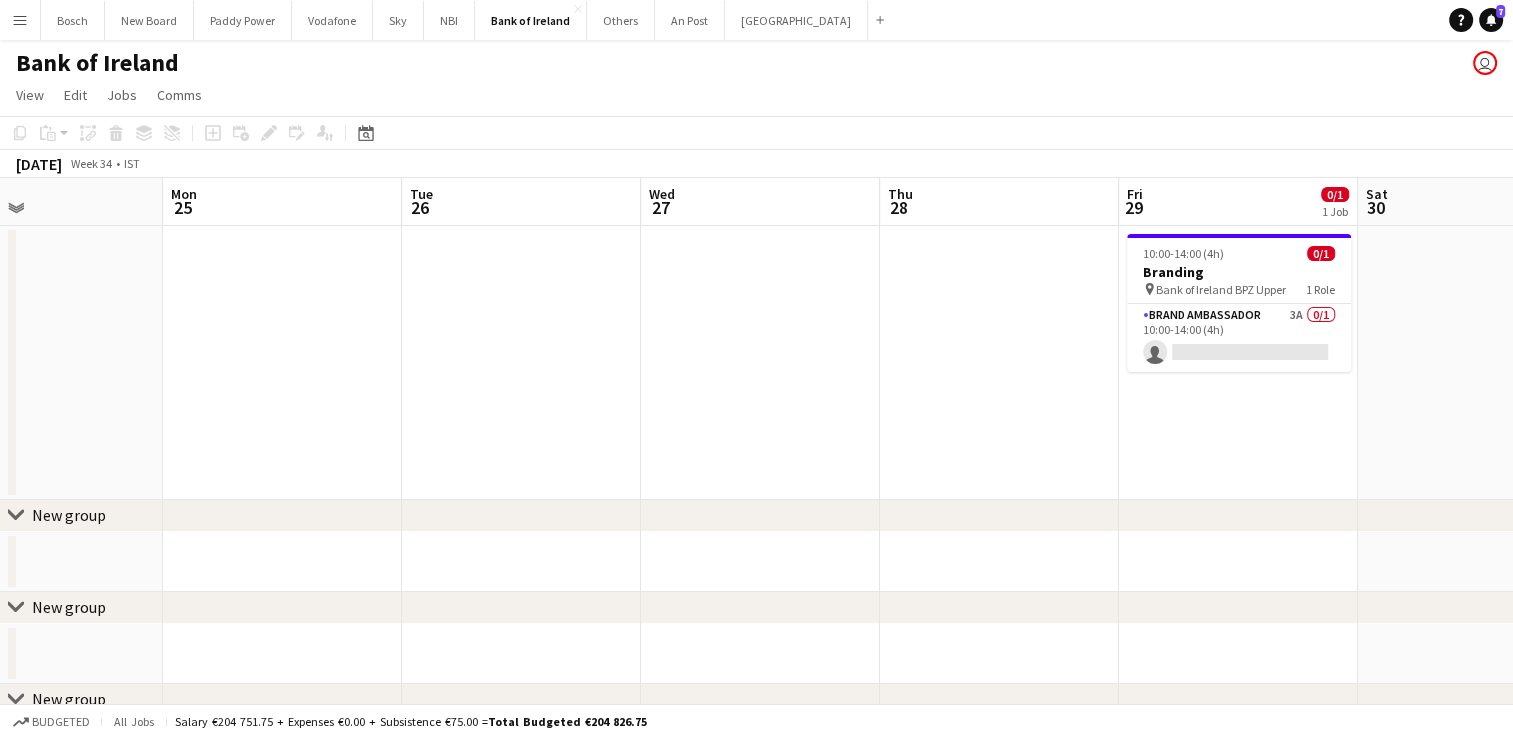 drag, startPoint x: 1268, startPoint y: 350, endPoint x: 132, endPoint y: 319, distance: 1136.4229 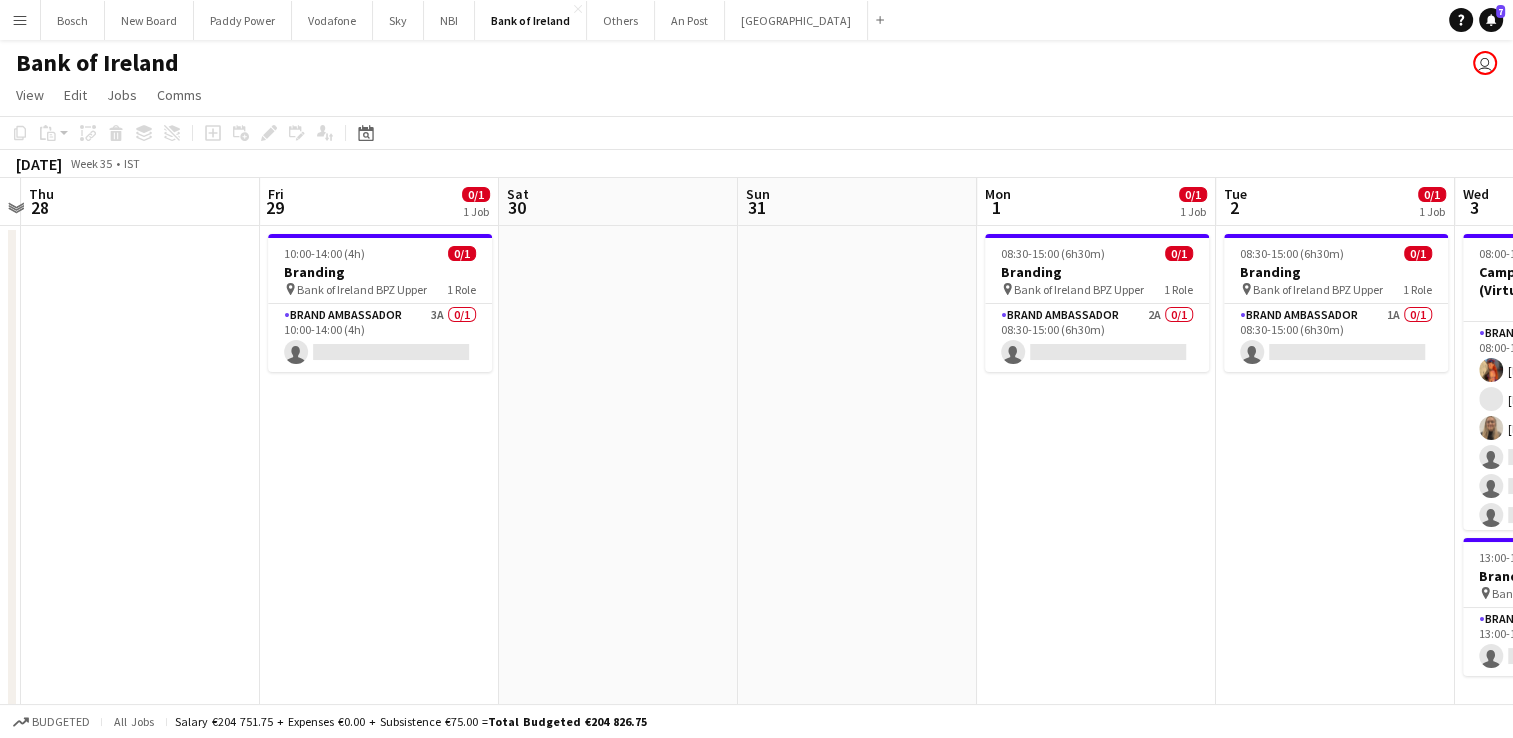 scroll, scrollTop: 0, scrollLeft: 742, axis: horizontal 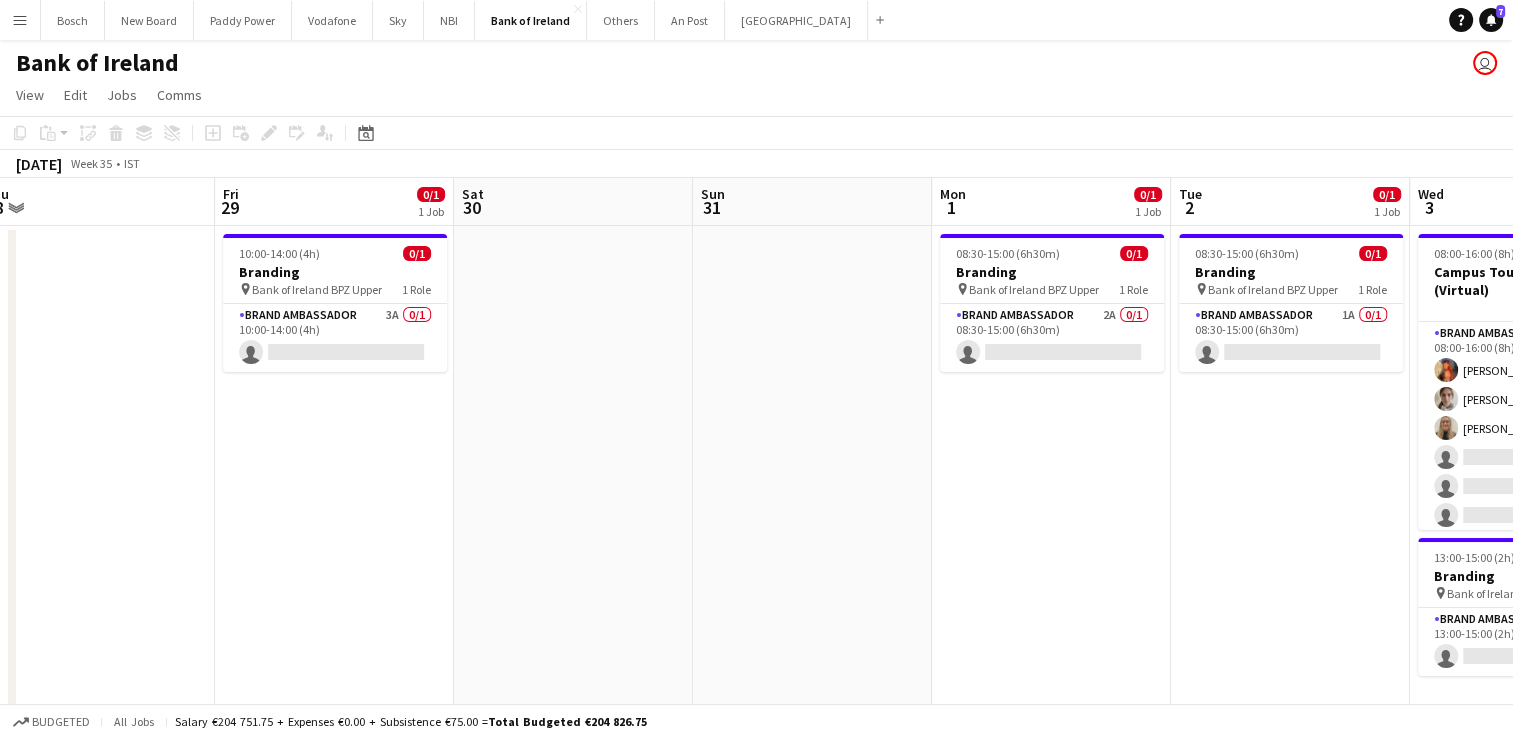 drag, startPoint x: 860, startPoint y: 388, endPoint x: 215, endPoint y: 354, distance: 645.8955 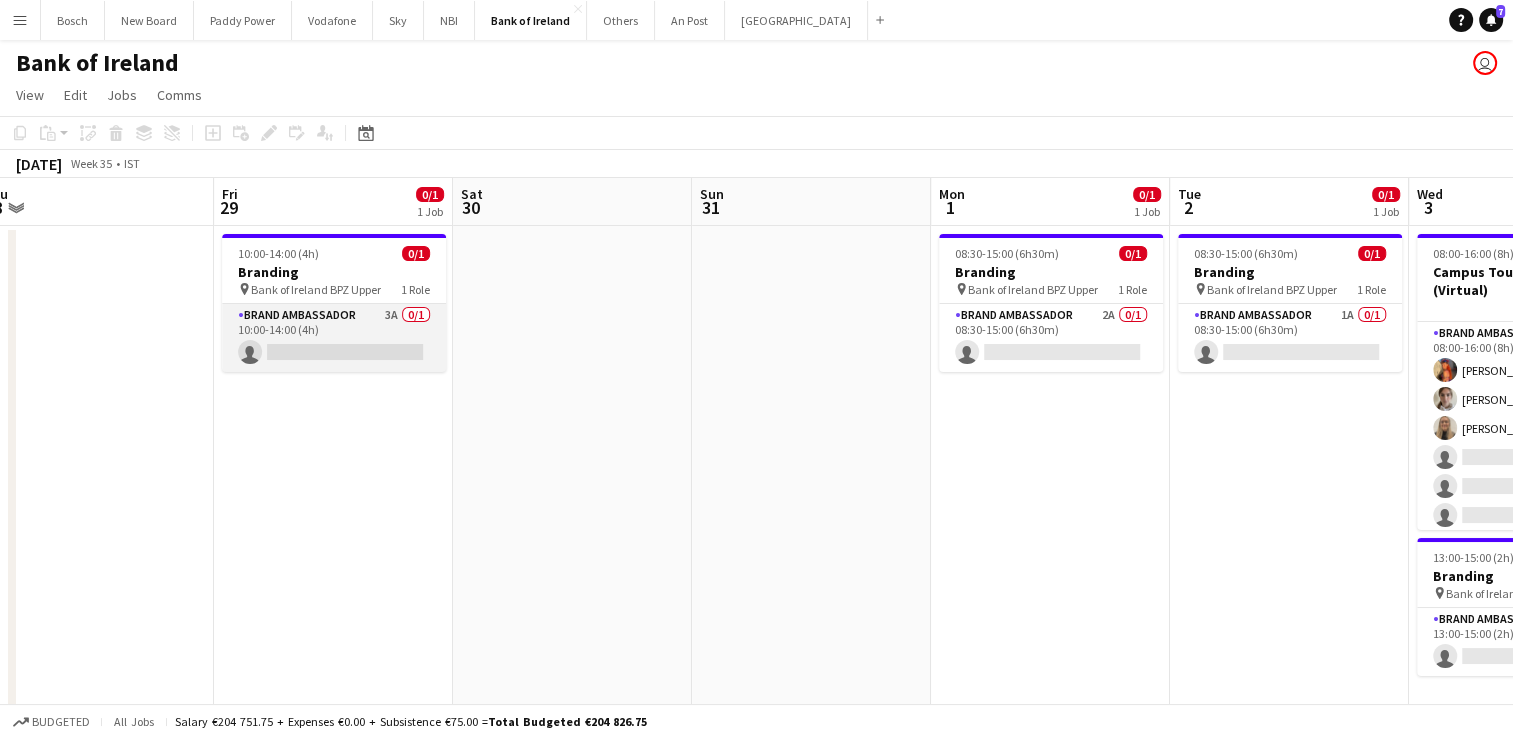 click on "Brand Ambassador   3A   0/1   10:00-14:00 (4h)
single-neutral-actions" at bounding box center (334, 338) 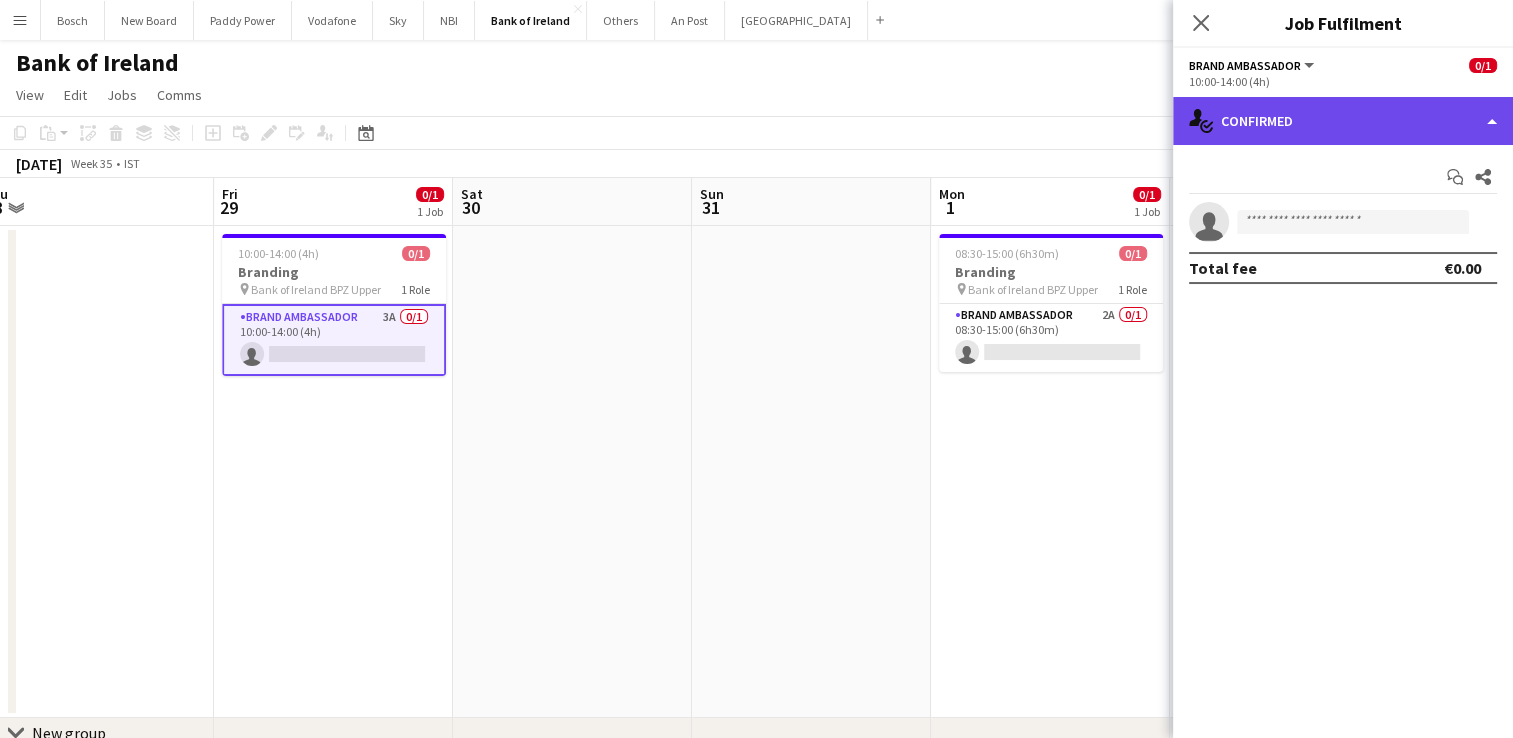 click on "single-neutral-actions-check-2
Confirmed" 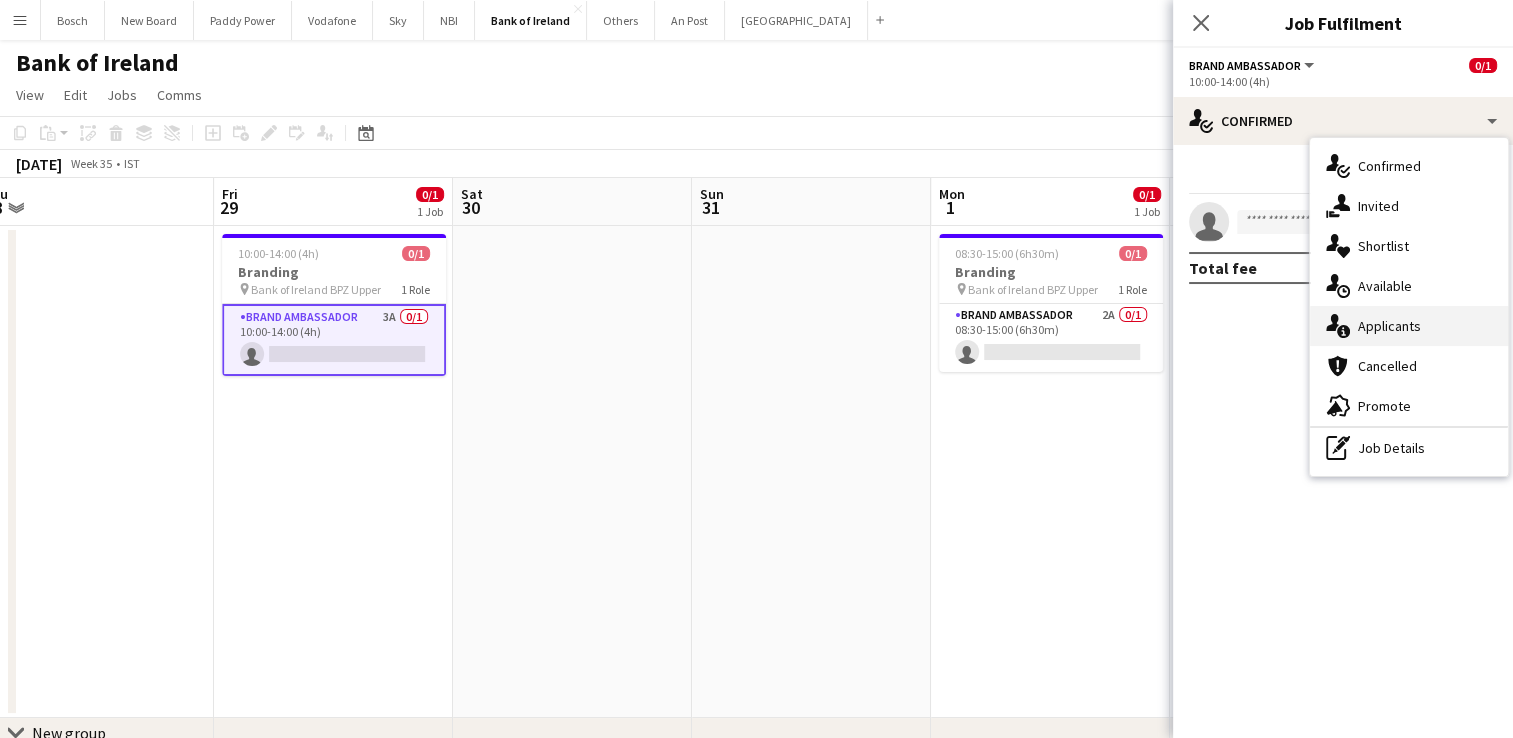 click on "single-neutral-actions-information" 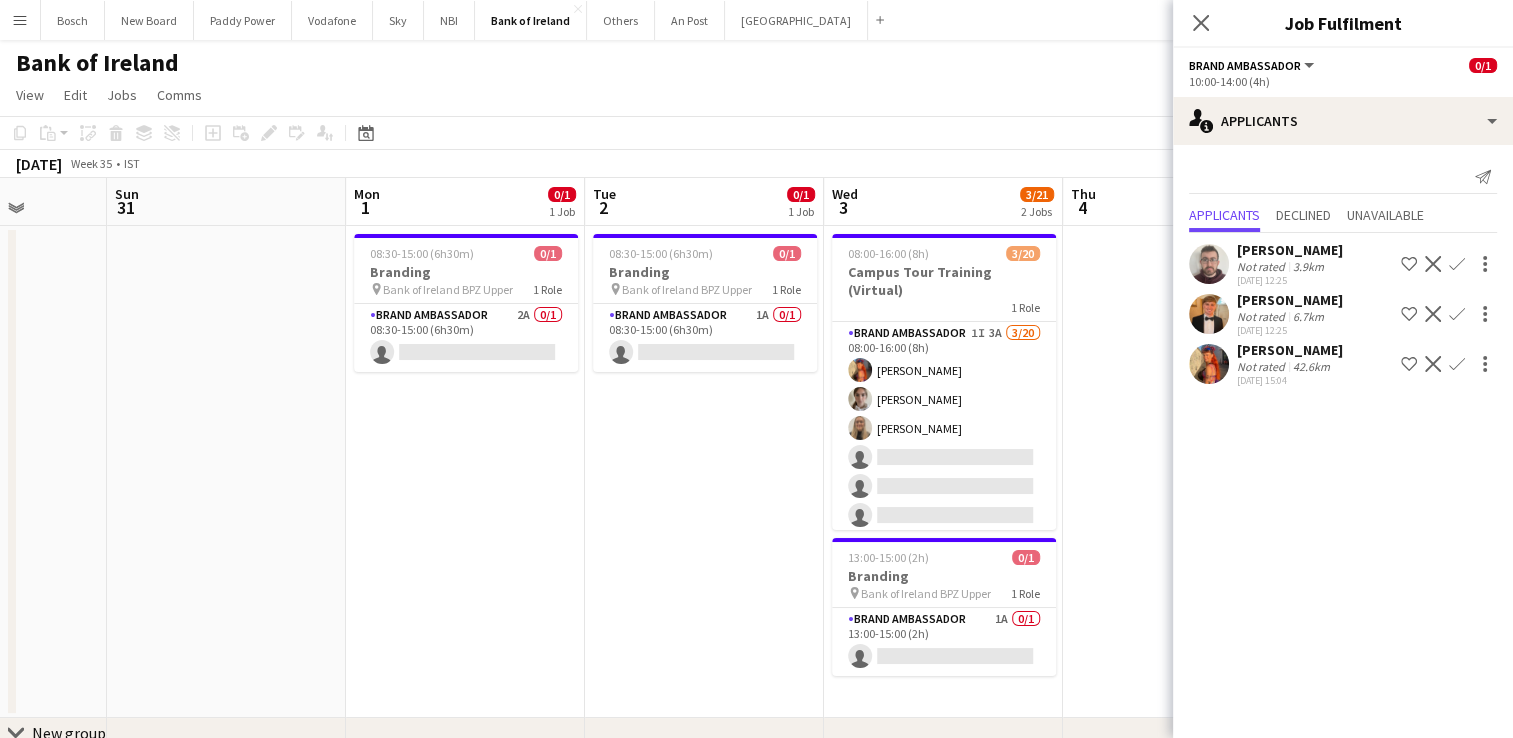 scroll, scrollTop: 0, scrollLeft: 850, axis: horizontal 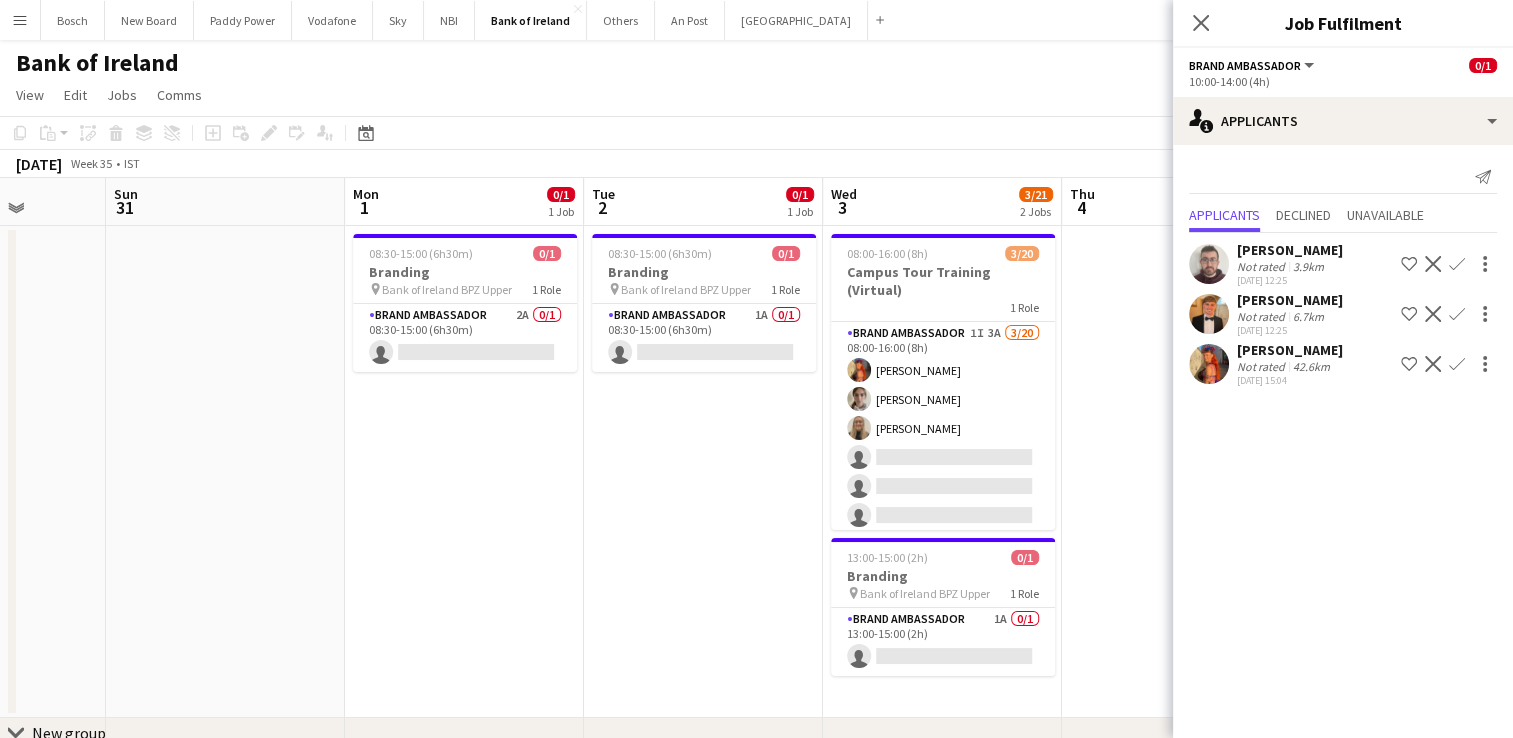 drag, startPoint x: 1040, startPoint y: 449, endPoint x: 510, endPoint y: 398, distance: 532.4481 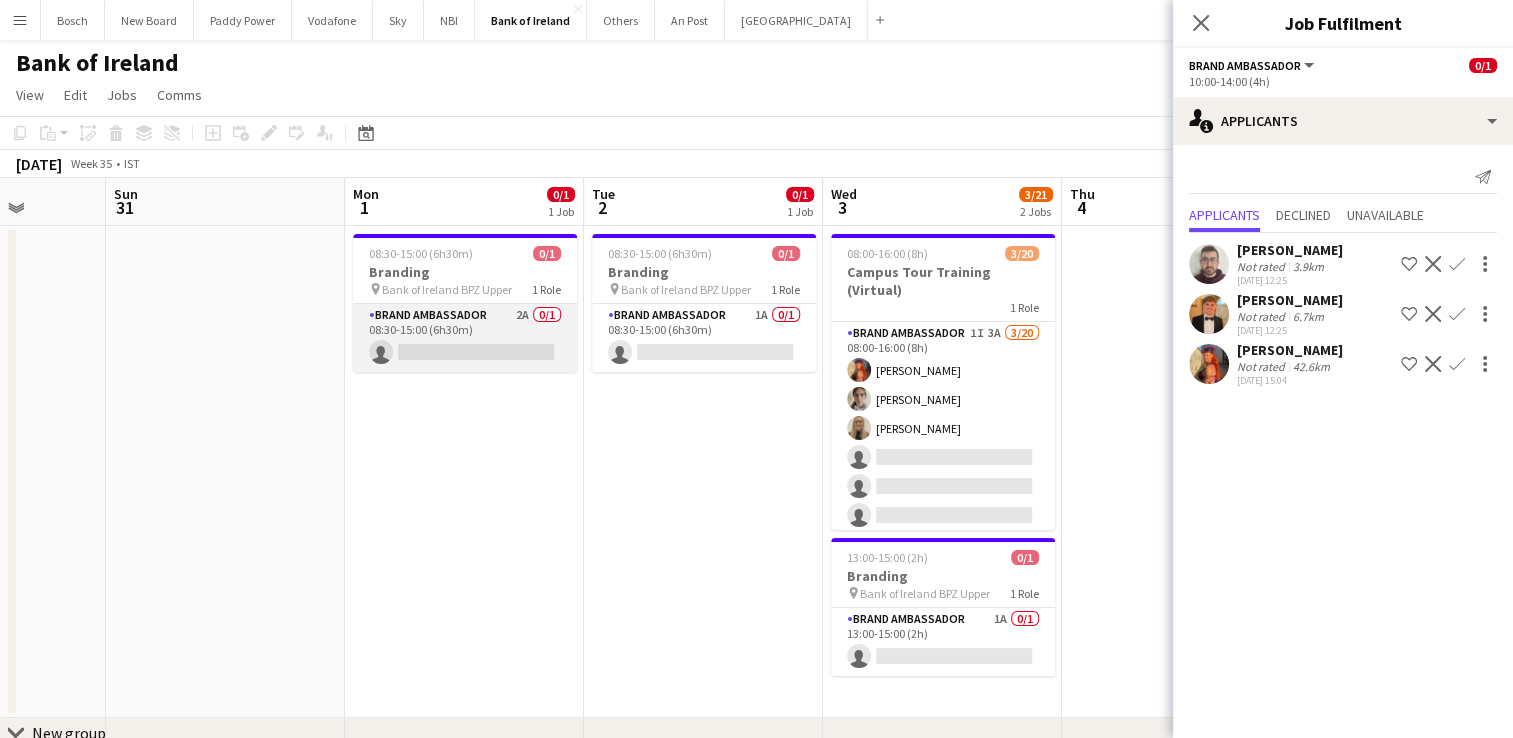 click on "Brand Ambassador   2A   0/1   08:30-15:00 (6h30m)
single-neutral-actions" at bounding box center [465, 338] 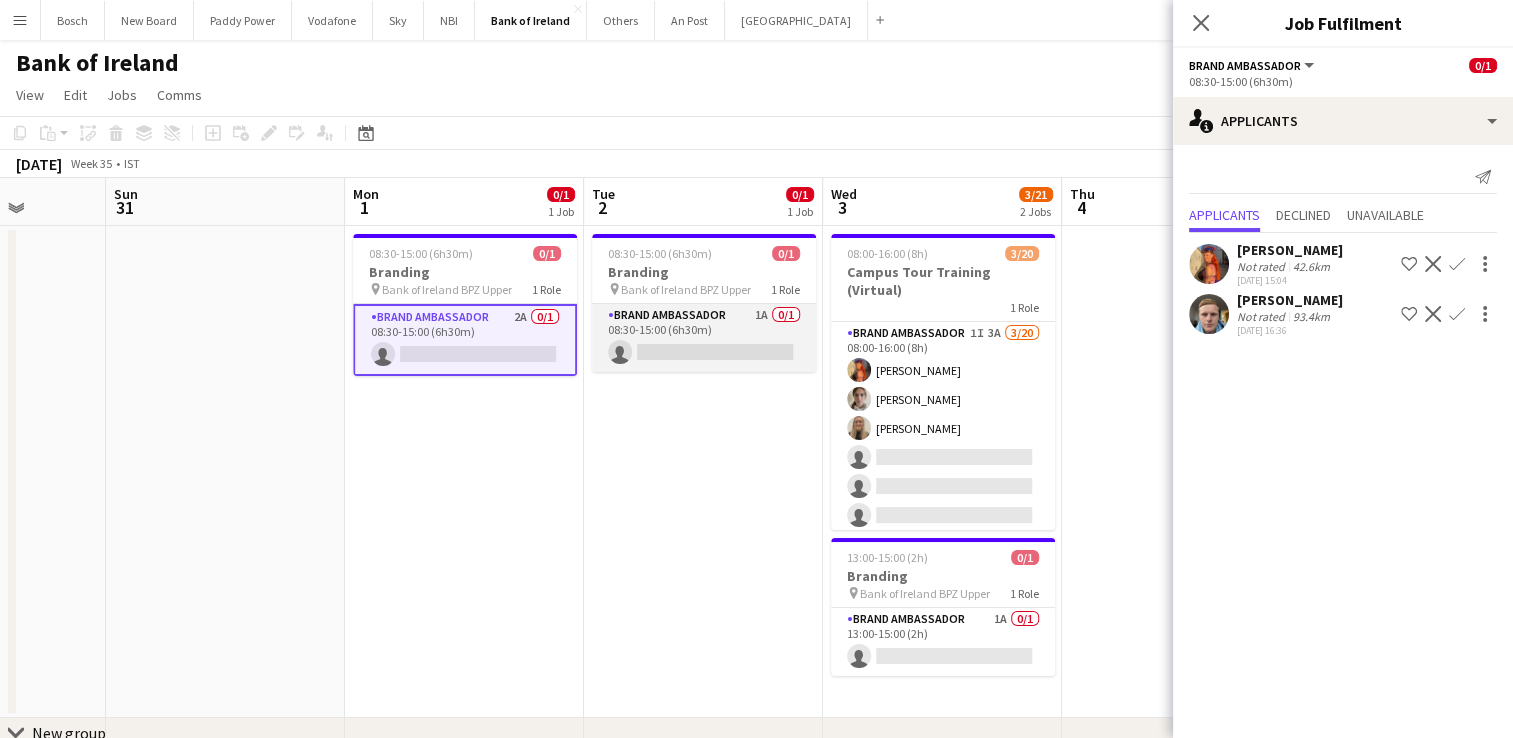 click on "Brand Ambassador   1A   0/1   08:30-15:00 (6h30m)
single-neutral-actions" at bounding box center [704, 338] 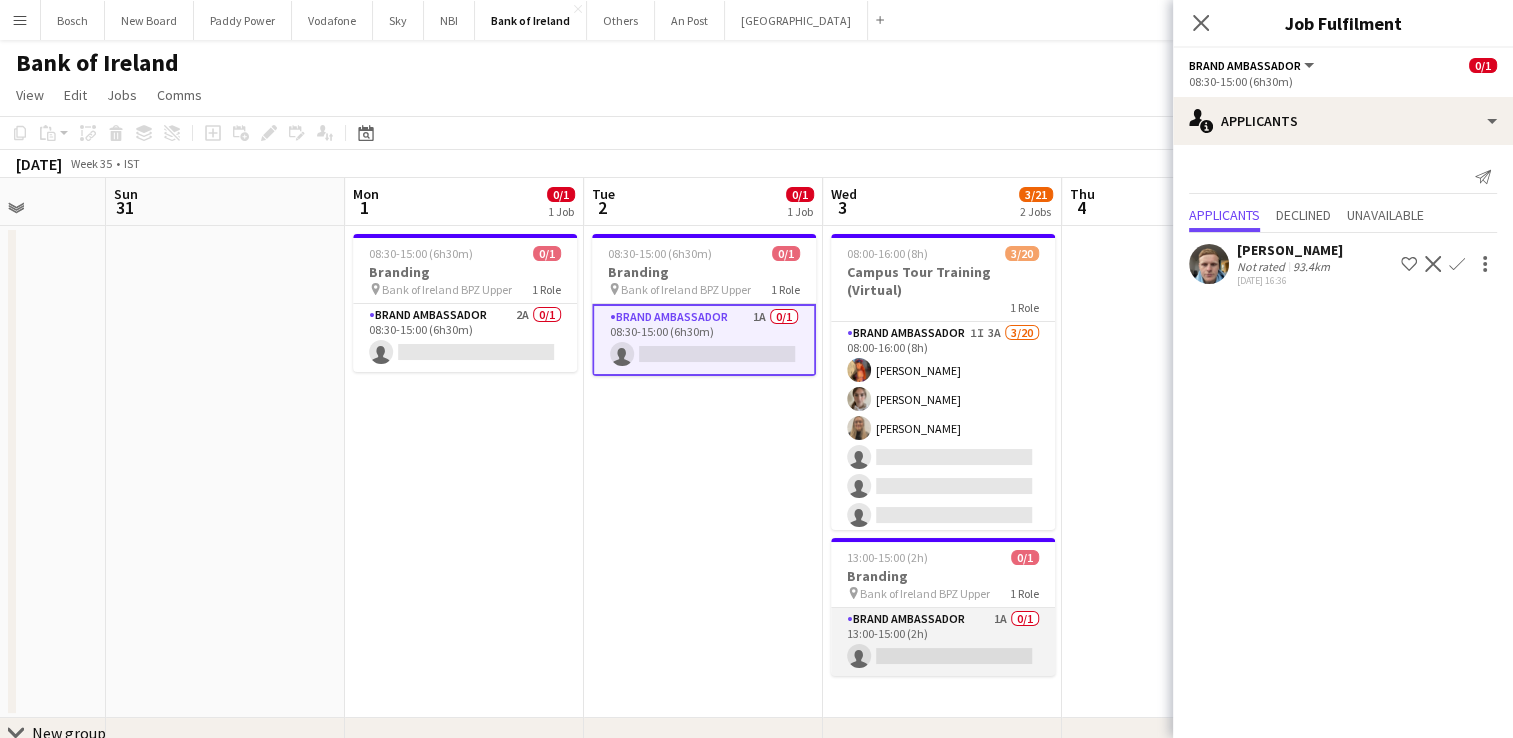click on "Brand Ambassador   1A   0/1   13:00-15:00 (2h)
single-neutral-actions" at bounding box center [943, 642] 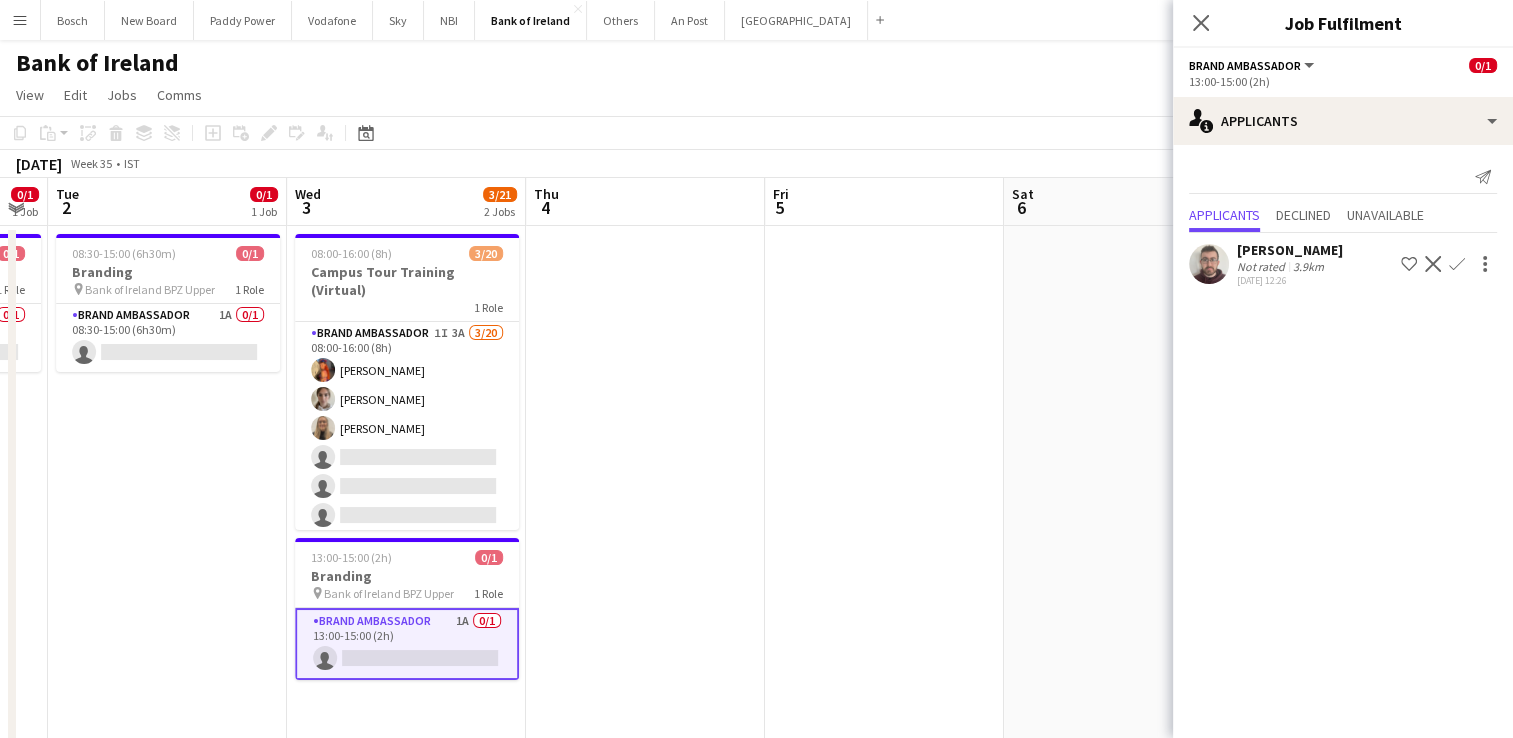 scroll, scrollTop: 0, scrollLeft: 909, axis: horizontal 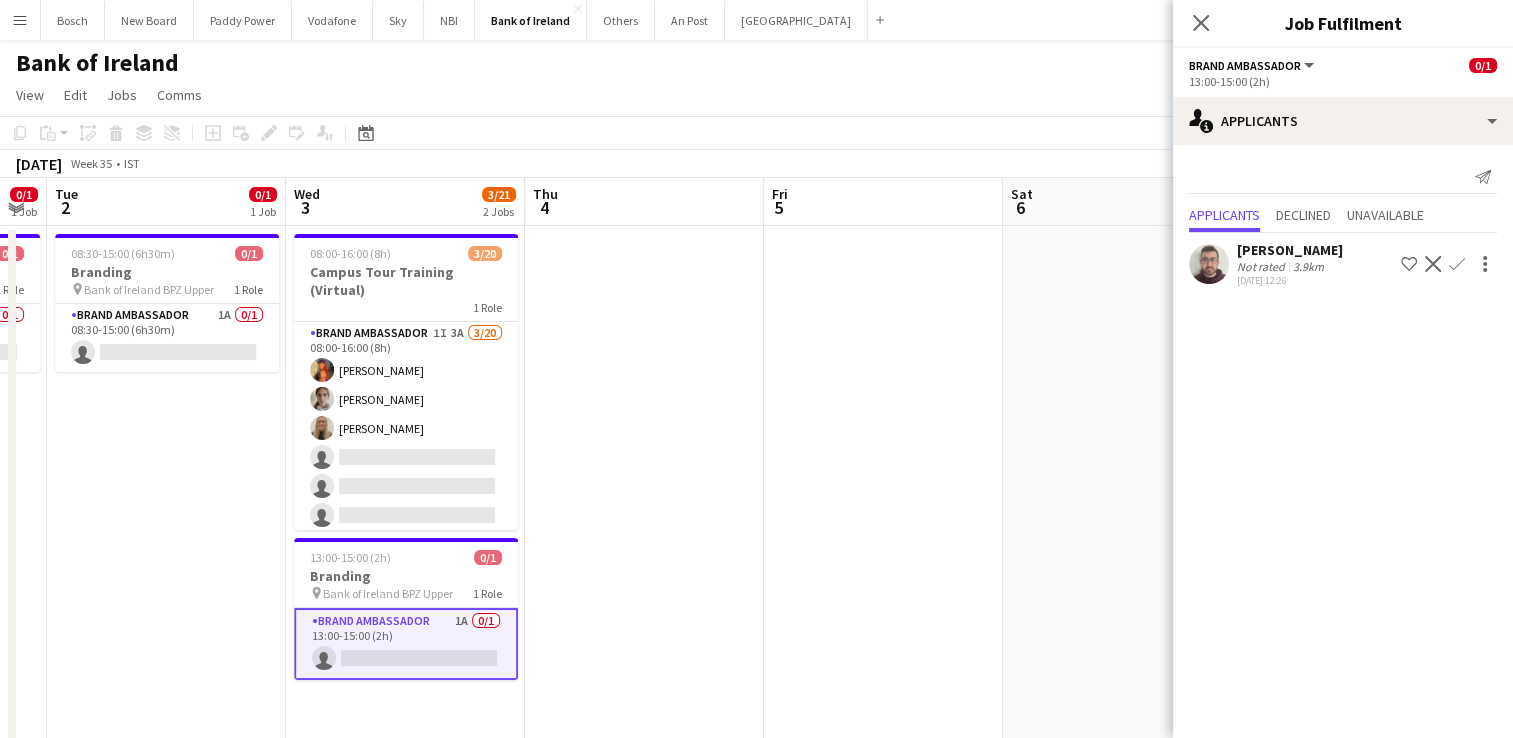 drag, startPoint x: 636, startPoint y: 515, endPoint x: 156, endPoint y: 461, distance: 483.02795 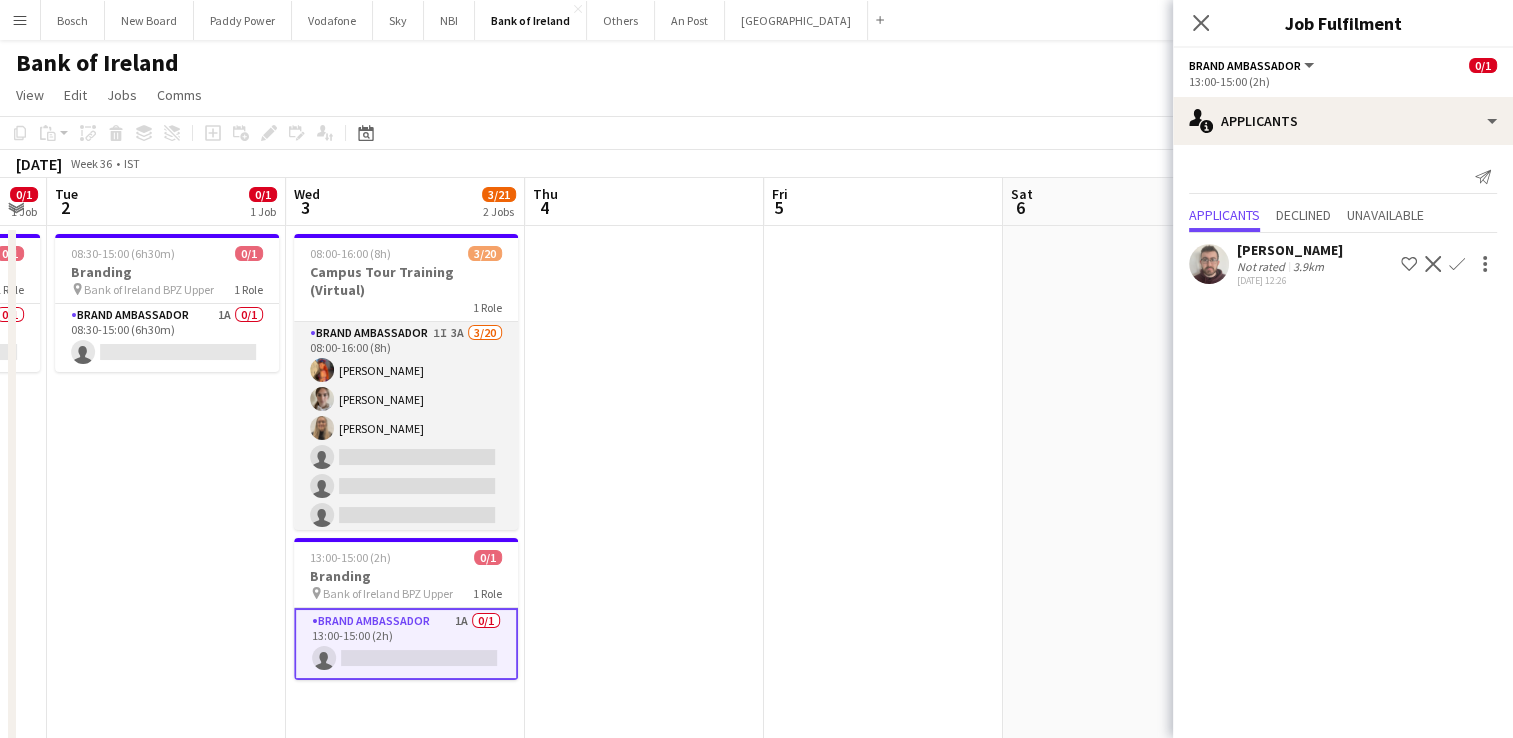 click on "Brand Ambassador   1I   3A   [DATE]   08:00-16:00 (8h)
[PERSON_NAME] [PERSON_NAME] [PERSON_NAME]
single-neutral-actions
single-neutral-actions
single-neutral-actions
single-neutral-actions
single-neutral-actions
single-neutral-actions
single-neutral-actions
single-neutral-actions
single-neutral-actions
single-neutral-actions
single-neutral-actions
single-neutral-actions
single-neutral-actions
single-neutral-actions
single-neutral-actions
single-neutral-actions" at bounding box center [406, 631] 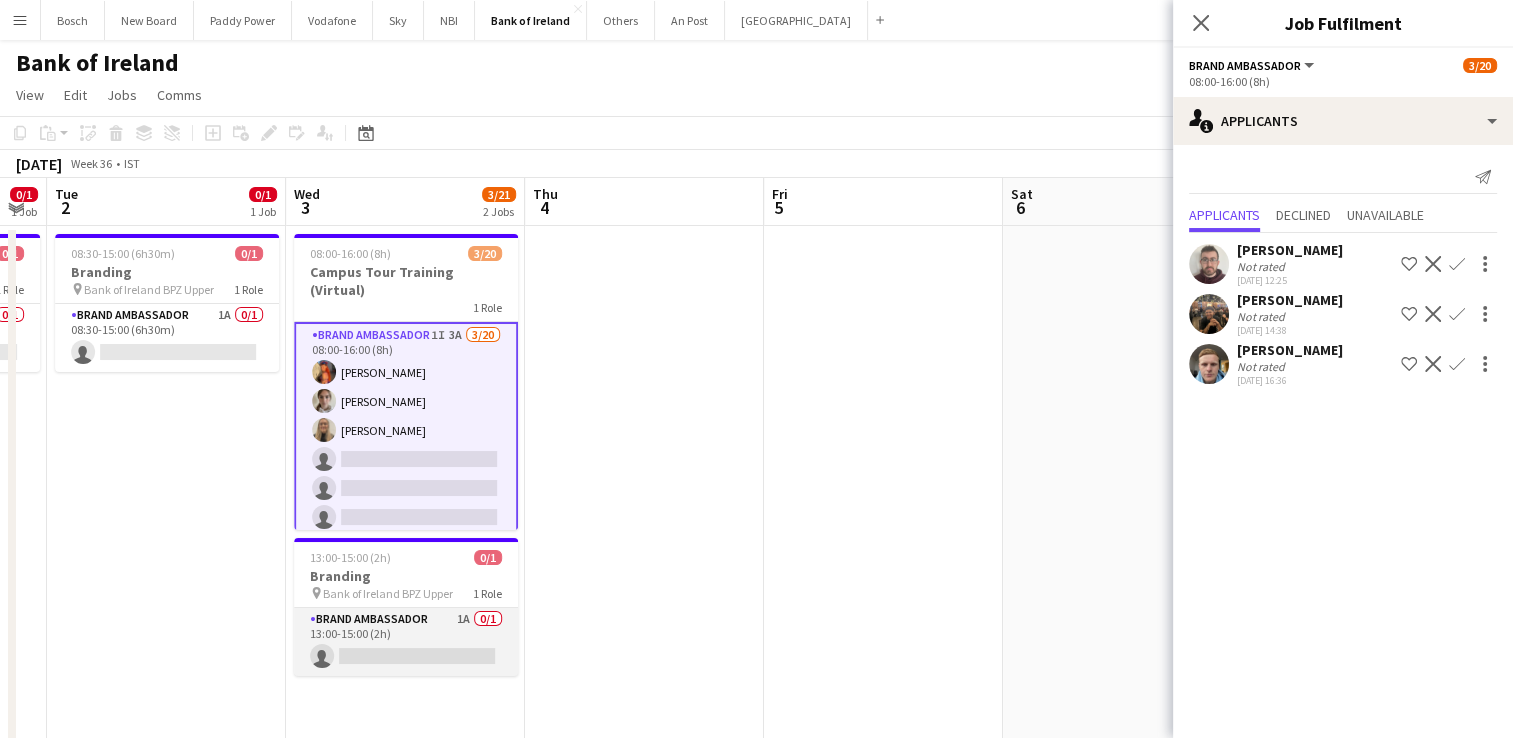 click on "Brand Ambassador   1A   0/1   13:00-15:00 (2h)
single-neutral-actions" at bounding box center [406, 642] 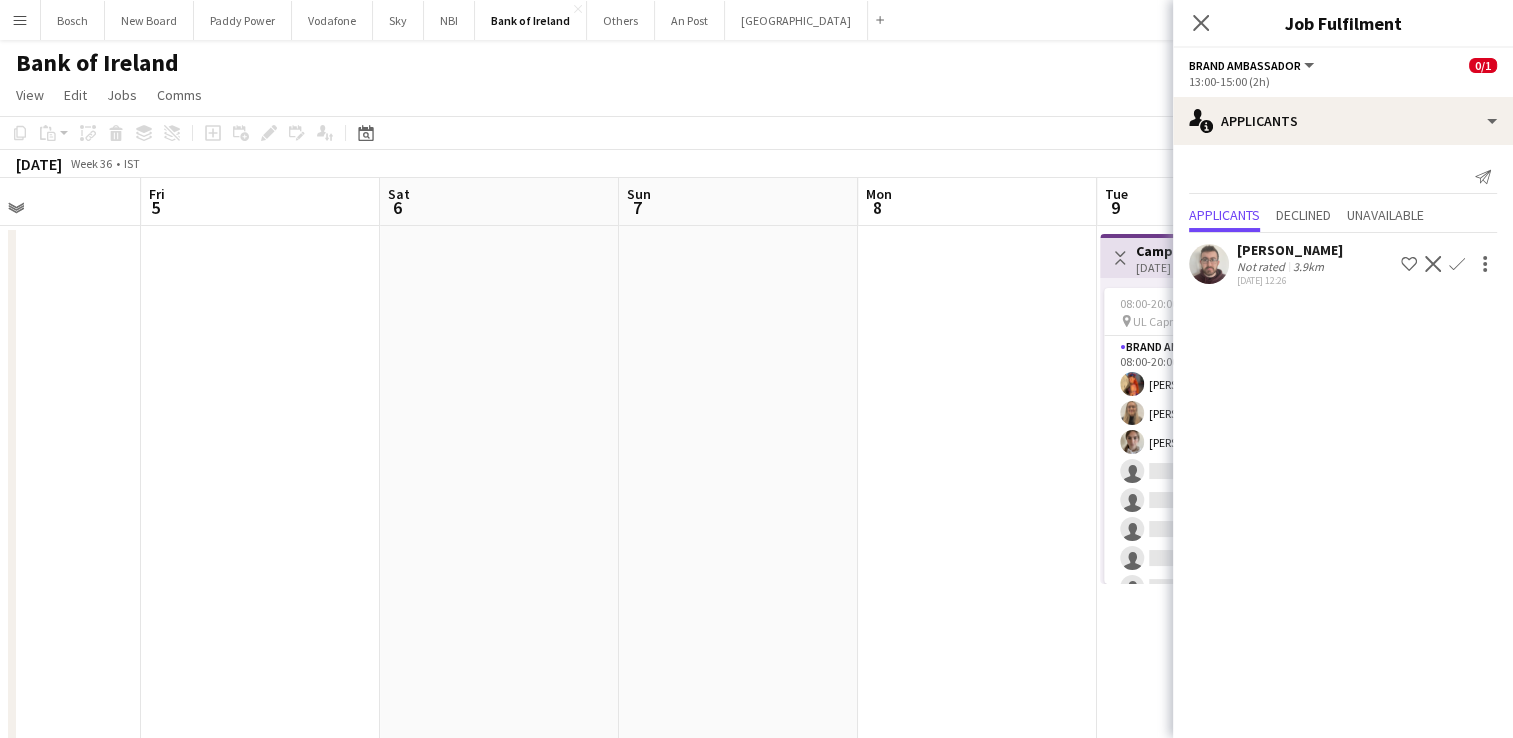 drag, startPoint x: 936, startPoint y: 380, endPoint x: 146, endPoint y: 372, distance: 790.0405 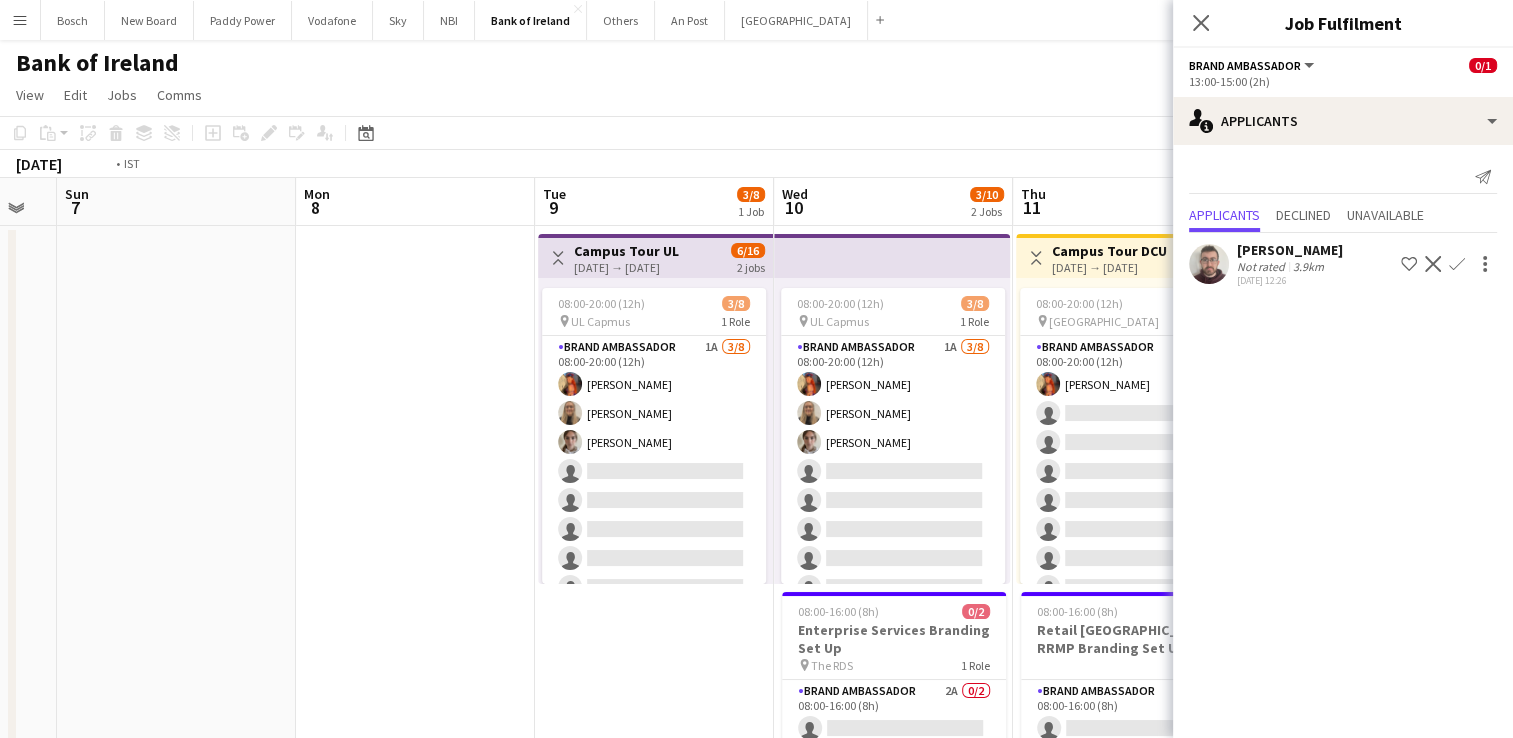drag, startPoint x: 648, startPoint y: 383, endPoint x: 0, endPoint y: 370, distance: 648.1304 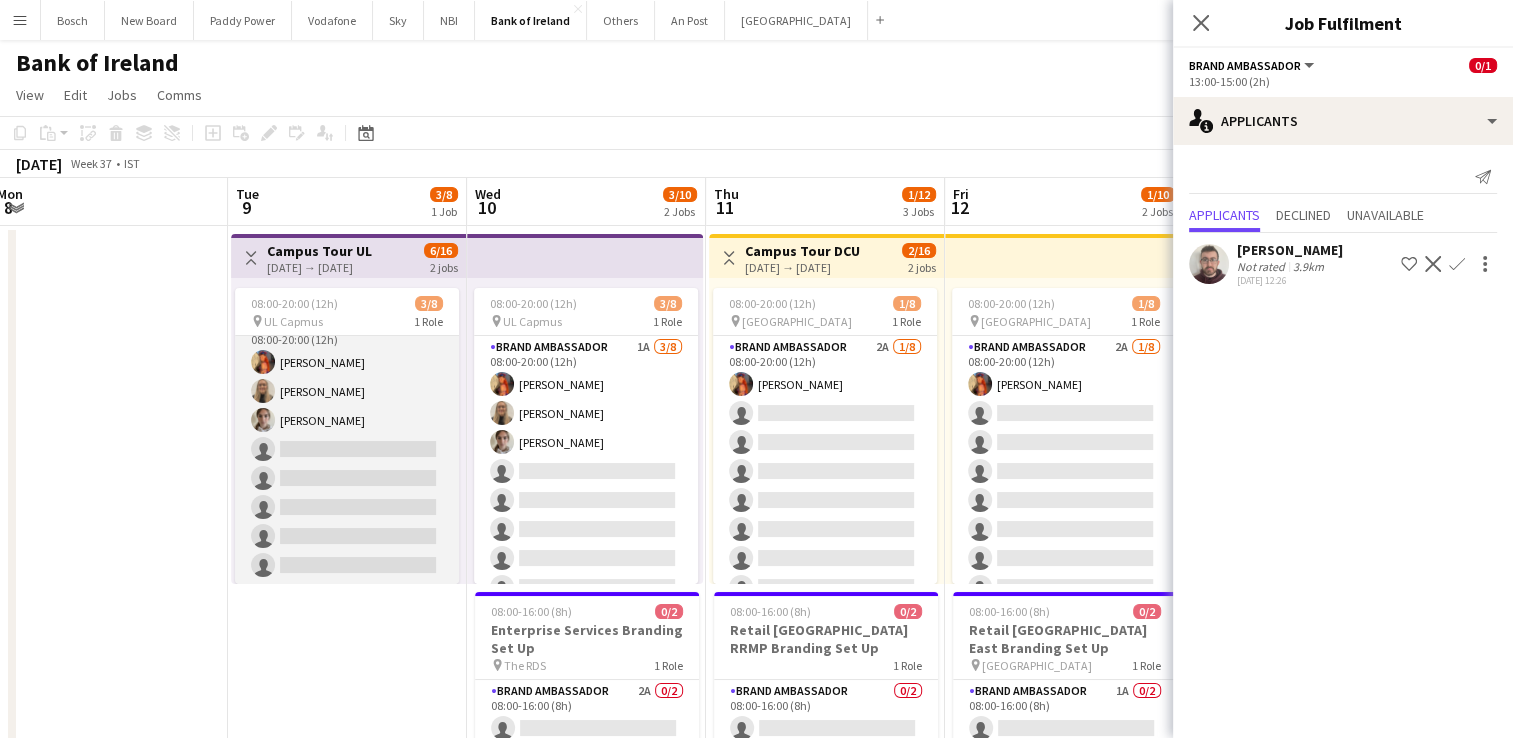 scroll, scrollTop: 0, scrollLeft: 0, axis: both 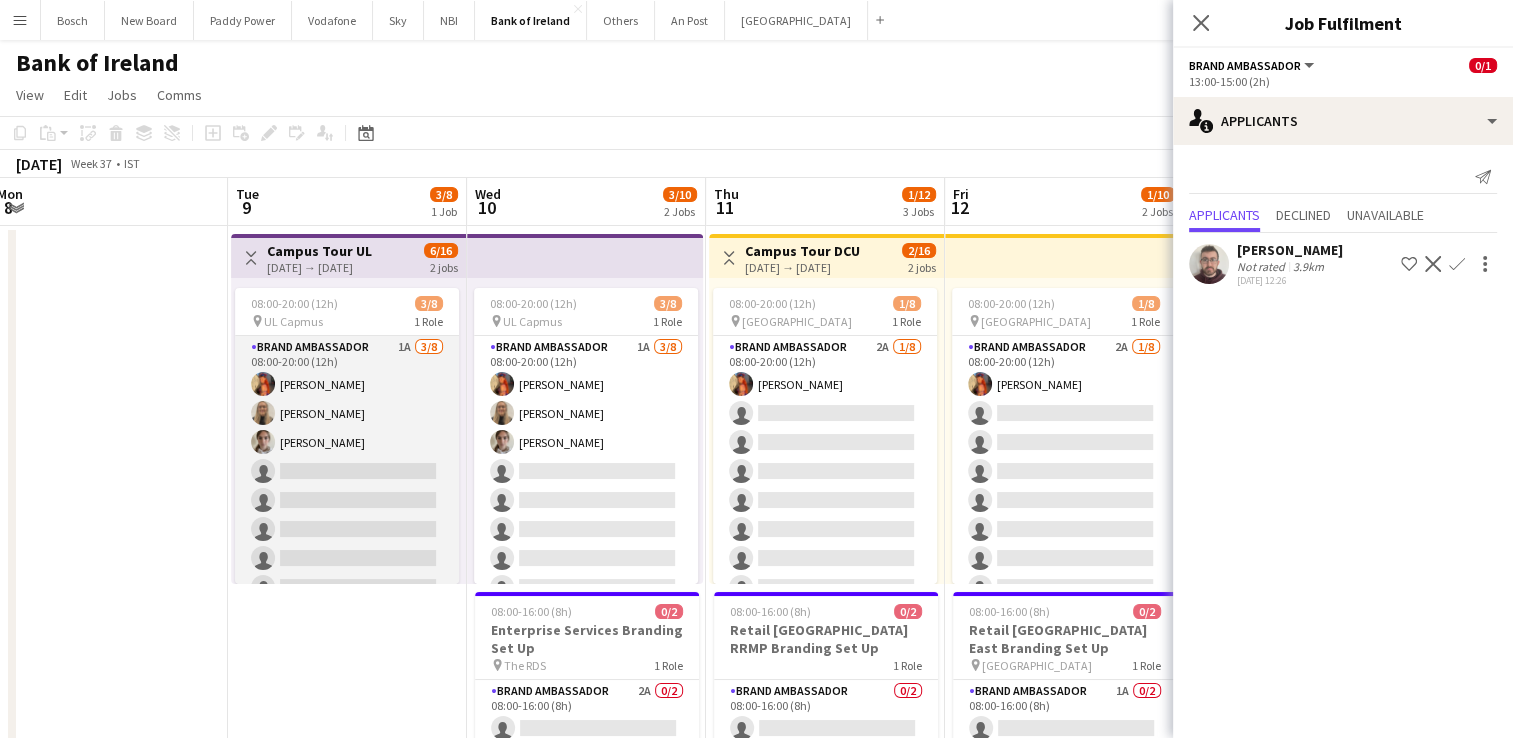 click on "Brand Ambassador   1A   [DATE]   08:00-20:00 (12h)
[PERSON_NAME] [PERSON_NAME] [PERSON_NAME]
single-neutral-actions
single-neutral-actions
single-neutral-actions
single-neutral-actions
single-neutral-actions" at bounding box center (347, 471) 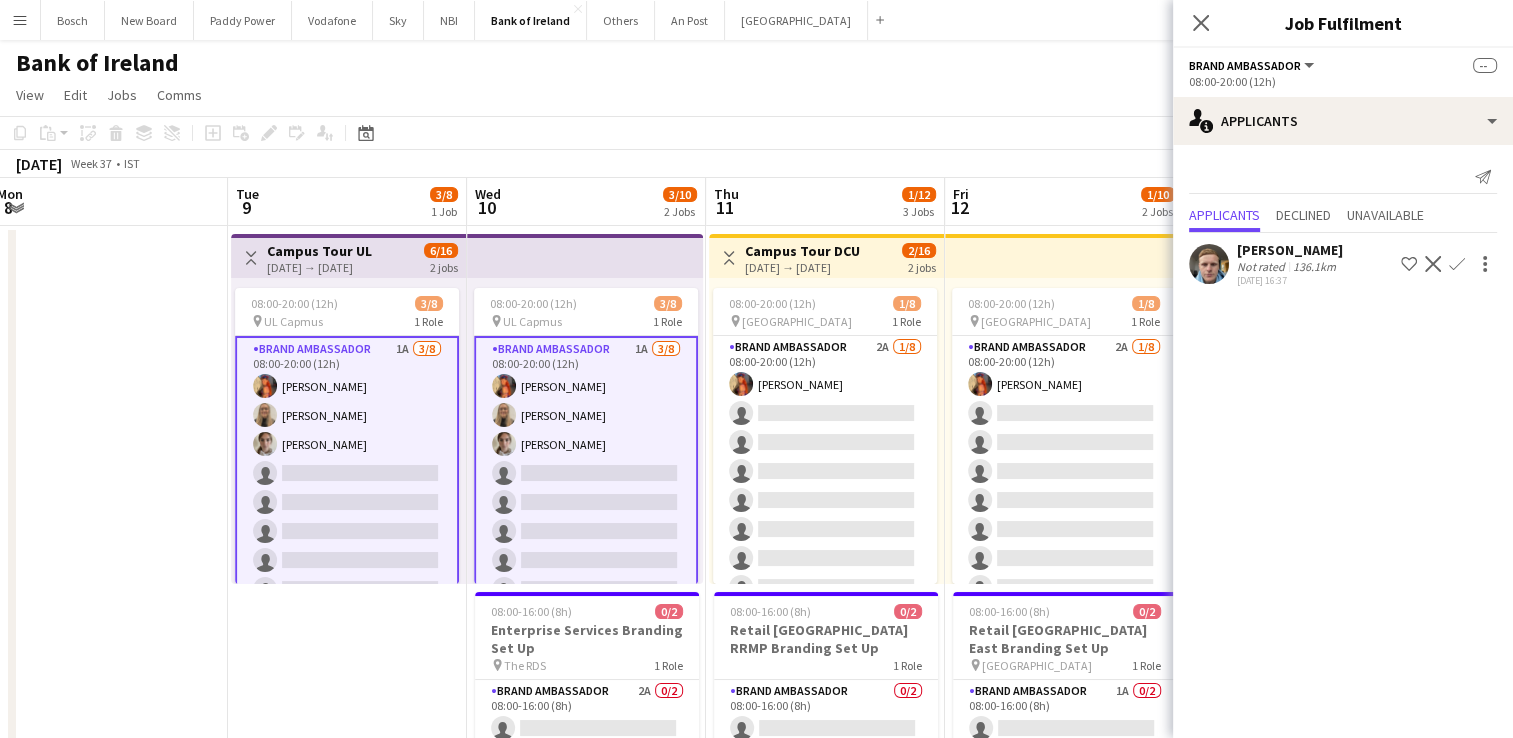 click on "Brand Ambassador   1A   [DATE]   08:00-20:00 (12h)
[PERSON_NAME] [PERSON_NAME] [PERSON_NAME]
single-neutral-actions
single-neutral-actions
single-neutral-actions
single-neutral-actions
single-neutral-actions" at bounding box center (586, 473) 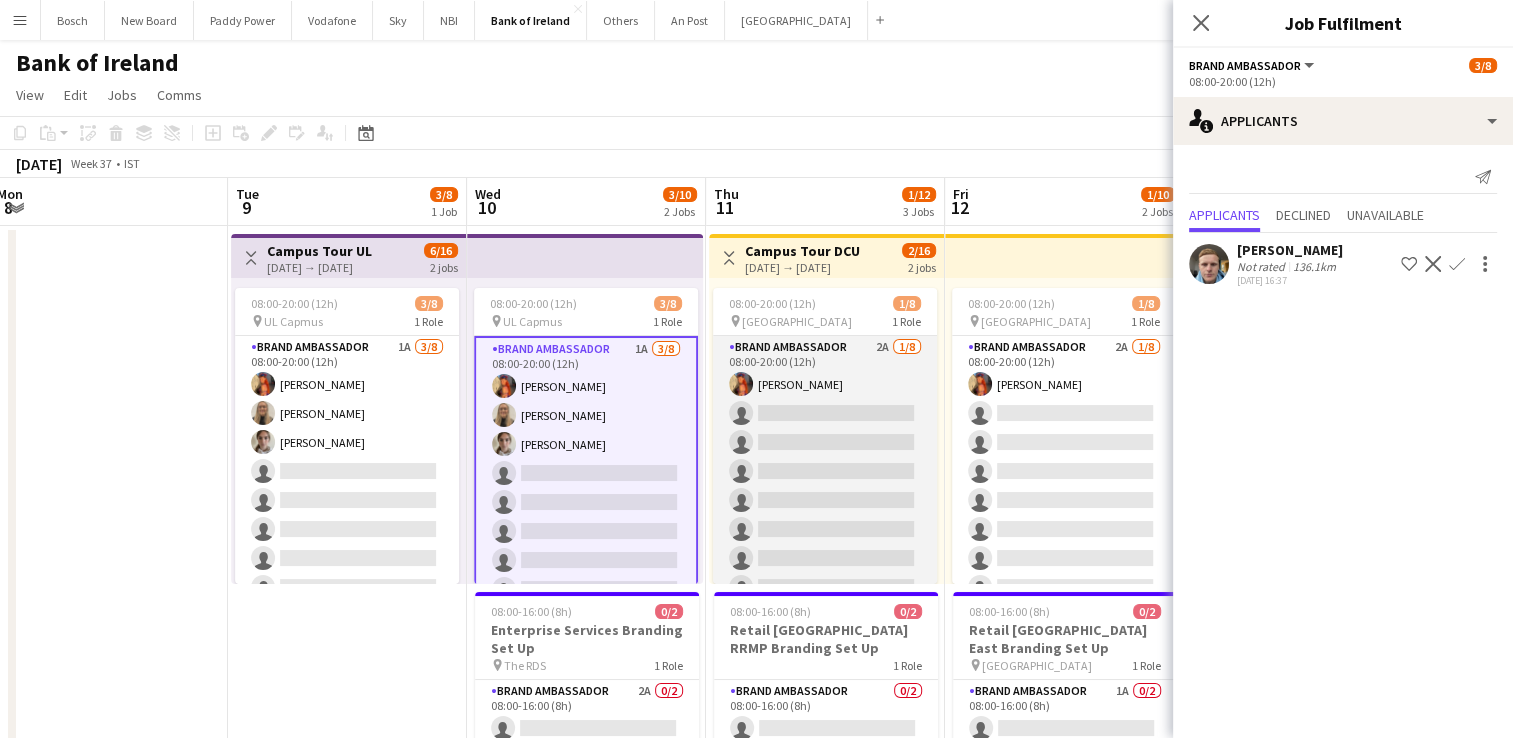 click on "Brand Ambassador   2A   [DATE]   08:00-20:00 (12h)
[PERSON_NAME]
single-neutral-actions
single-neutral-actions
single-neutral-actions
single-neutral-actions
single-neutral-actions
single-neutral-actions
single-neutral-actions" at bounding box center [825, 471] 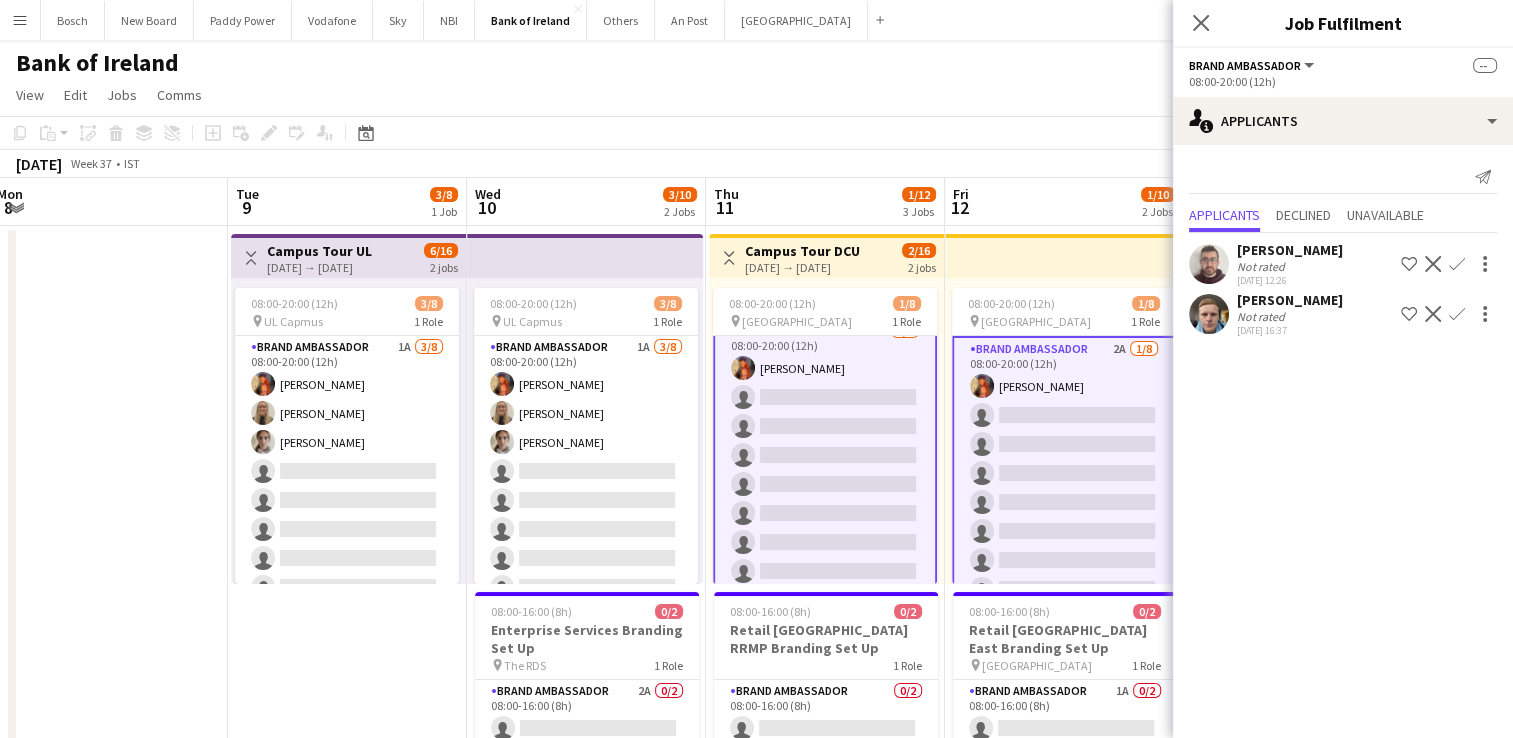 scroll, scrollTop: 25, scrollLeft: 0, axis: vertical 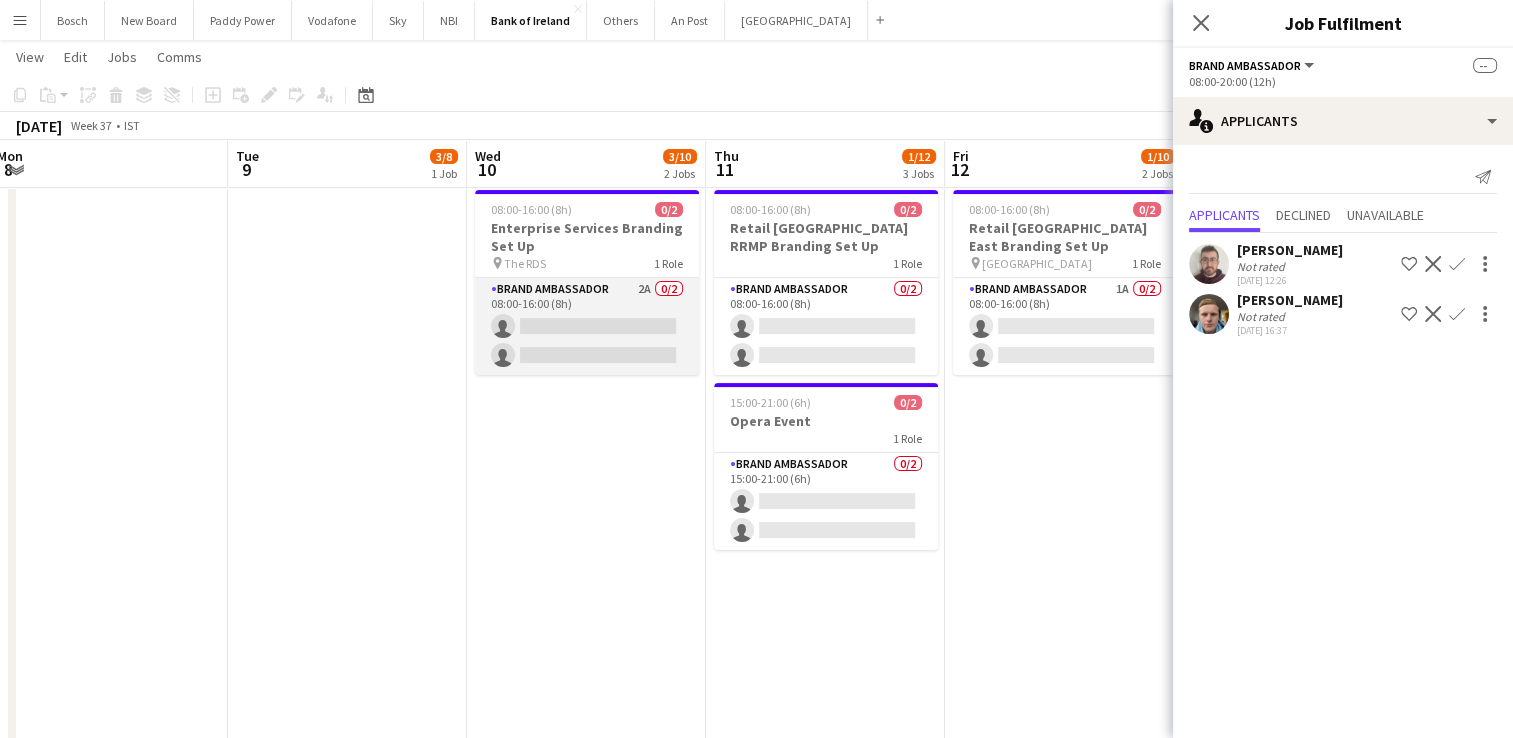 click on "Brand Ambassador   2A   0/2   08:00-16:00 (8h)
single-neutral-actions
single-neutral-actions" at bounding box center (587, 326) 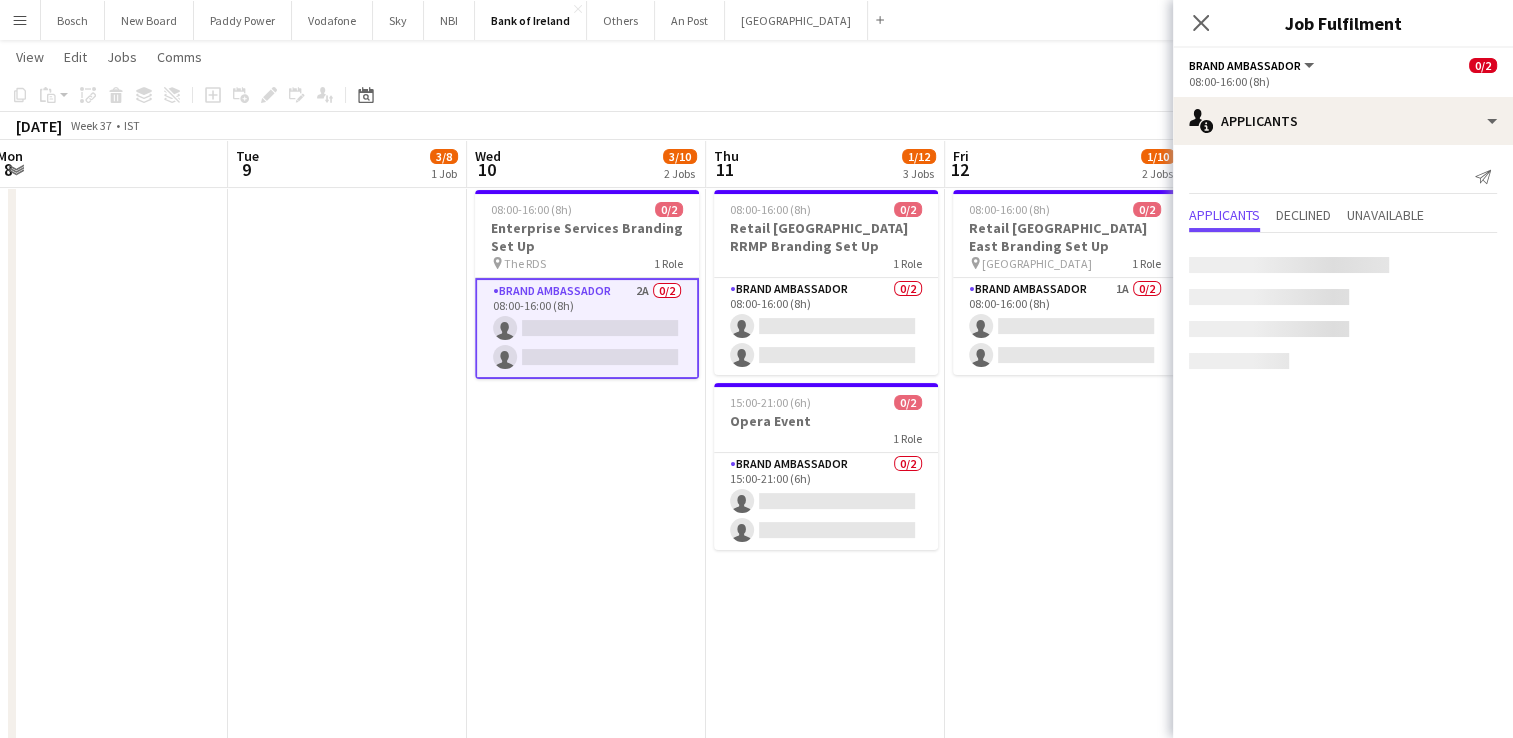 scroll, scrollTop: 23, scrollLeft: 0, axis: vertical 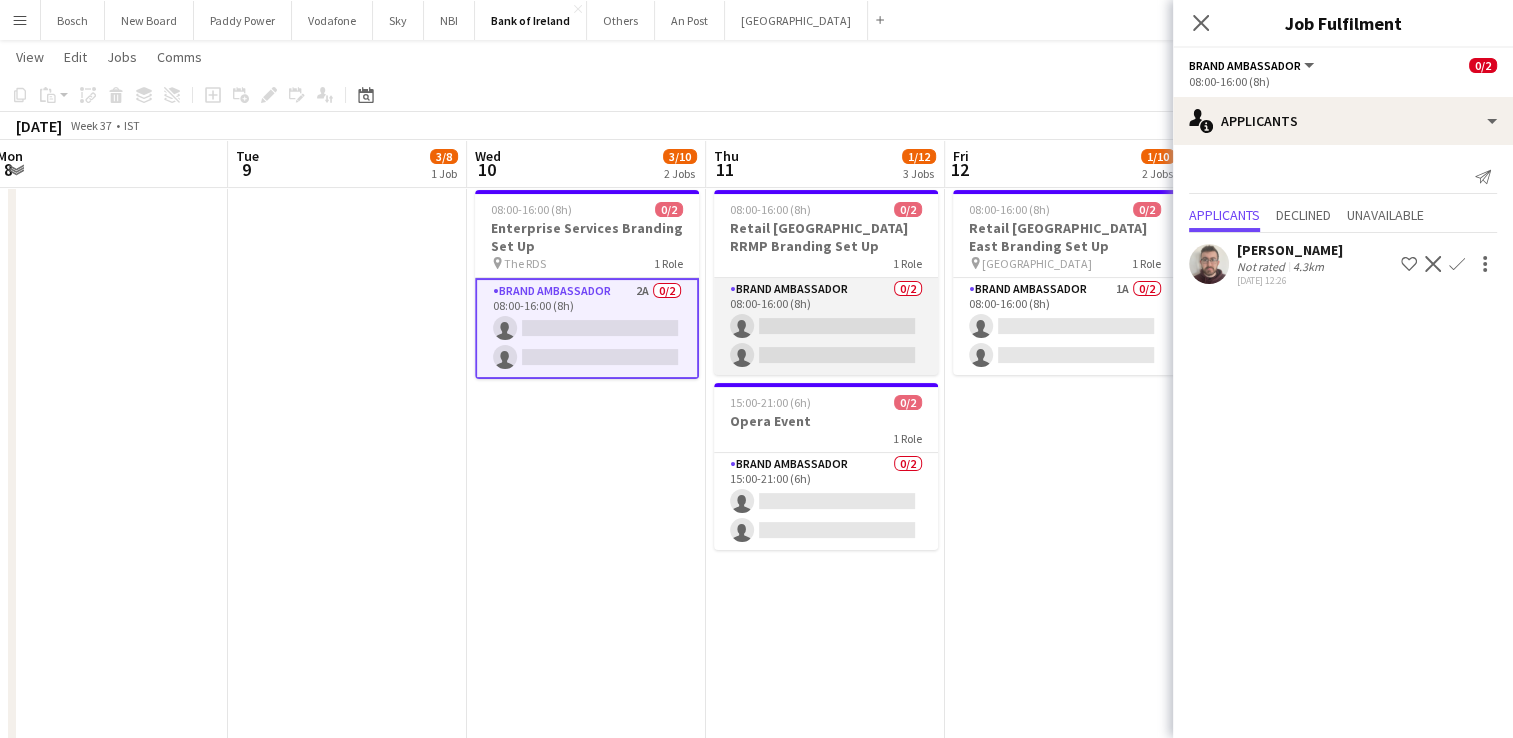 click on "Brand Ambassador   0/2   08:00-16:00 (8h)
single-neutral-actions
single-neutral-actions" at bounding box center [826, 326] 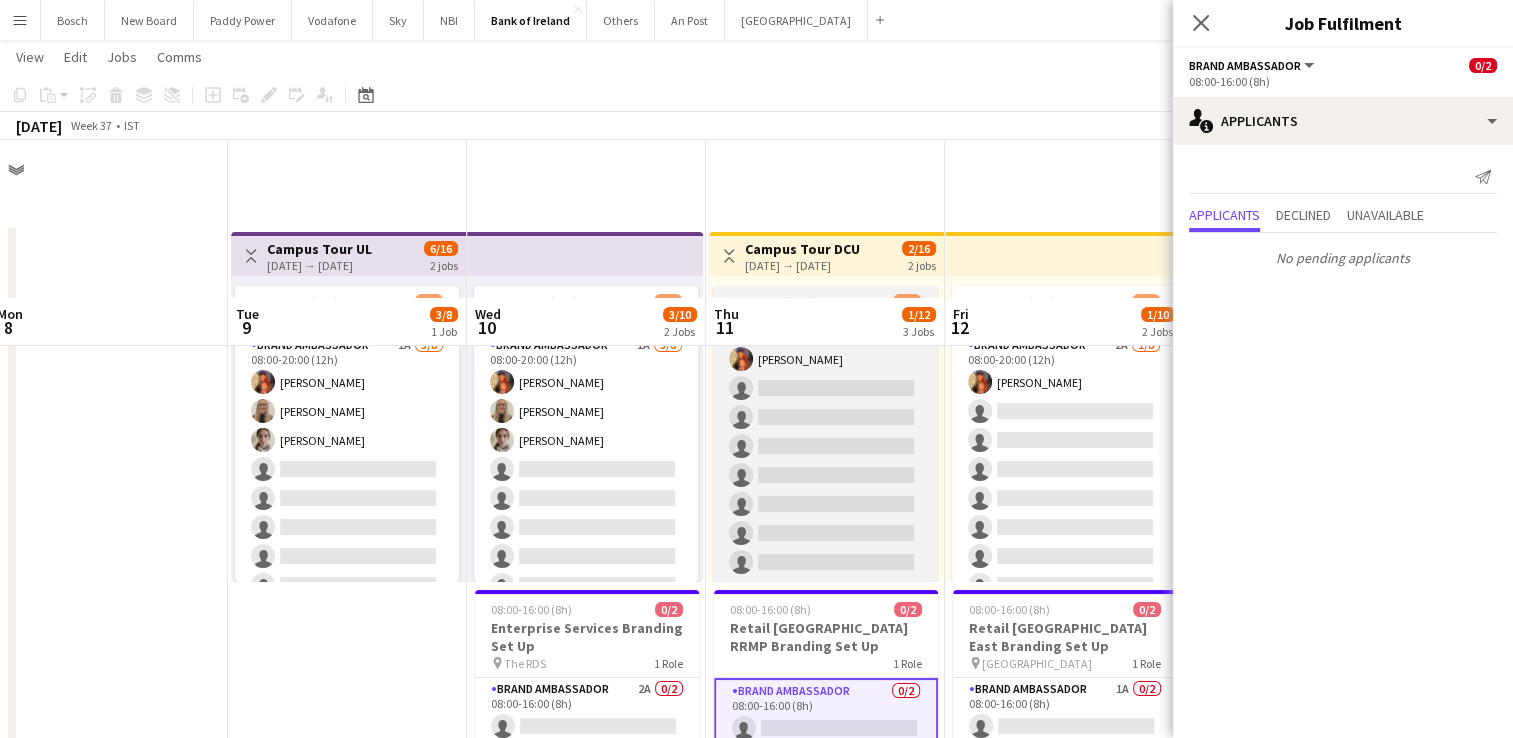 scroll, scrollTop: 300, scrollLeft: 0, axis: vertical 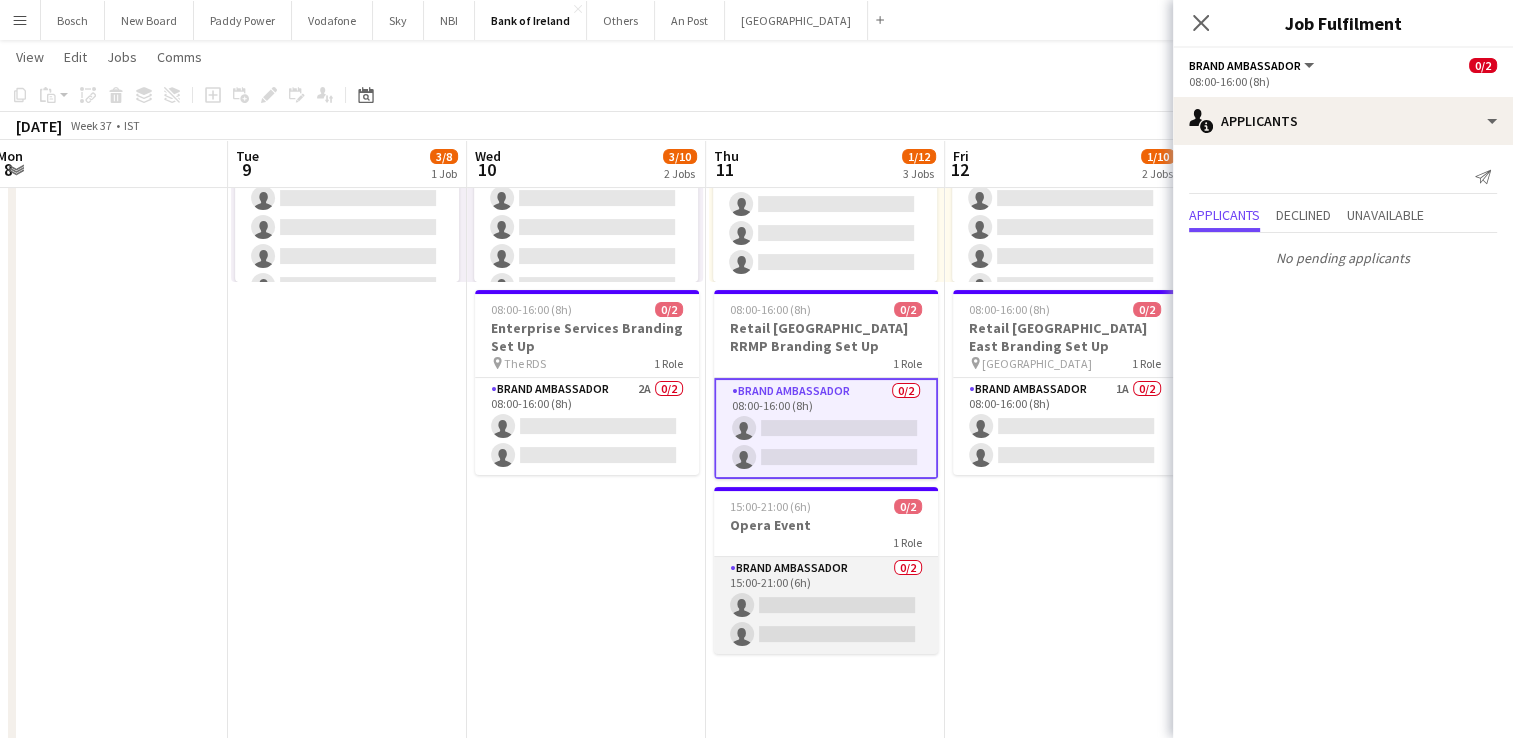 click on "Brand Ambassador   0/2   15:00-21:00 (6h)
single-neutral-actions
single-neutral-actions" at bounding box center (826, 605) 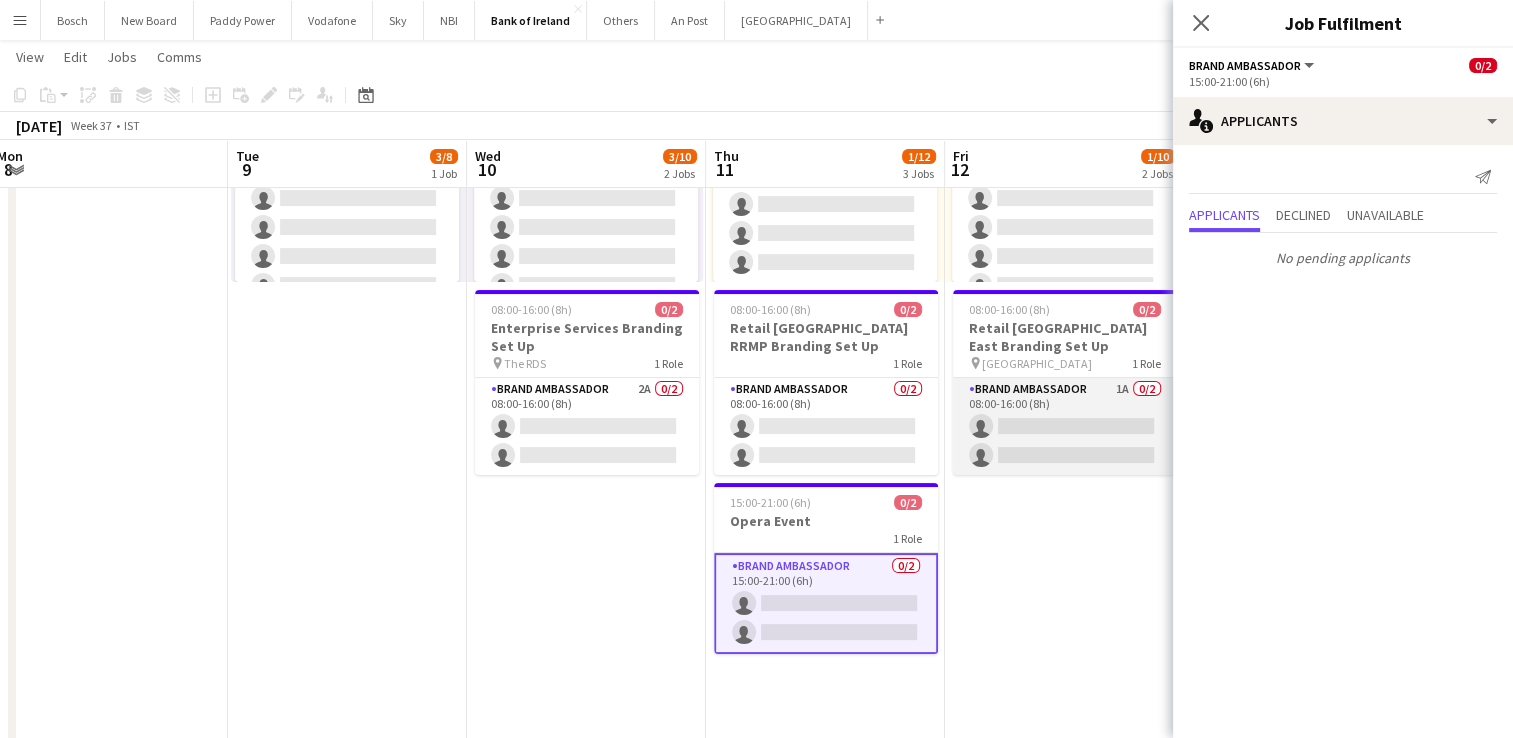 click on "Brand Ambassador   1A   0/2   08:00-16:00 (8h)
single-neutral-actions
single-neutral-actions" at bounding box center (1065, 426) 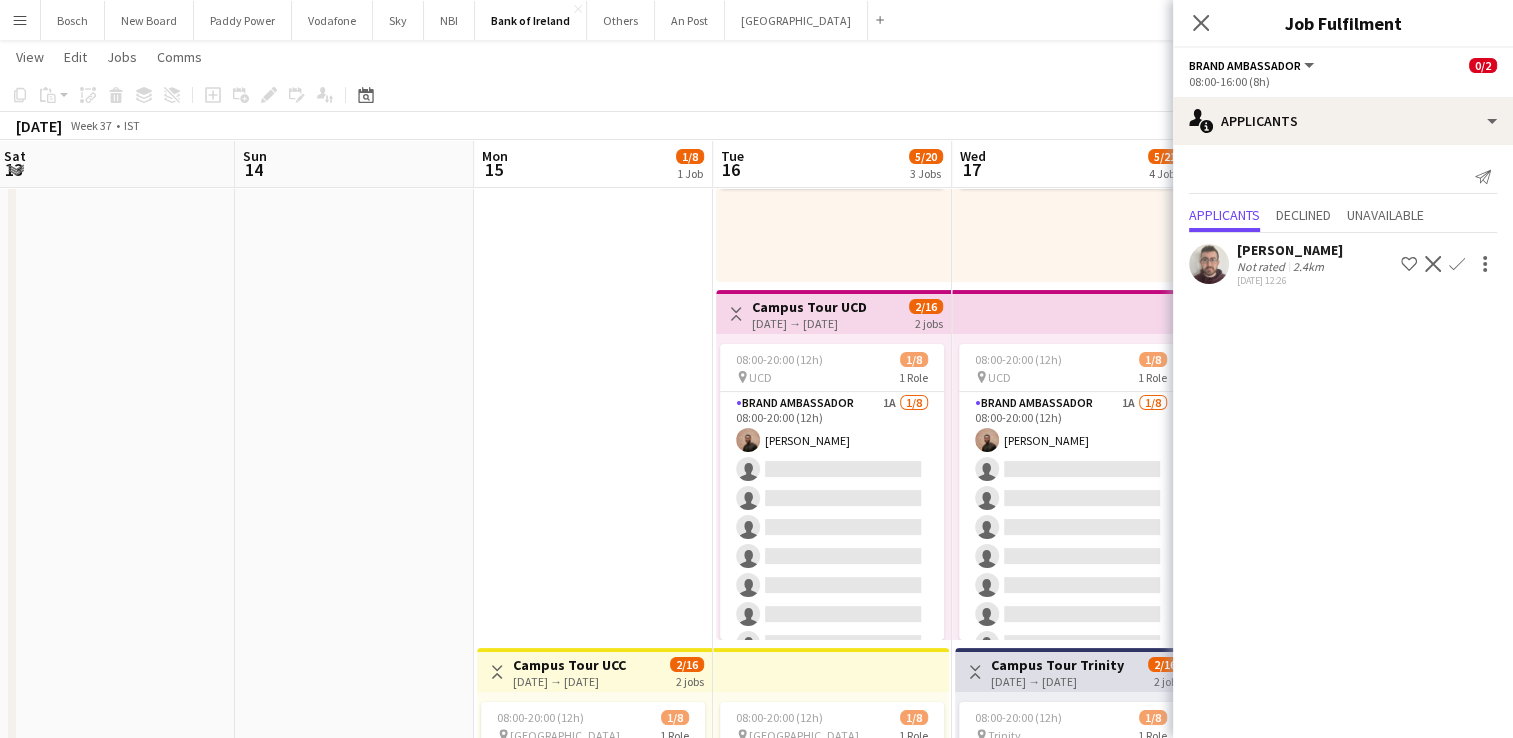 scroll, scrollTop: 0, scrollLeft: 511, axis: horizontal 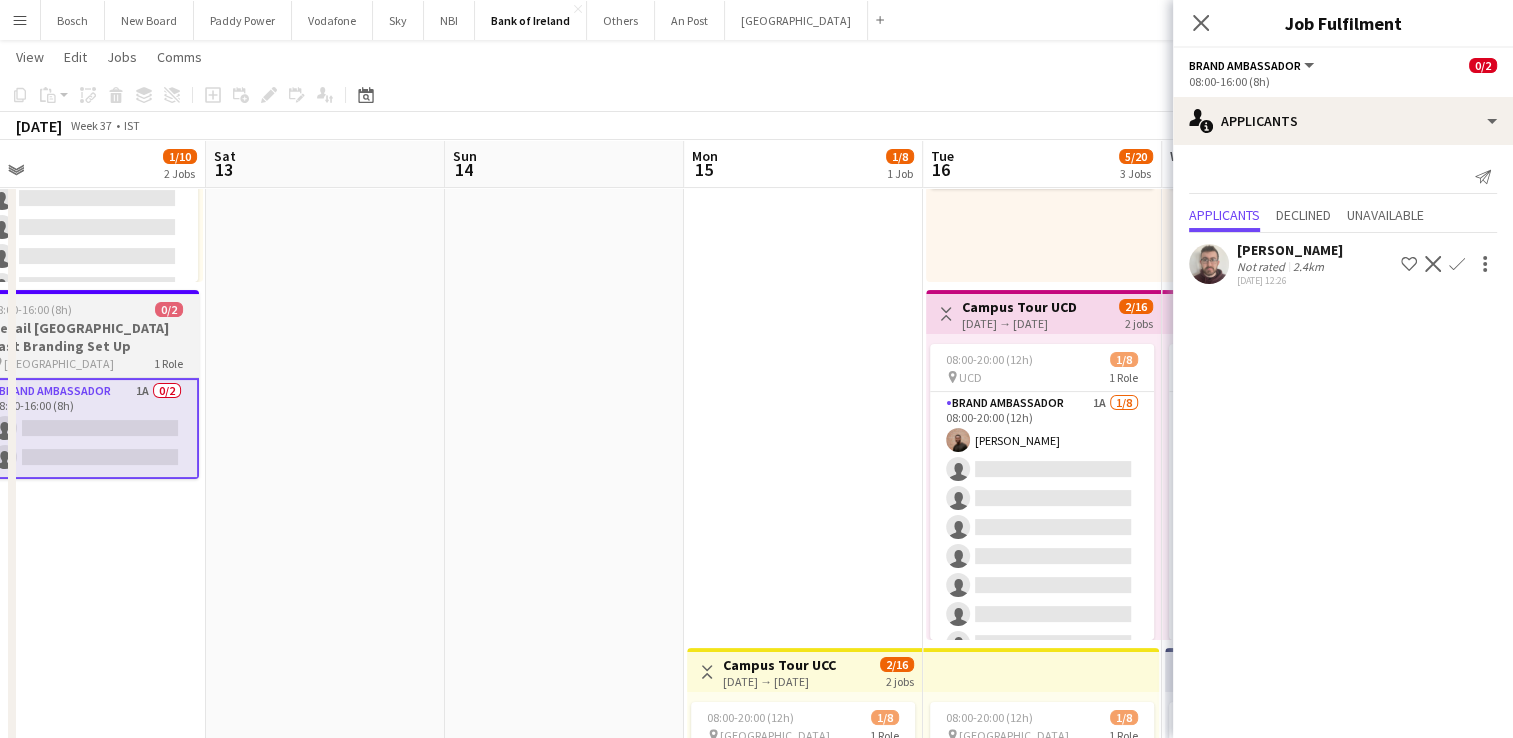 drag, startPoint x: 1080, startPoint y: 595, endPoint x: 4, endPoint y: 458, distance: 1084.6866 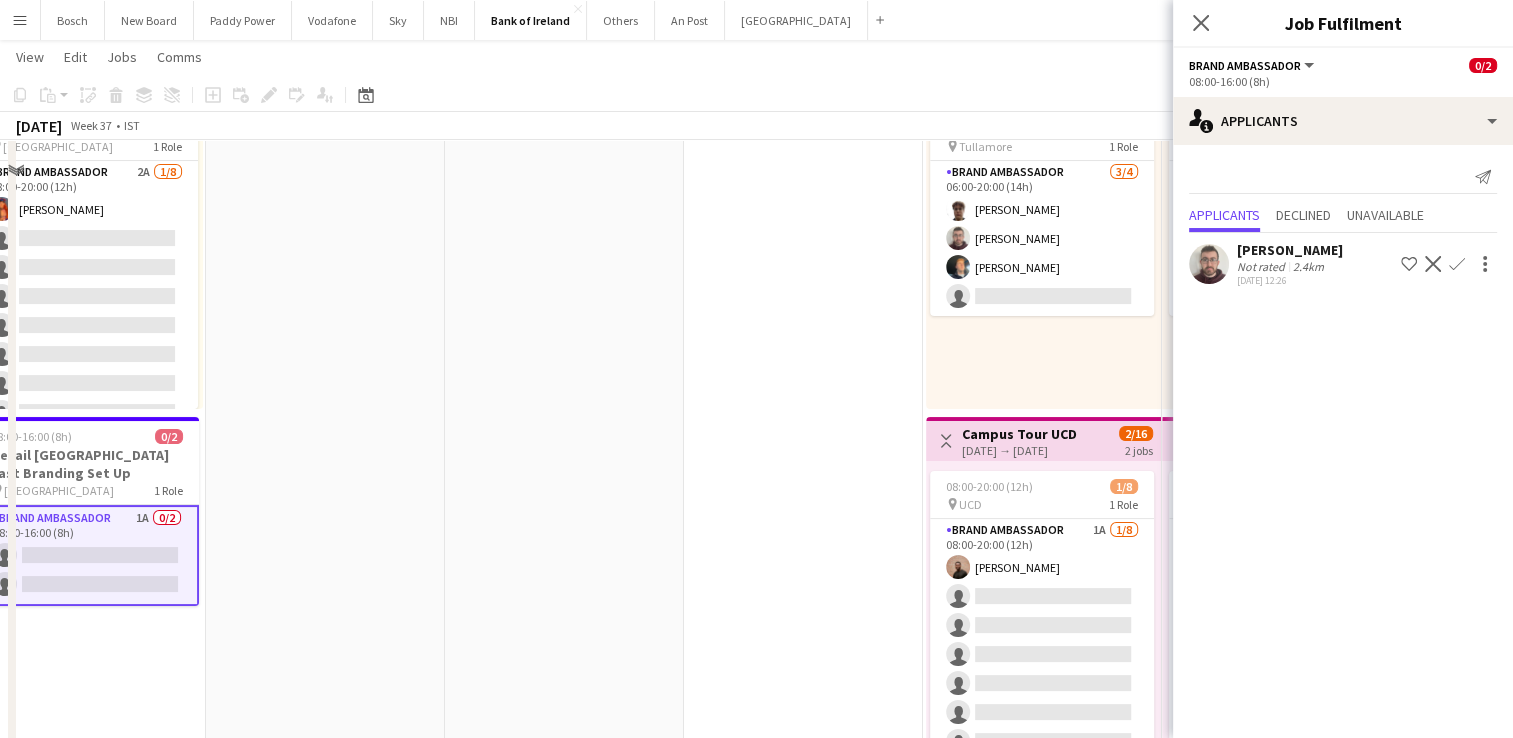 scroll, scrollTop: 0, scrollLeft: 0, axis: both 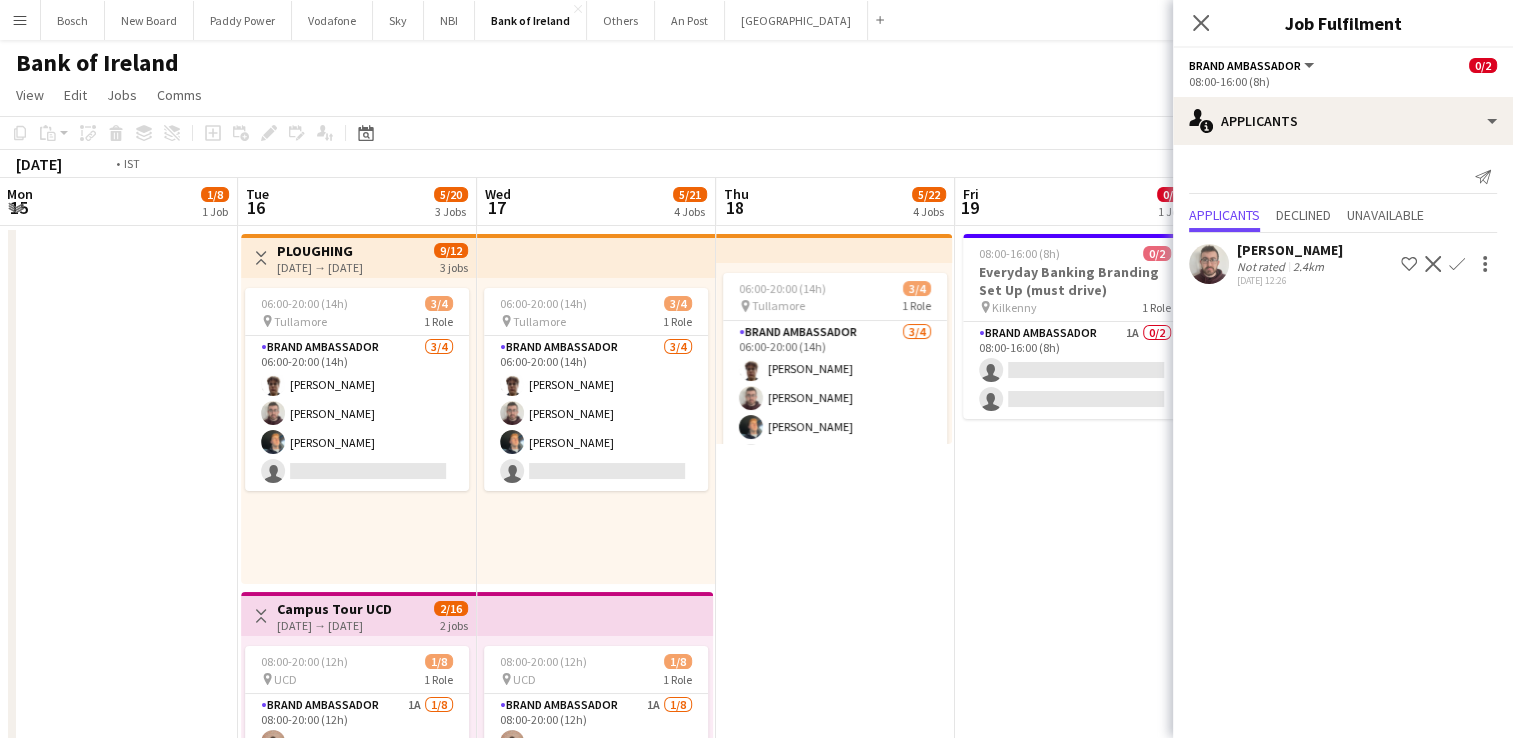drag, startPoint x: 660, startPoint y: 513, endPoint x: 143, endPoint y: 396, distance: 530.0736 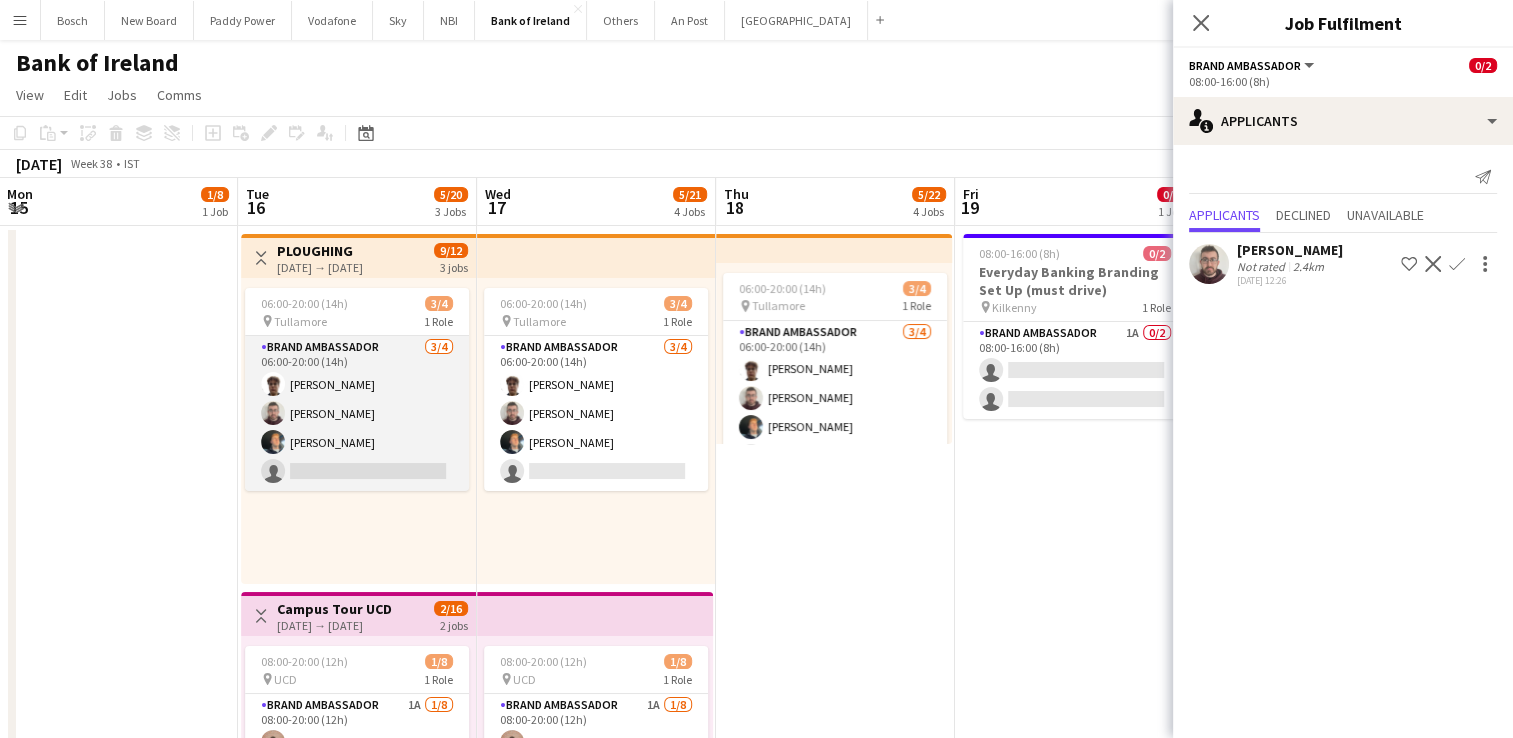click on "Brand Ambassador   [DATE]   06:00-20:00 (14h)
[PERSON_NAME] [PERSON_NAME] [PERSON_NAME]
single-neutral-actions" at bounding box center [357, 413] 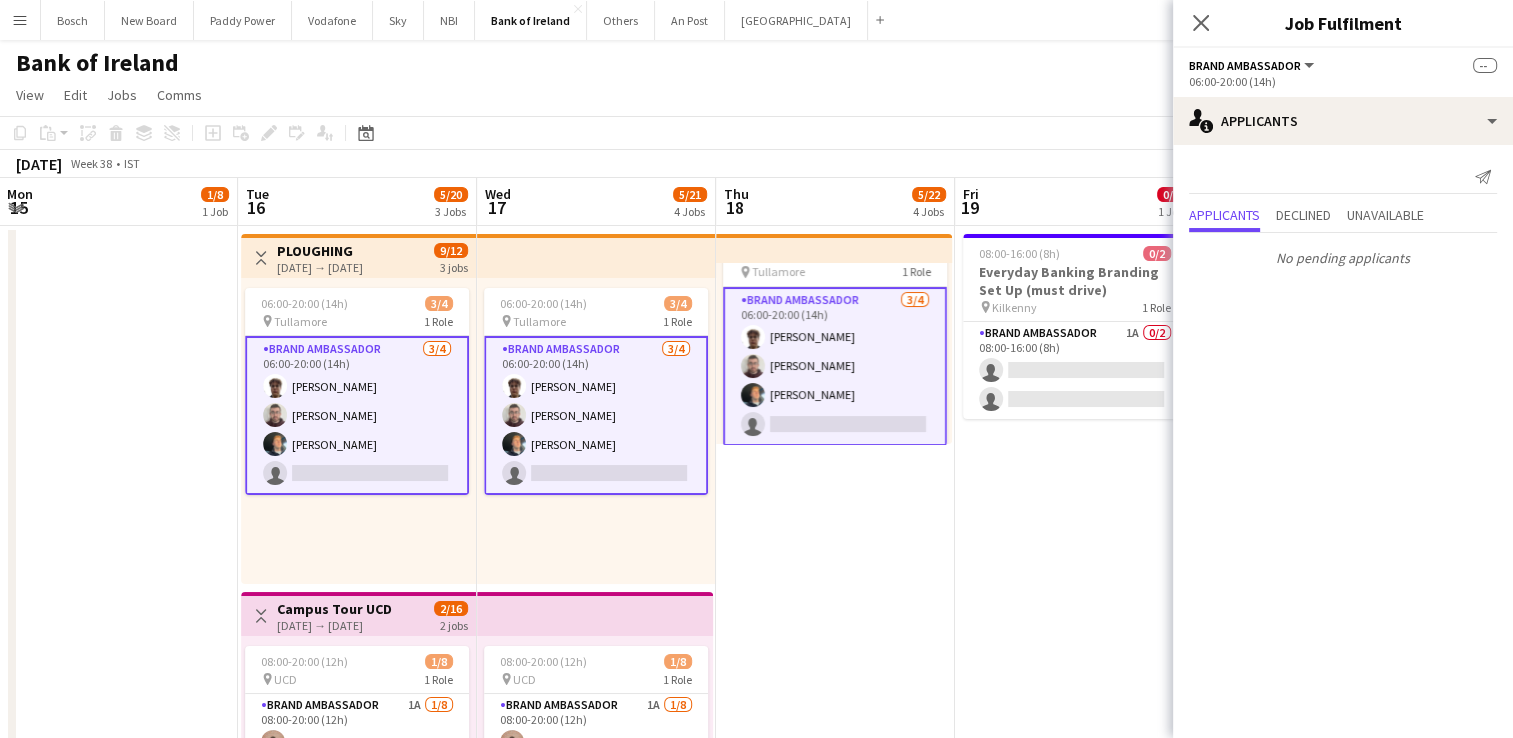 scroll, scrollTop: 49, scrollLeft: 0, axis: vertical 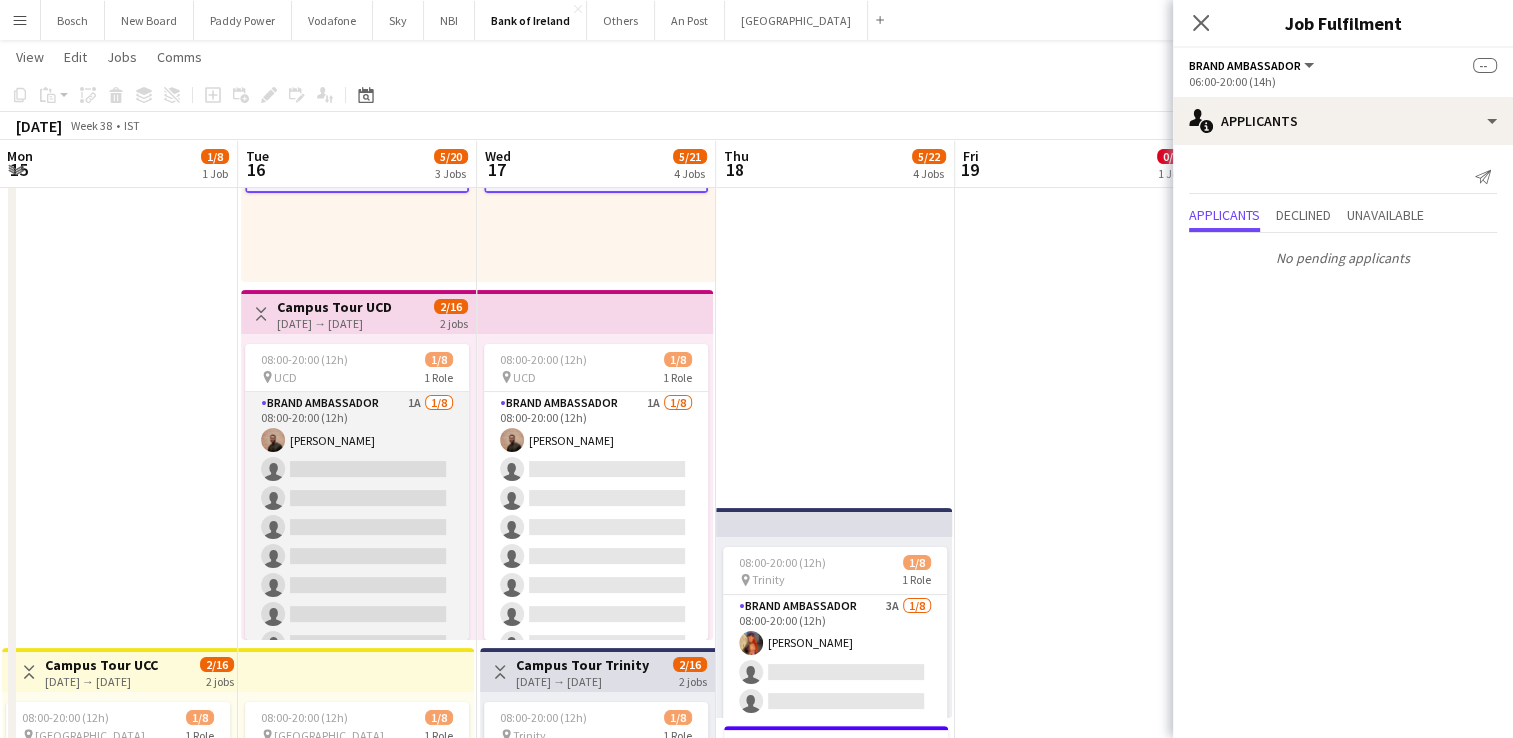 click on "Brand Ambassador   1A   [DATE]   08:00-20:00 (12h)
[PERSON_NAME]
single-neutral-actions
single-neutral-actions
single-neutral-actions
single-neutral-actions
single-neutral-actions
single-neutral-actions
single-neutral-actions" at bounding box center (357, 527) 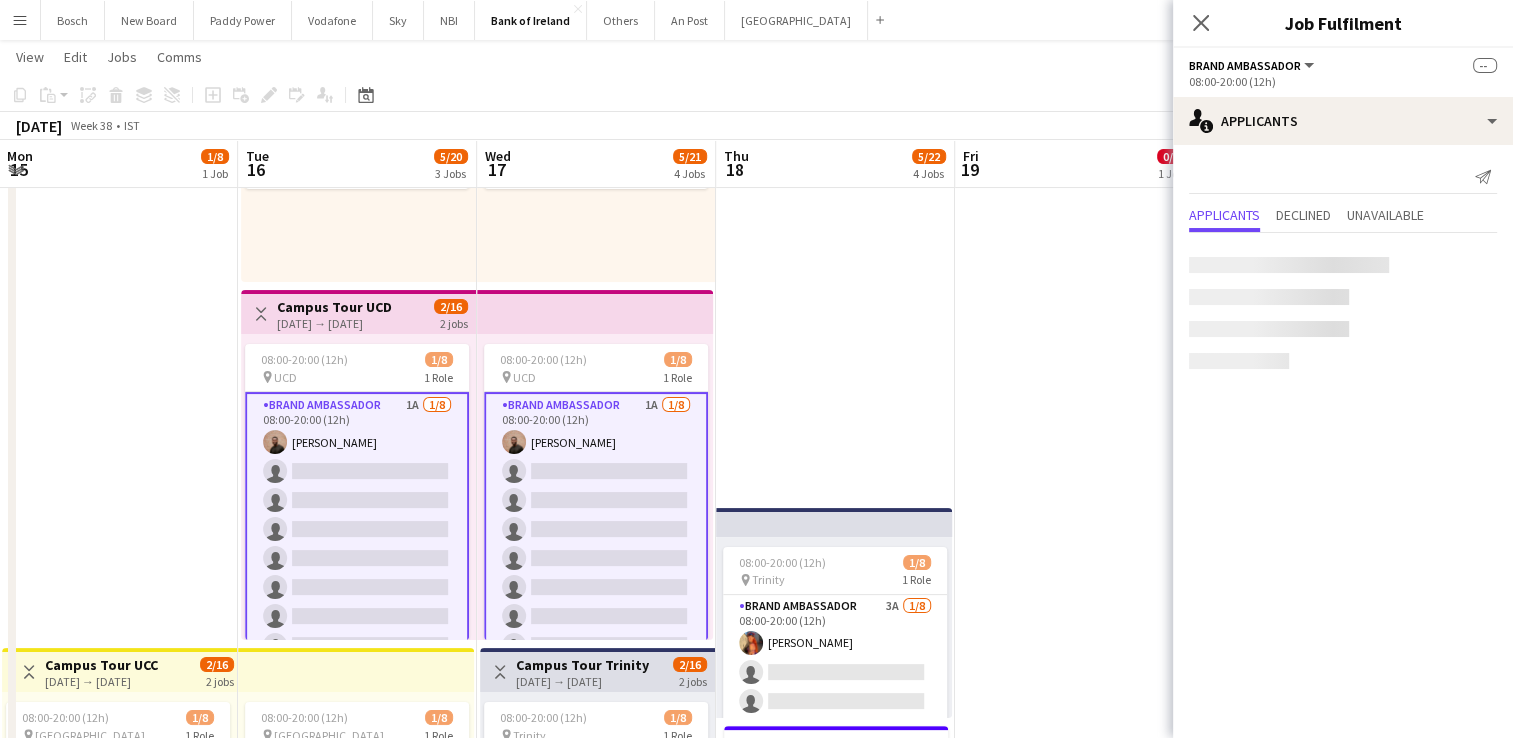scroll, scrollTop: 46, scrollLeft: 0, axis: vertical 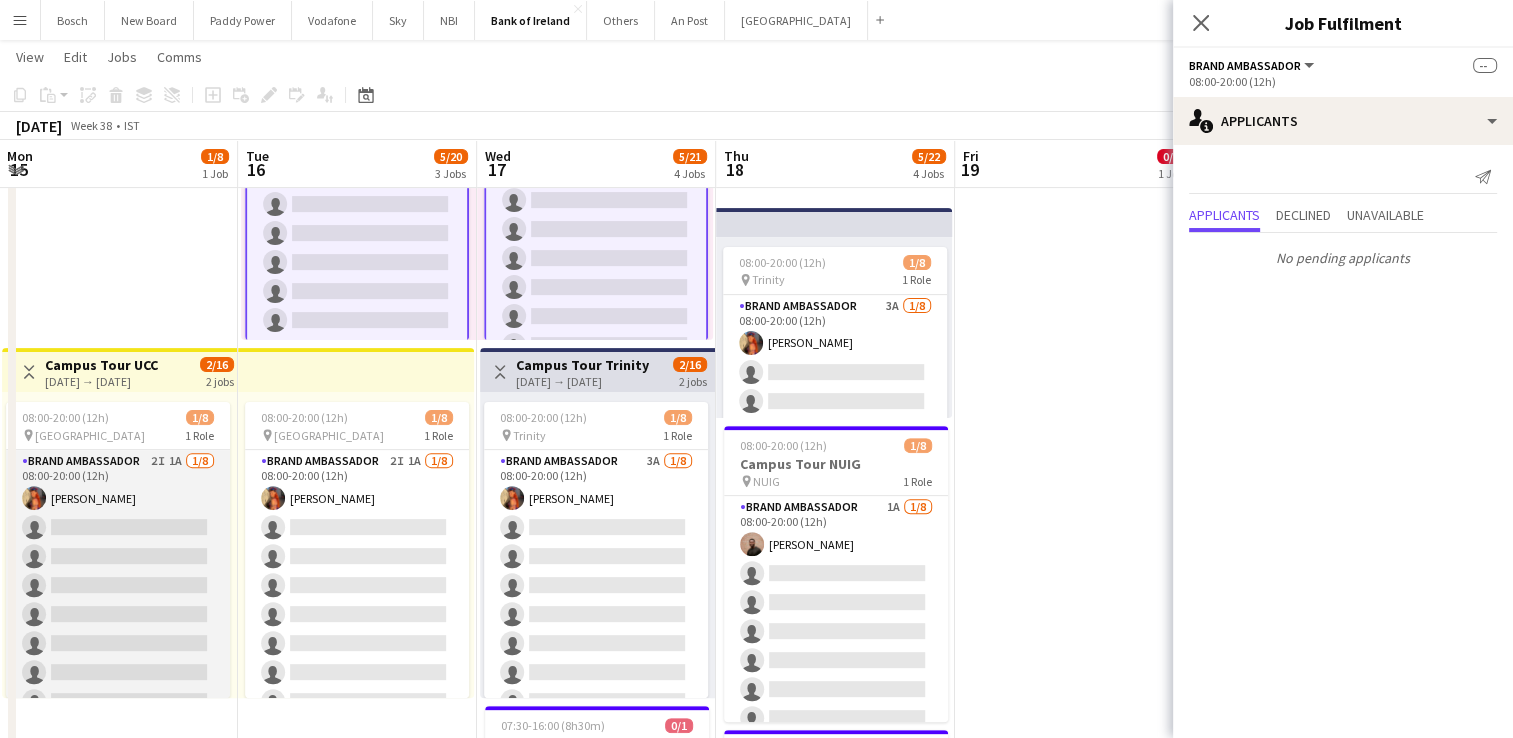 click on "Brand Ambassador   2I   1A   [DATE]   08:00-20:00 (12h)
[PERSON_NAME]
single-neutral-actions
single-neutral-actions
single-neutral-actions
single-neutral-actions
single-neutral-actions
single-neutral-actions
single-neutral-actions" at bounding box center [118, 585] 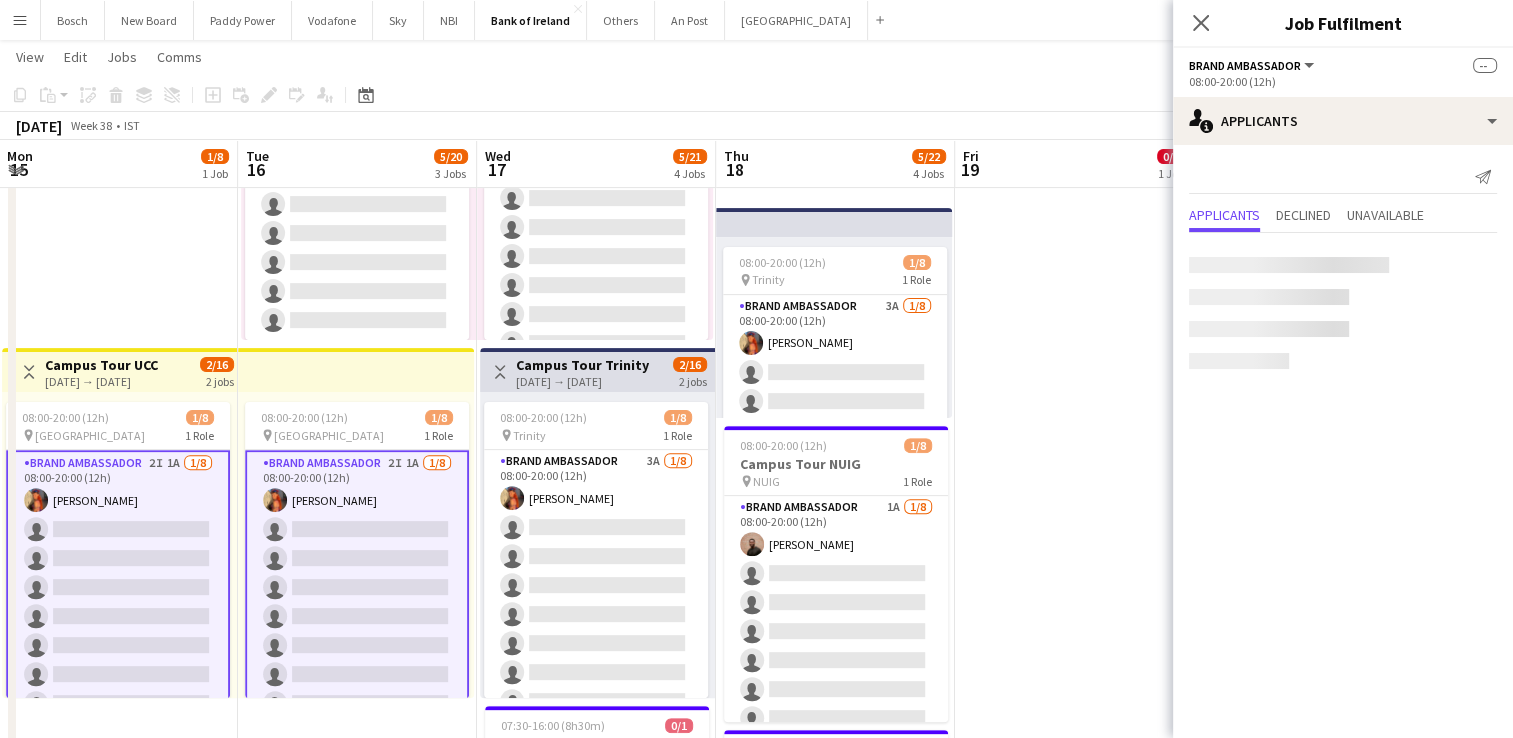 scroll, scrollTop: 23, scrollLeft: 0, axis: vertical 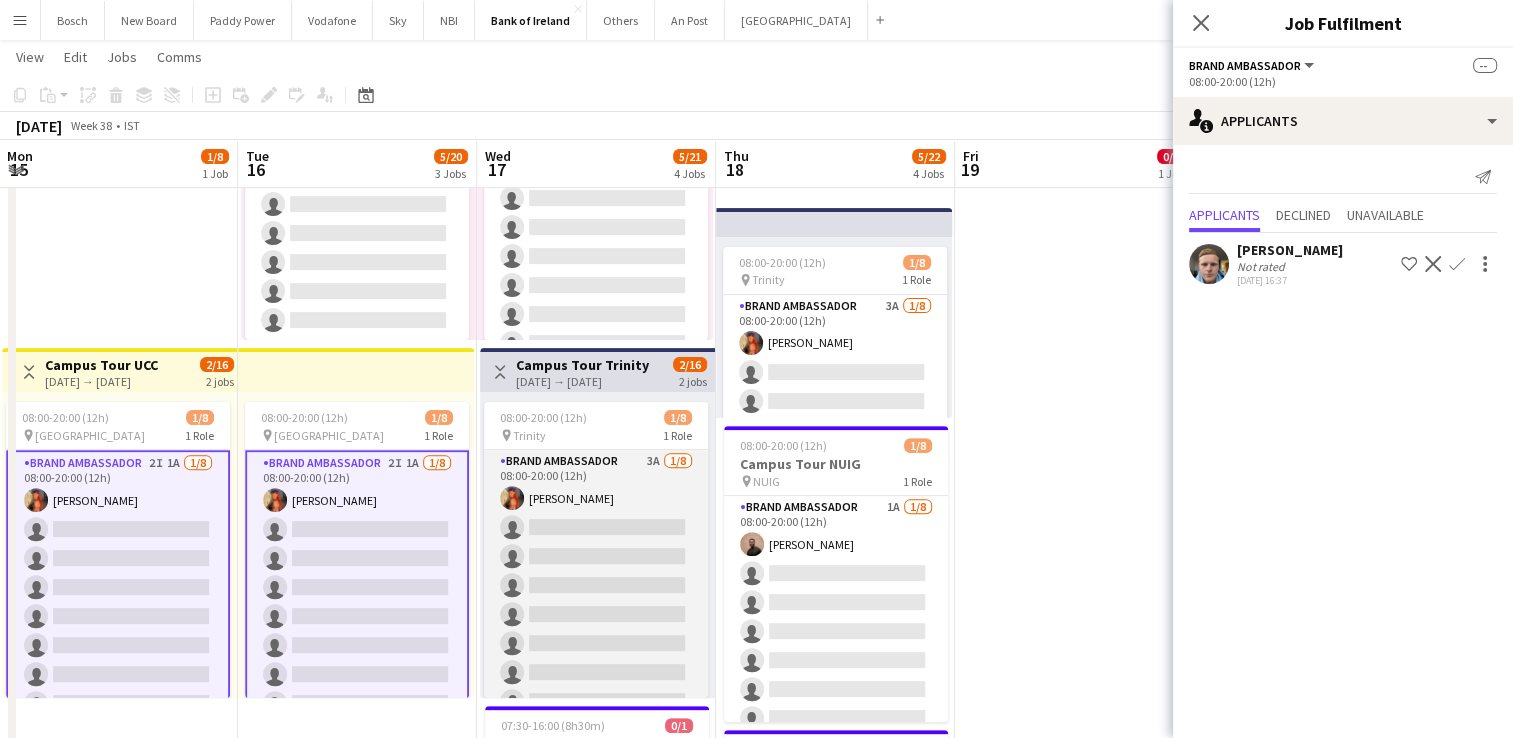 click on "Brand Ambassador   3A   [DATE]   08:00-20:00 (12h)
[PERSON_NAME]
single-neutral-actions
single-neutral-actions
single-neutral-actions
single-neutral-actions
single-neutral-actions
single-neutral-actions
single-neutral-actions" at bounding box center (596, 585) 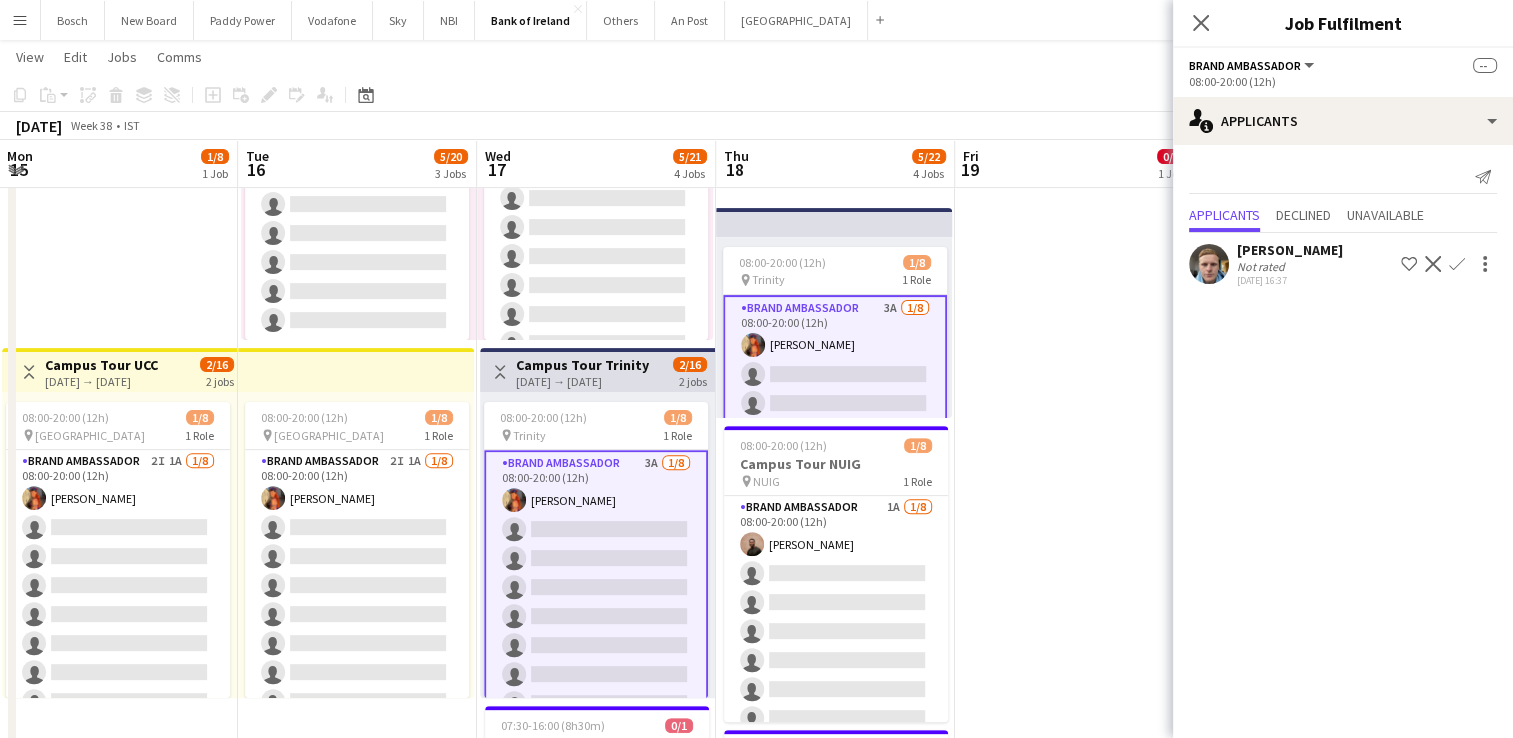 scroll, scrollTop: 26, scrollLeft: 0, axis: vertical 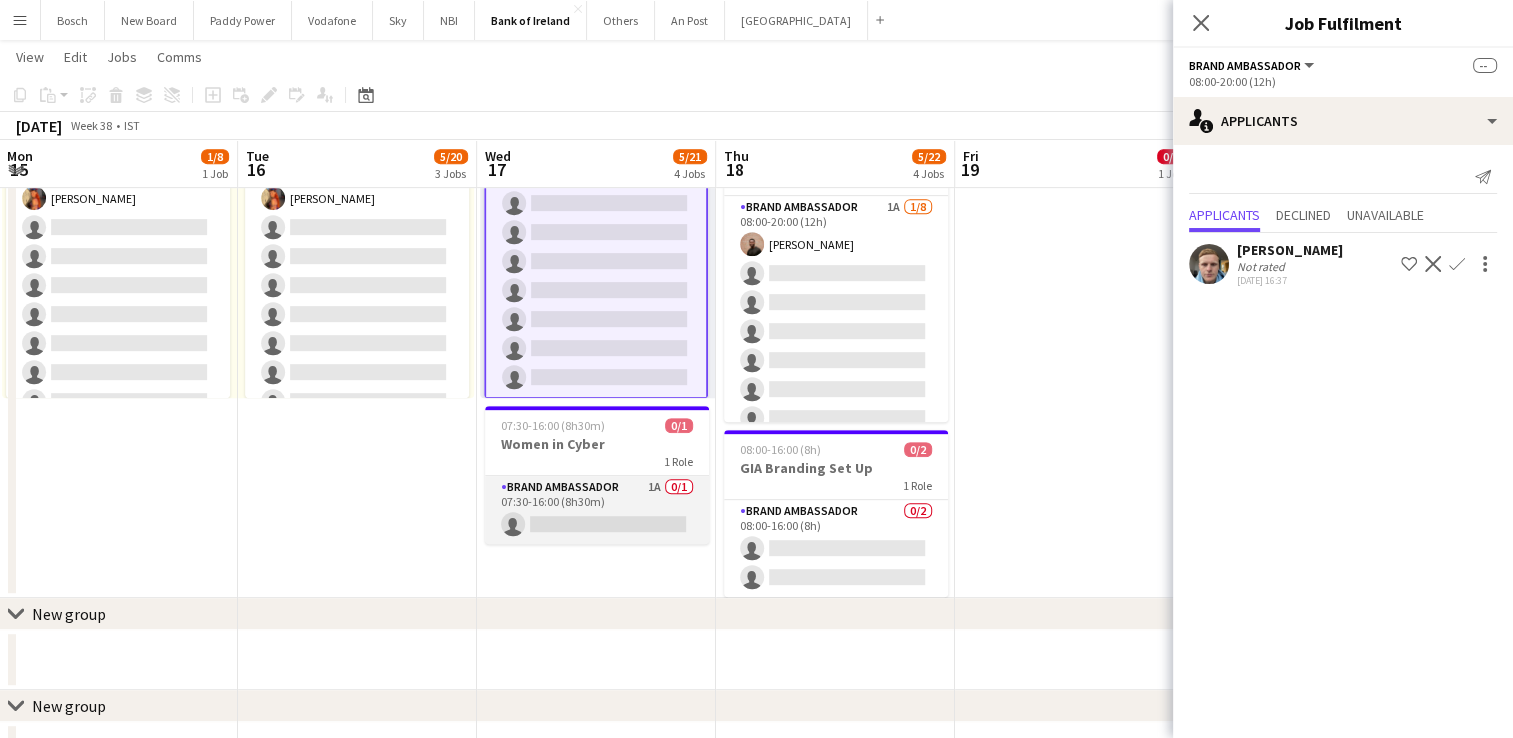 click on "Brand Ambassador   1A   0/1   07:30-16:00 (8h30m)
single-neutral-actions" at bounding box center (597, 510) 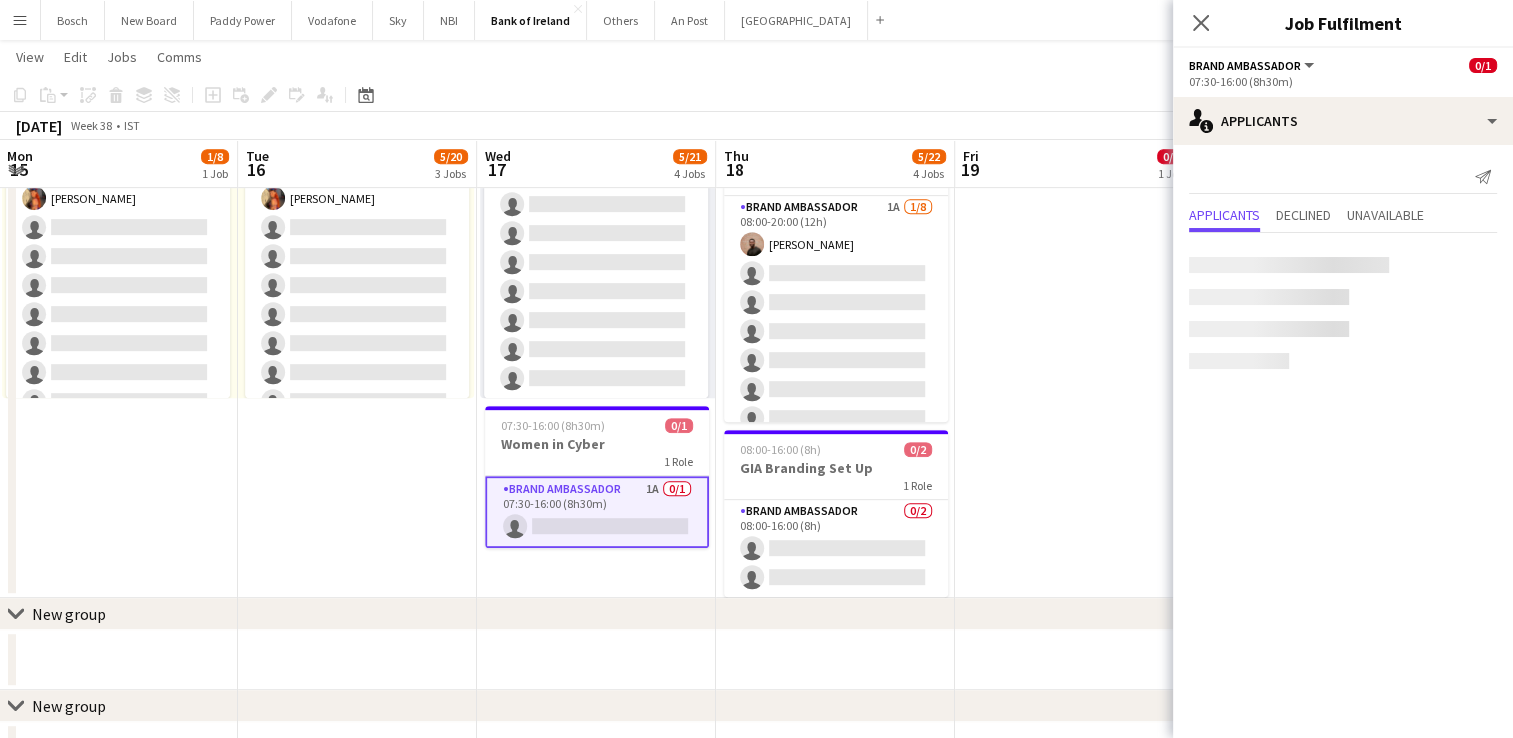 scroll, scrollTop: 23, scrollLeft: 0, axis: vertical 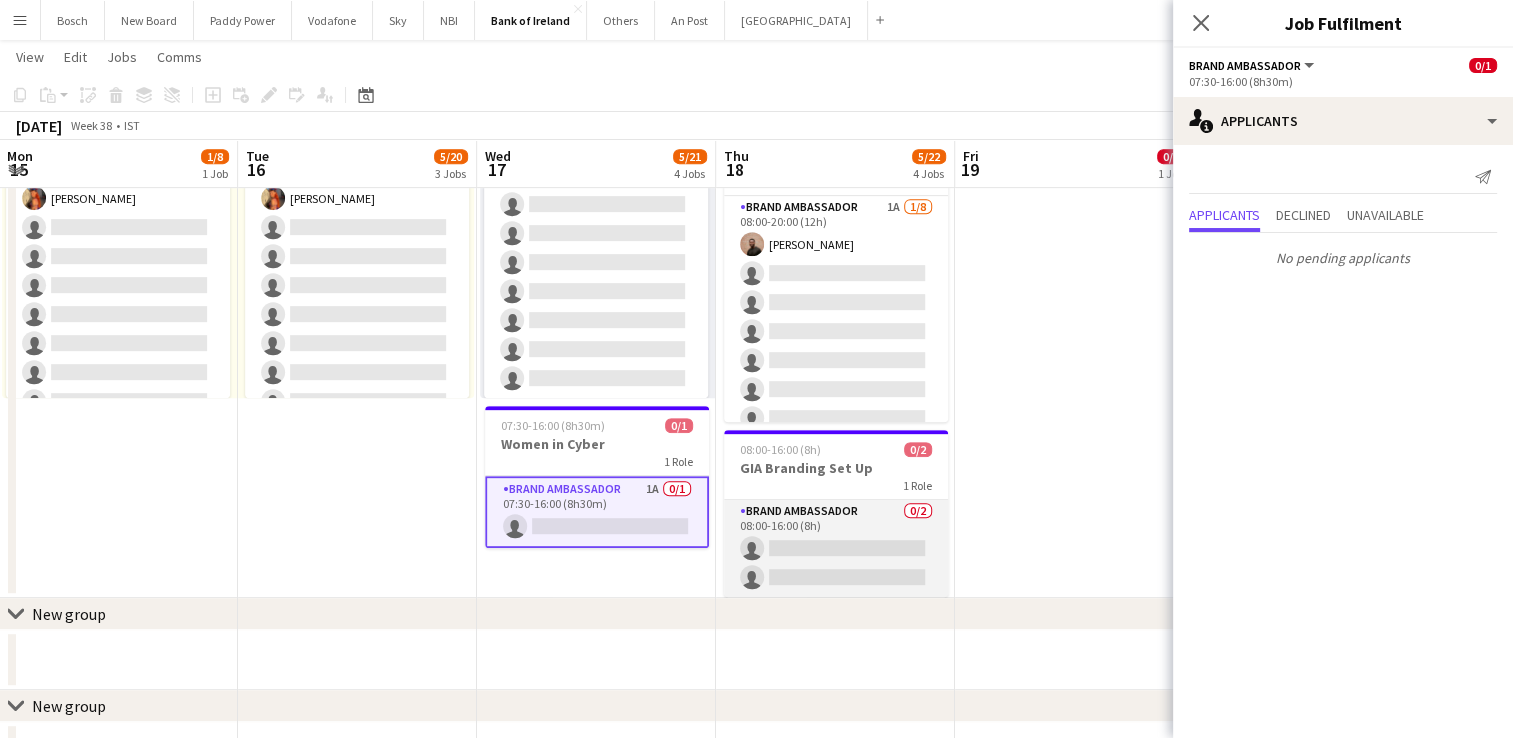 click on "Brand Ambassador   0/2   08:00-16:00 (8h)
single-neutral-actions
single-neutral-actions" at bounding box center (836, 548) 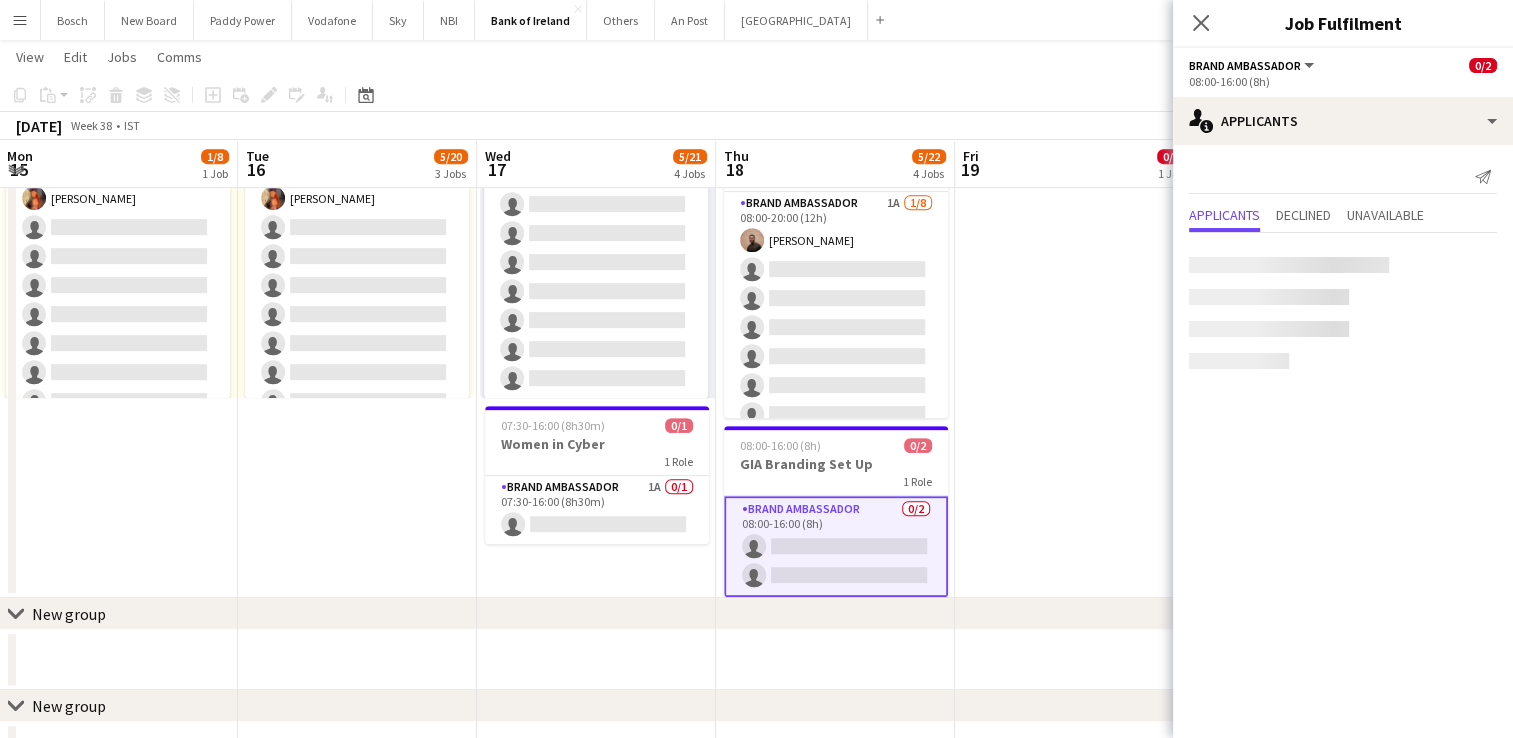 scroll, scrollTop: 48, scrollLeft: 0, axis: vertical 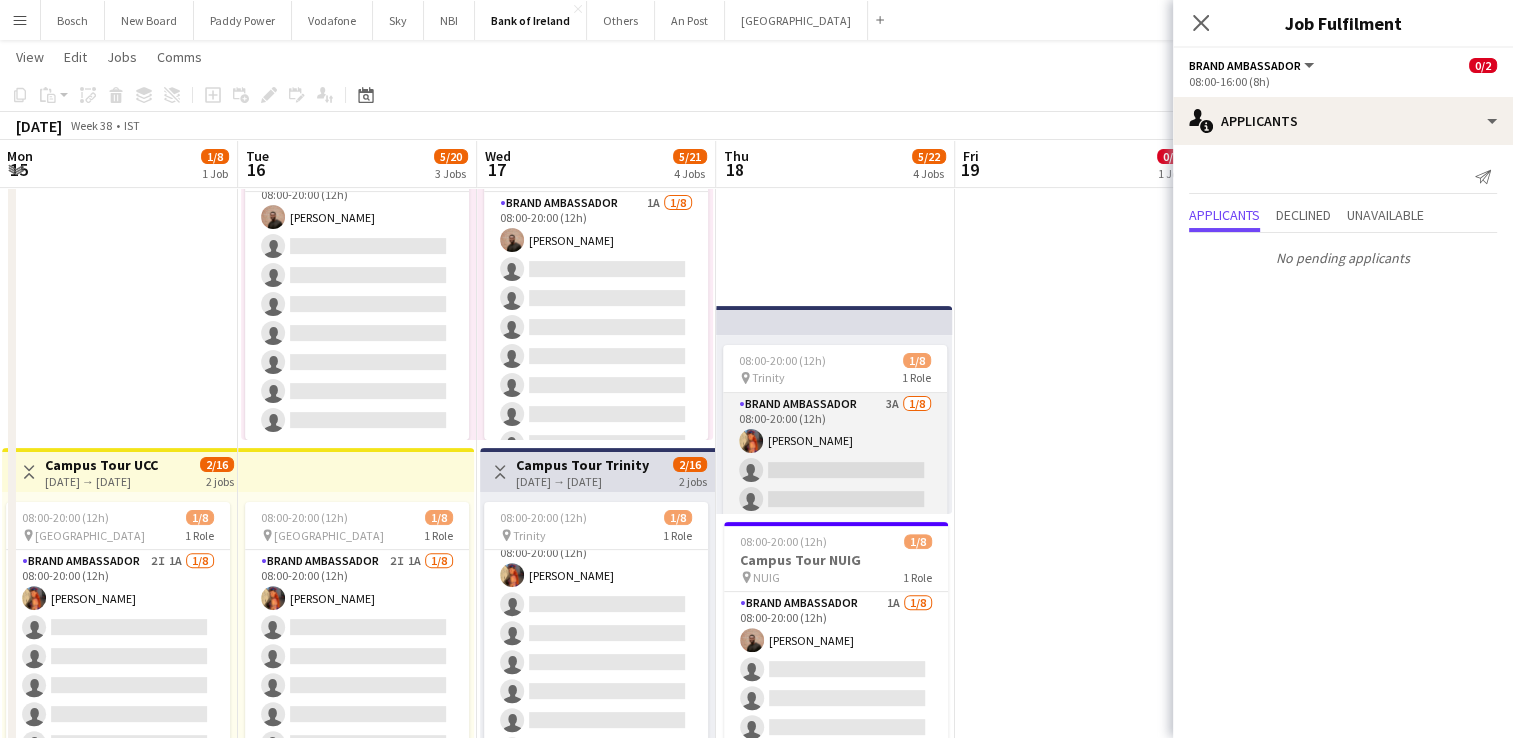 click on "Brand Ambassador   3A   [DATE]   08:00-20:00 (12h)
[PERSON_NAME]
single-neutral-actions
single-neutral-actions
single-neutral-actions
single-neutral-actions
single-neutral-actions
single-neutral-actions
single-neutral-actions" at bounding box center (835, 528) 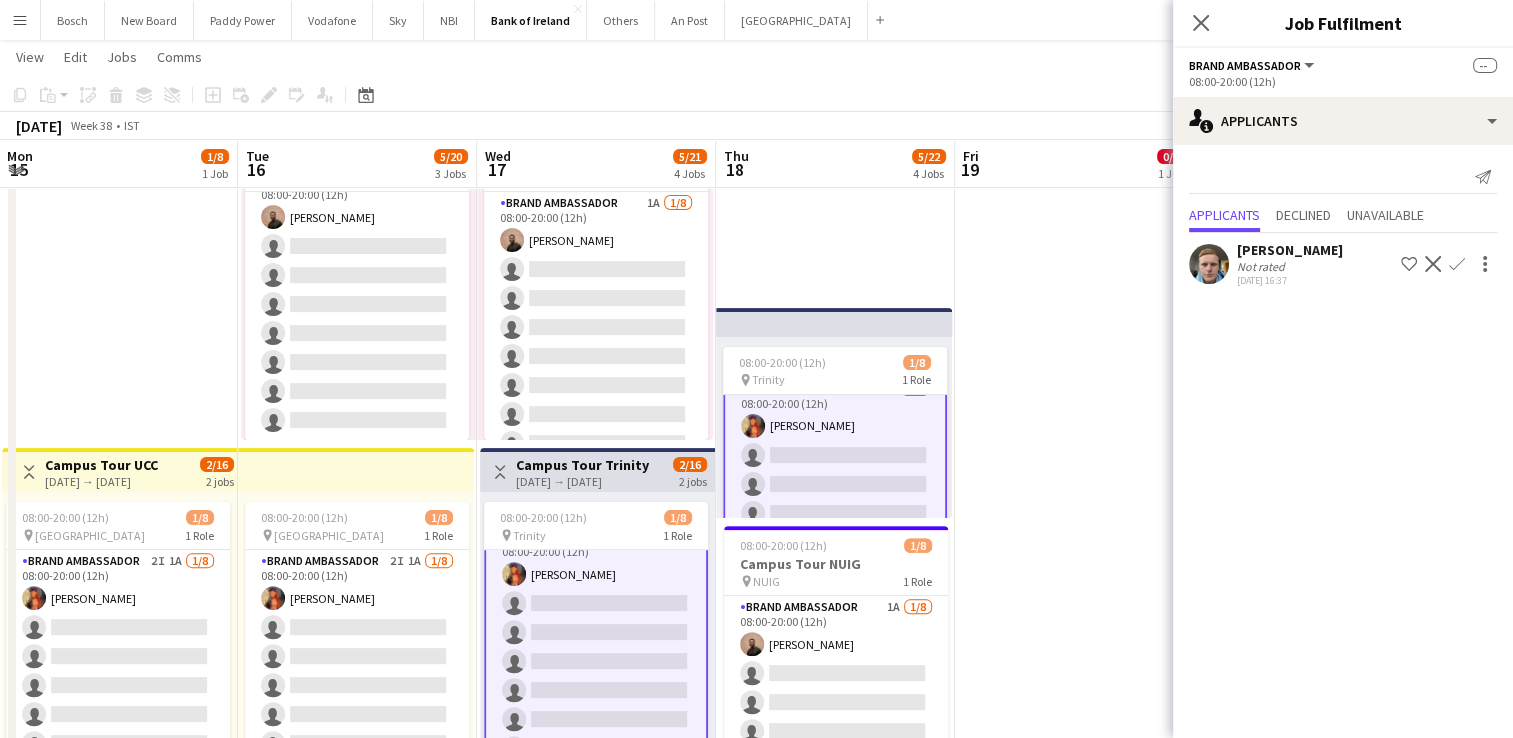 scroll, scrollTop: 26, scrollLeft: 0, axis: vertical 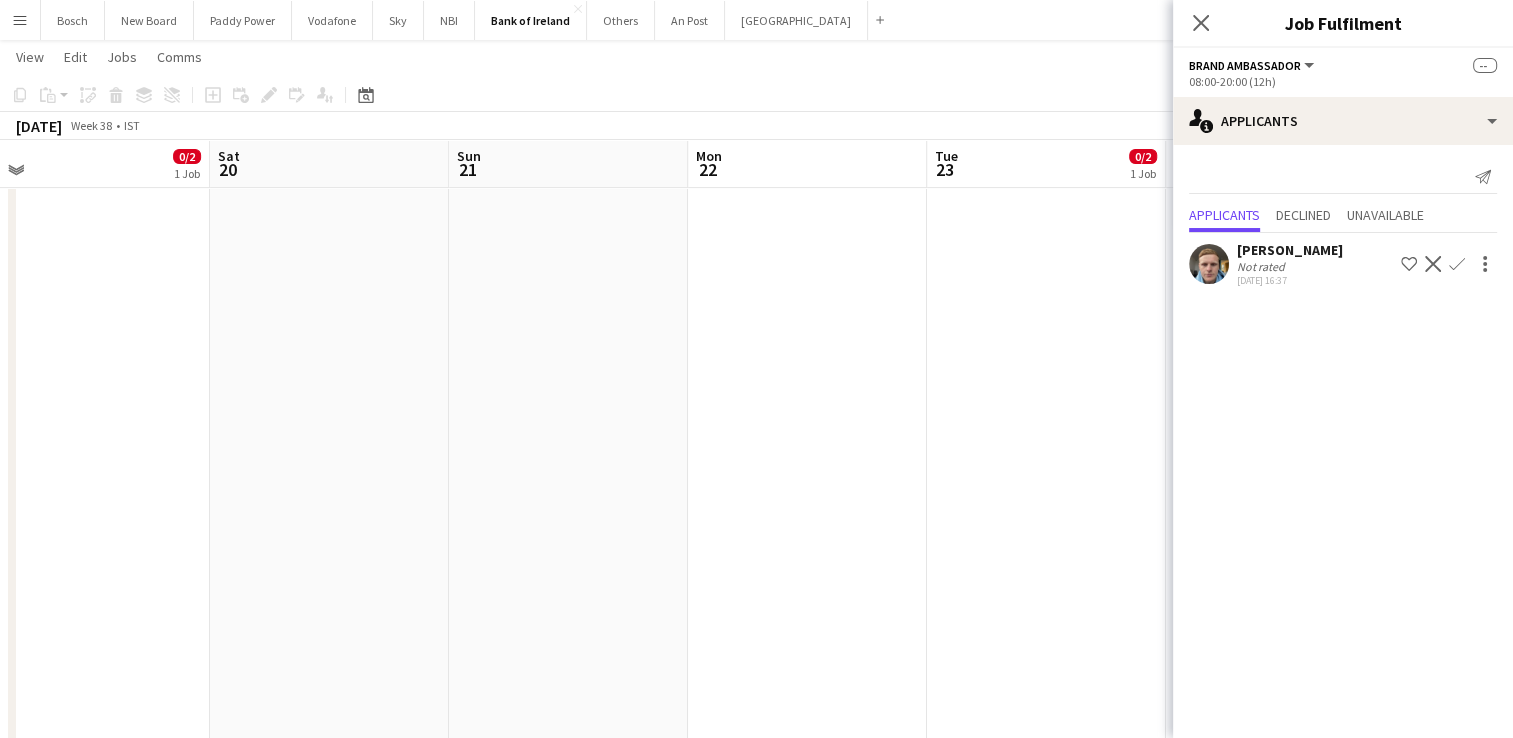 drag, startPoint x: 988, startPoint y: 255, endPoint x: 0, endPoint y: 228, distance: 988.36884 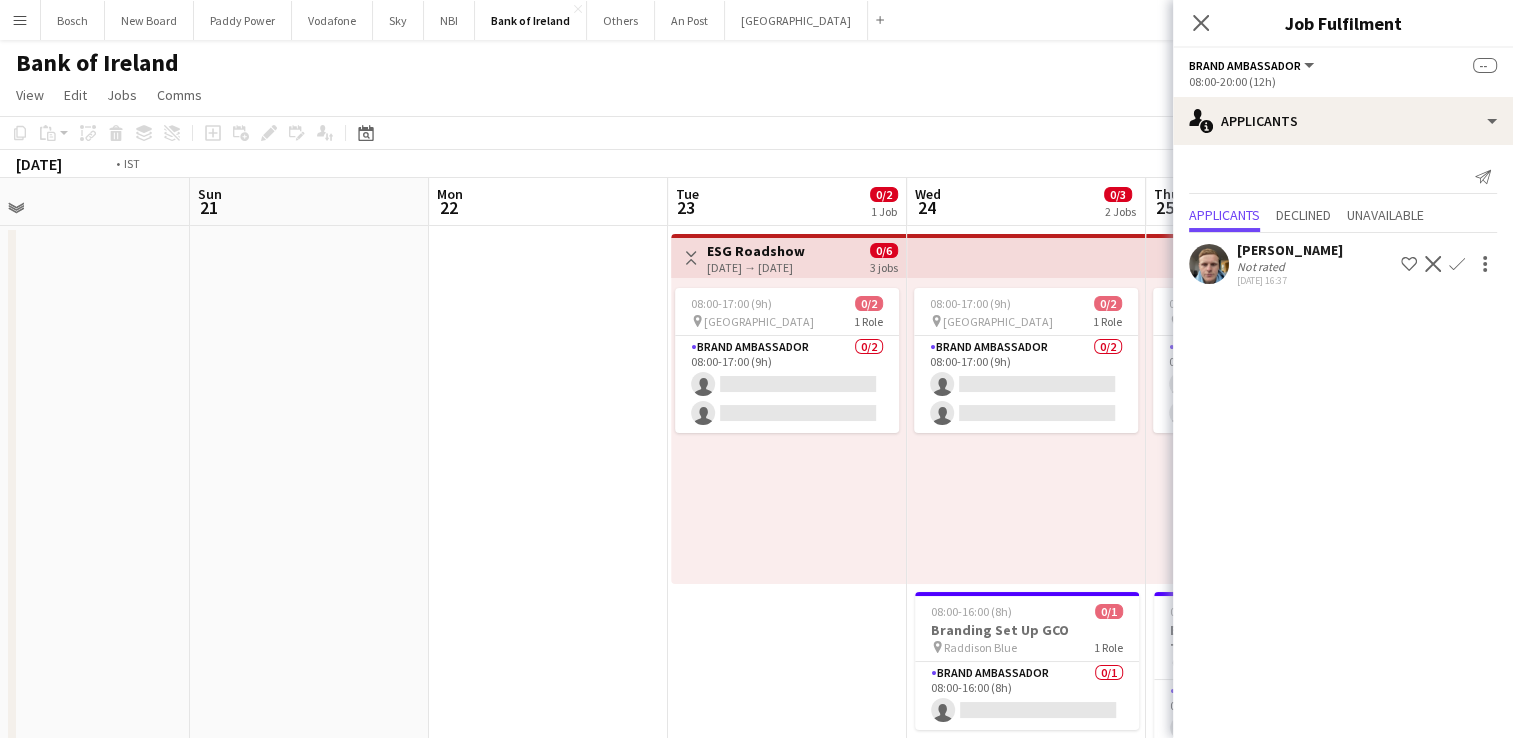 drag, startPoint x: 806, startPoint y: 498, endPoint x: 81, endPoint y: 430, distance: 728.182 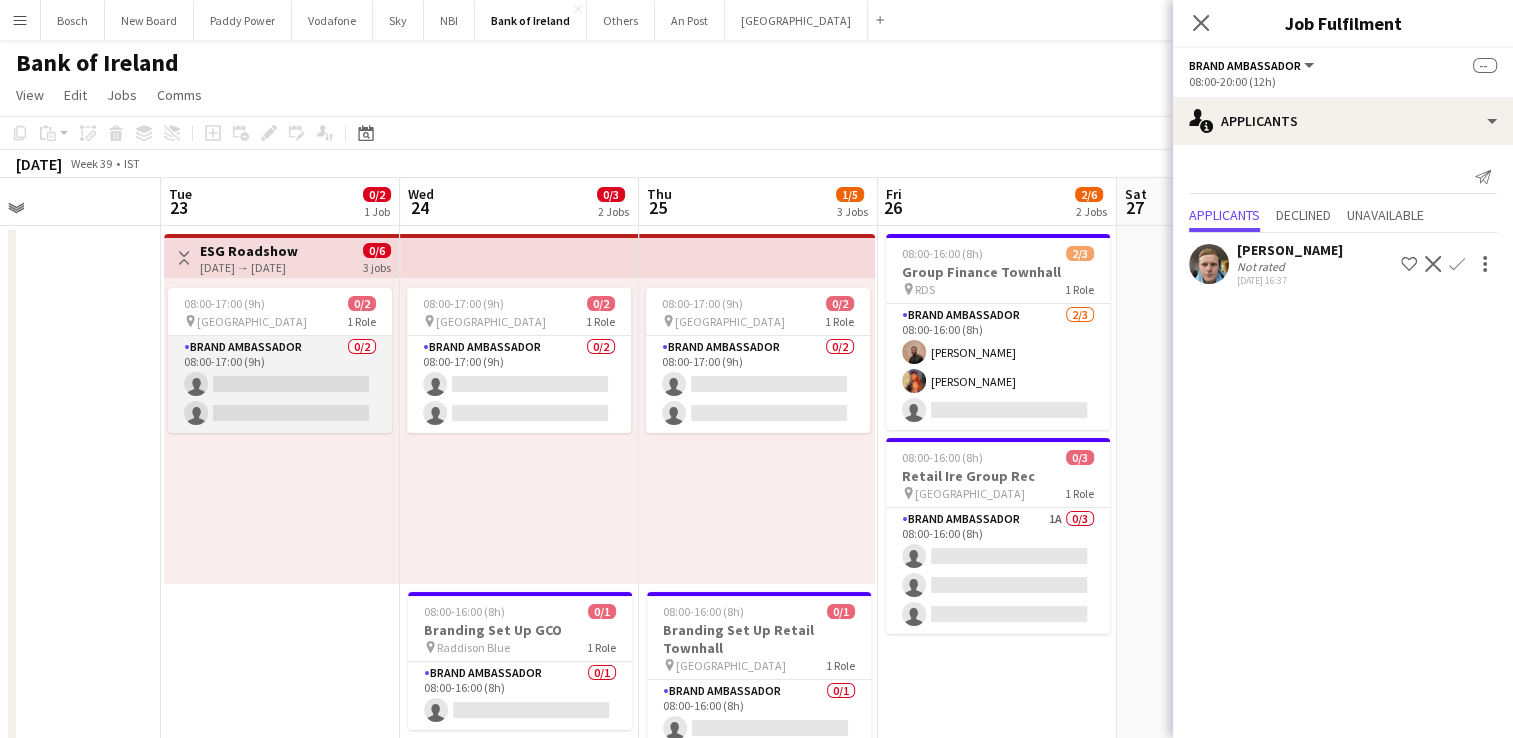 drag, startPoint x: 303, startPoint y: 405, endPoint x: 330, endPoint y: 404, distance: 27.018513 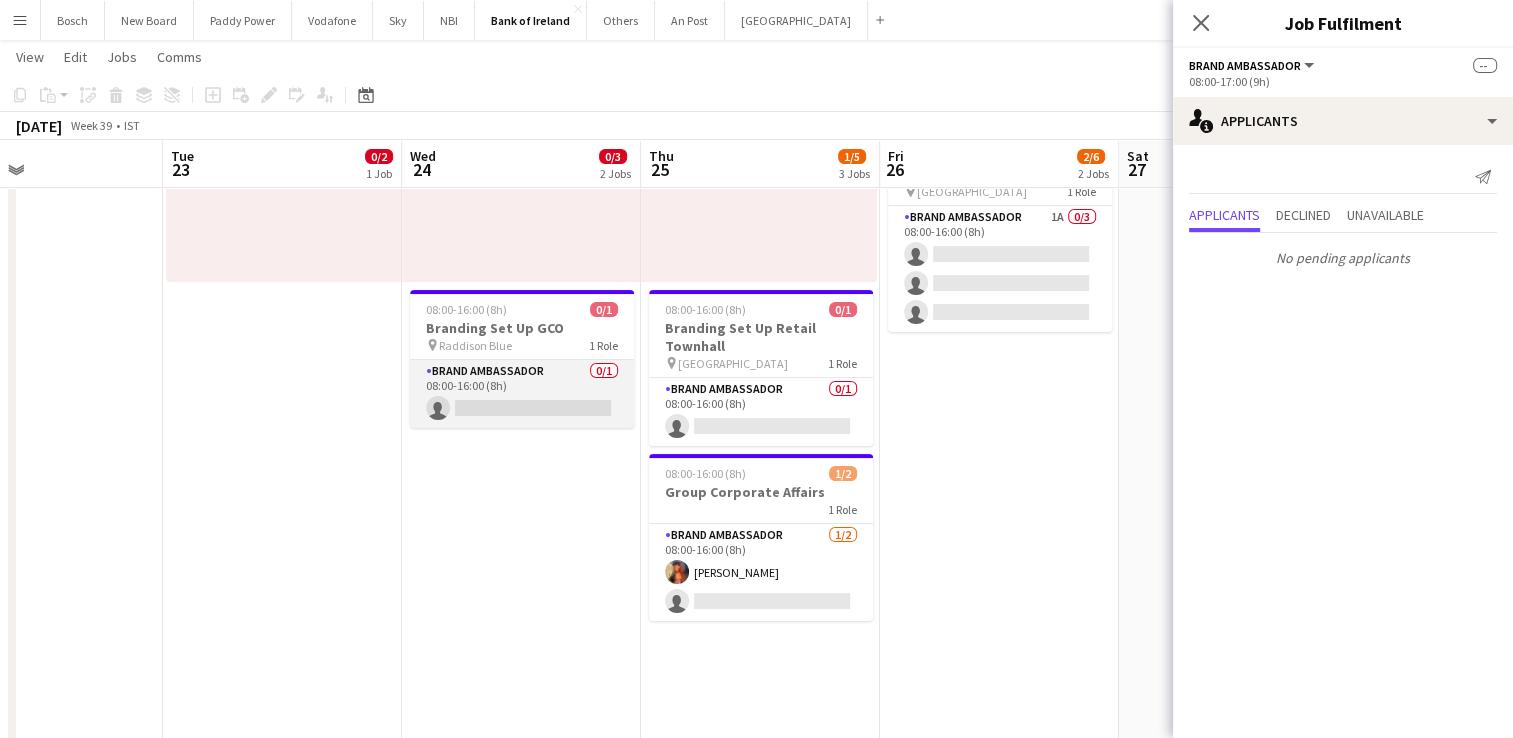 click on "Brand Ambassador   0/1   08:00-16:00 (8h)
single-neutral-actions" at bounding box center (522, 394) 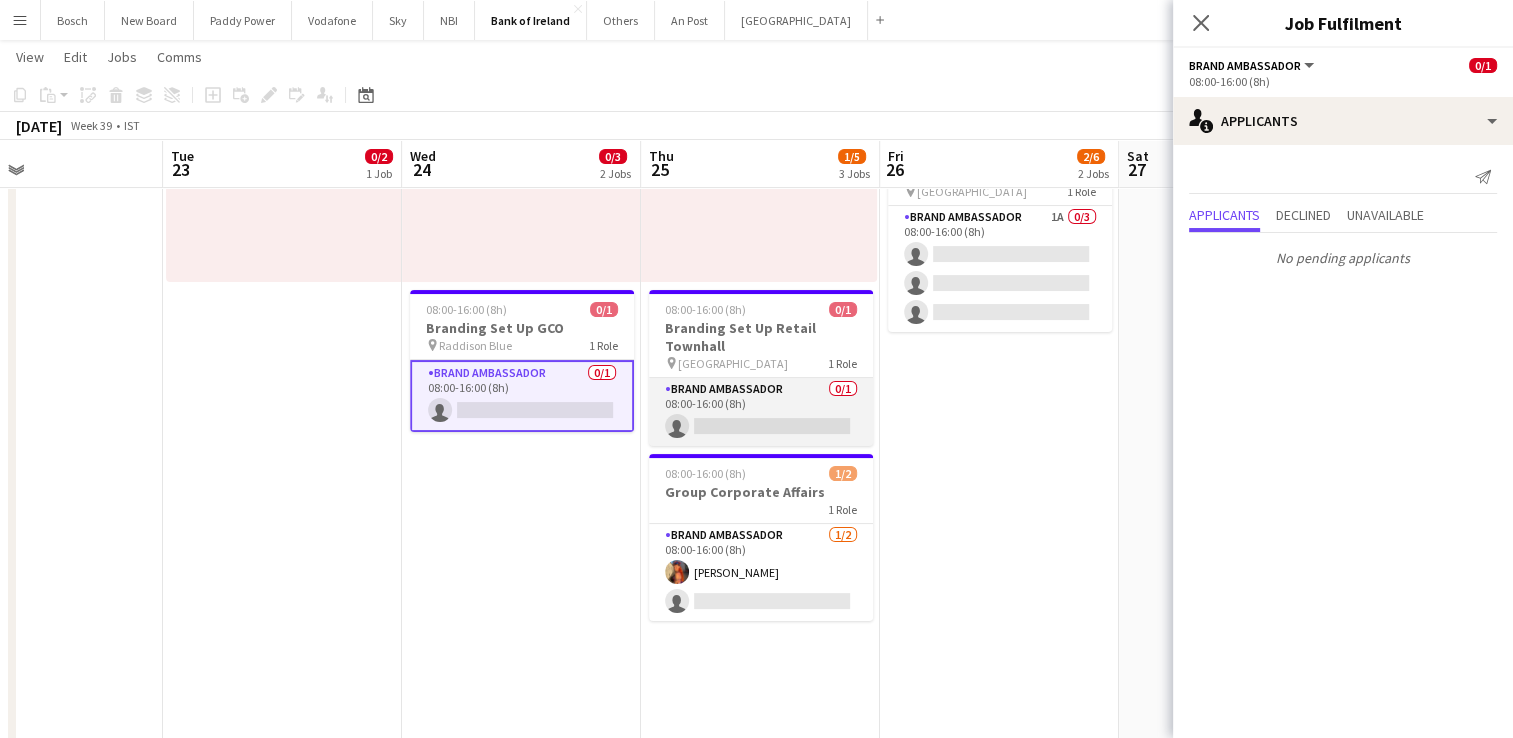 click on "Brand Ambassador   0/1   08:00-16:00 (8h)
single-neutral-actions" at bounding box center [761, 412] 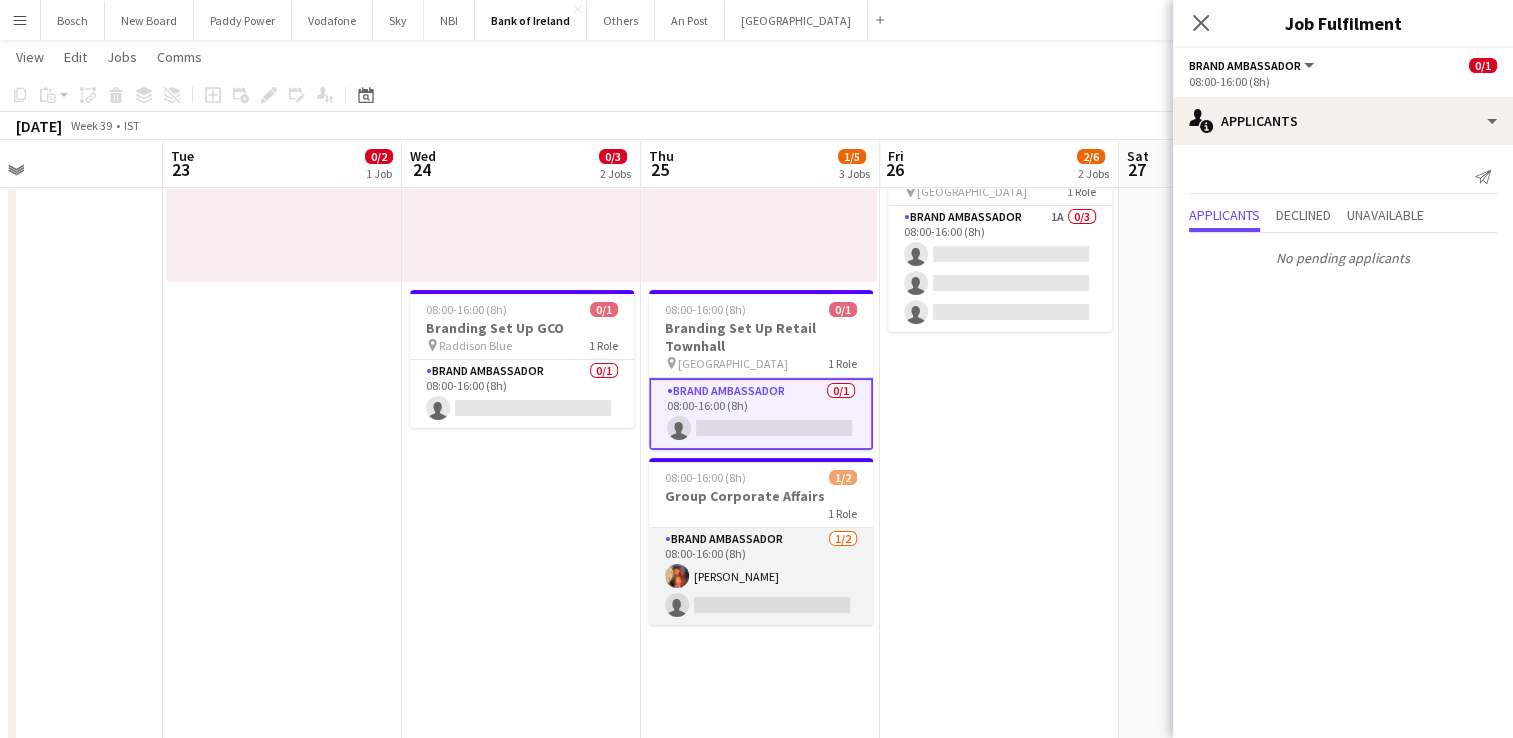 click on "Brand Ambassador   [DATE]   08:00-16:00 (8h)
[PERSON_NAME]
single-neutral-actions" at bounding box center (761, 576) 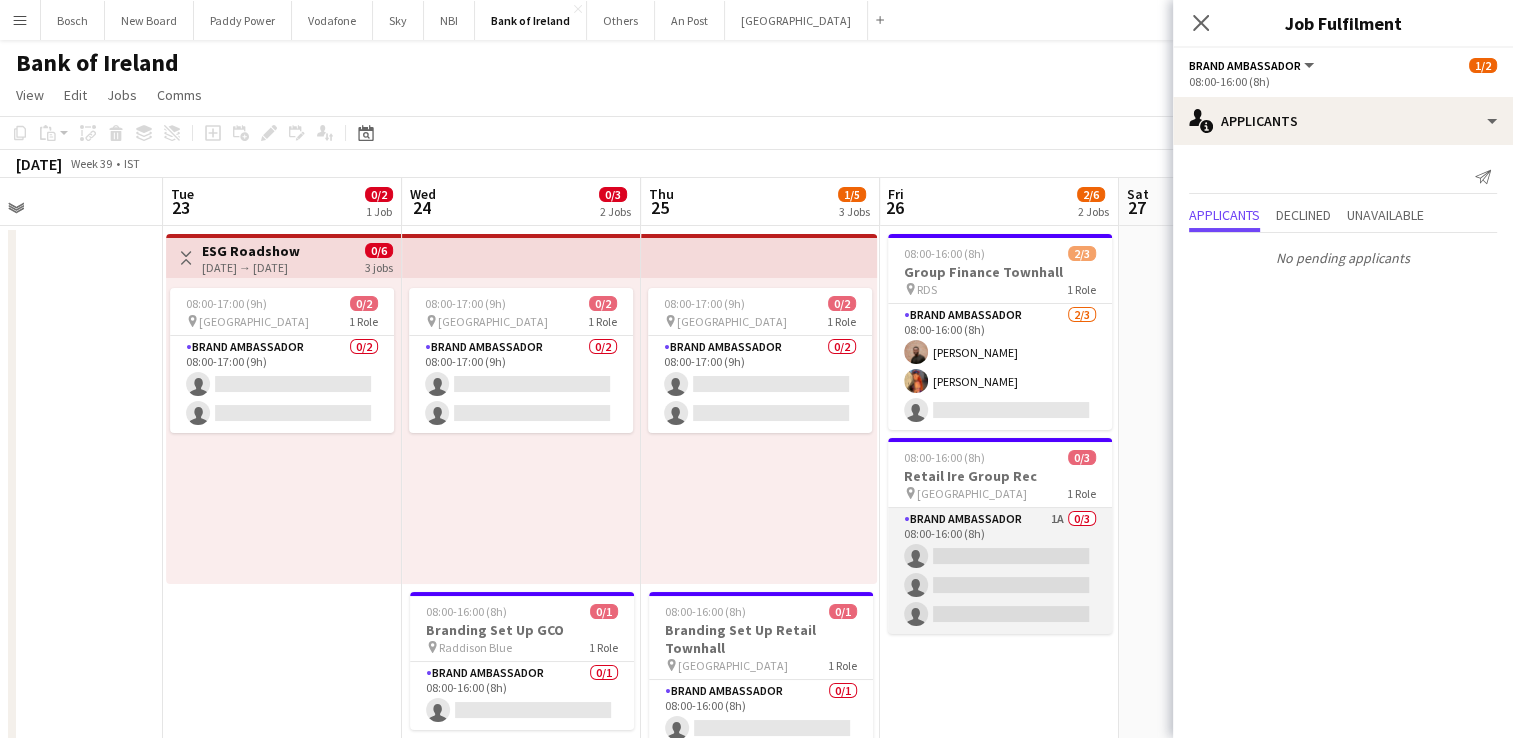 click on "Brand Ambassador   1A   0/3   08:00-16:00 (8h)
single-neutral-actions
single-neutral-actions
single-neutral-actions" at bounding box center (1000, 571) 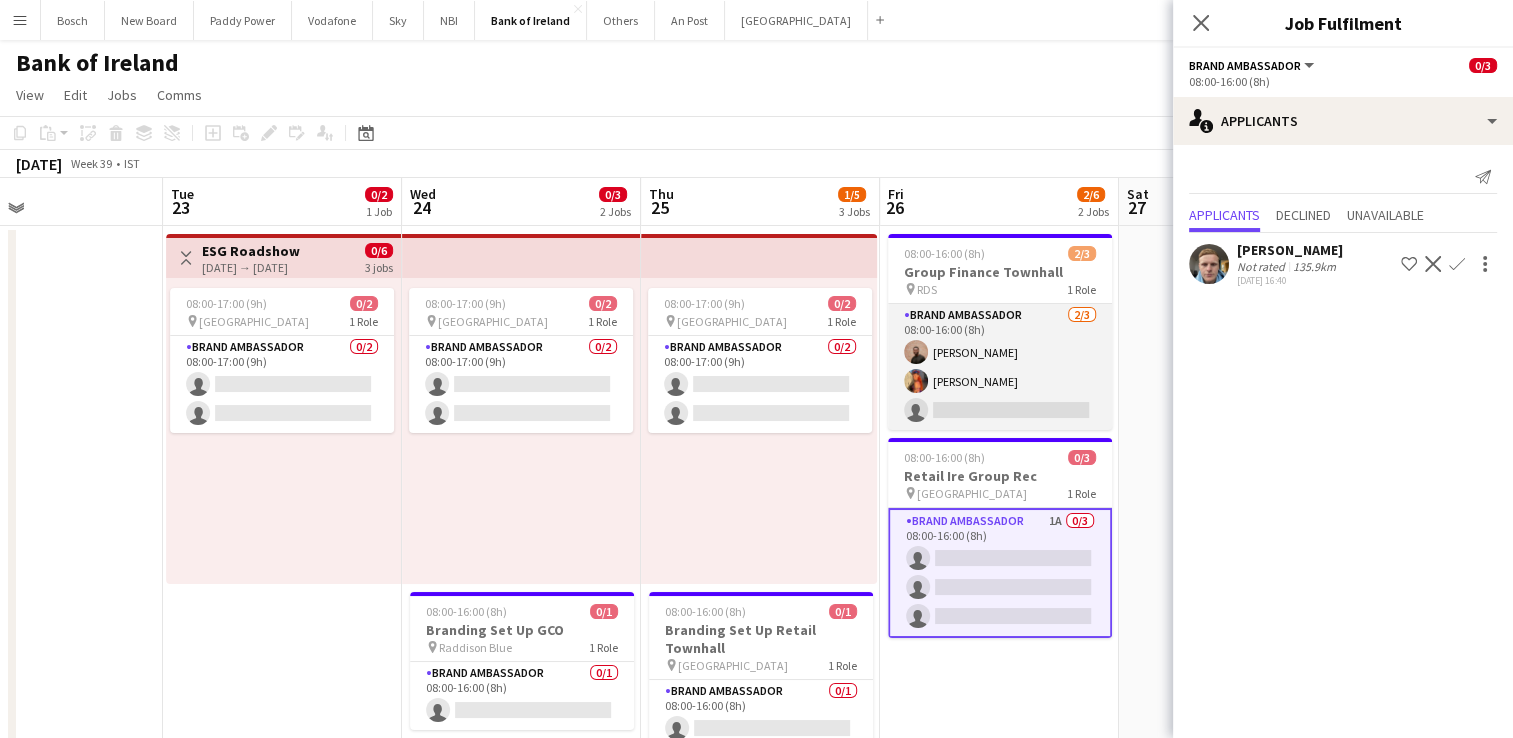 click on "Brand Ambassador   [DATE]   08:00-16:00 (8h)
[PERSON_NAME] [PERSON_NAME]
single-neutral-actions" at bounding box center (1000, 367) 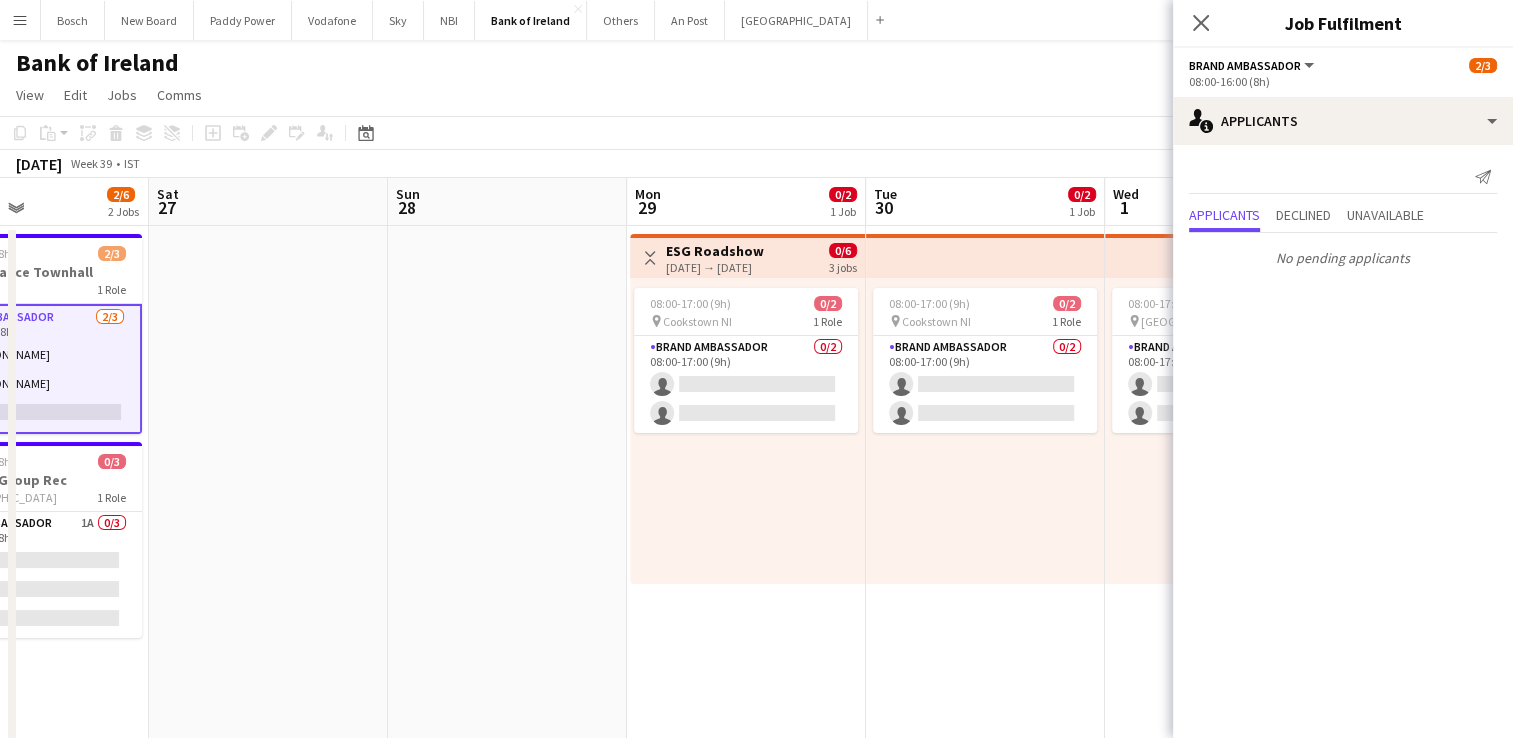 drag, startPoint x: 1020, startPoint y: 666, endPoint x: -4, endPoint y: 531, distance: 1032.8606 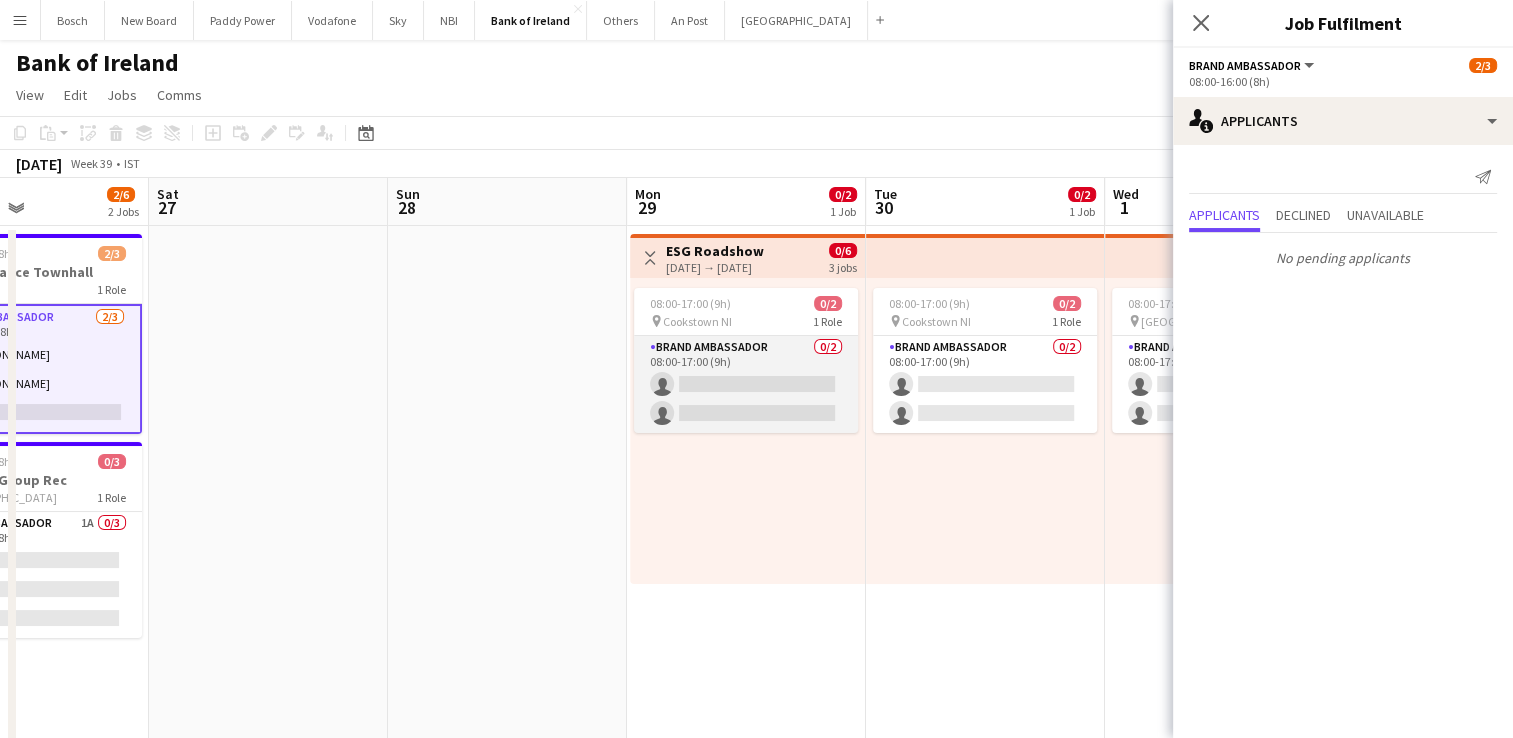 click on "Brand Ambassador   0/2   08:00-17:00 (9h)
single-neutral-actions
single-neutral-actions" at bounding box center (746, 384) 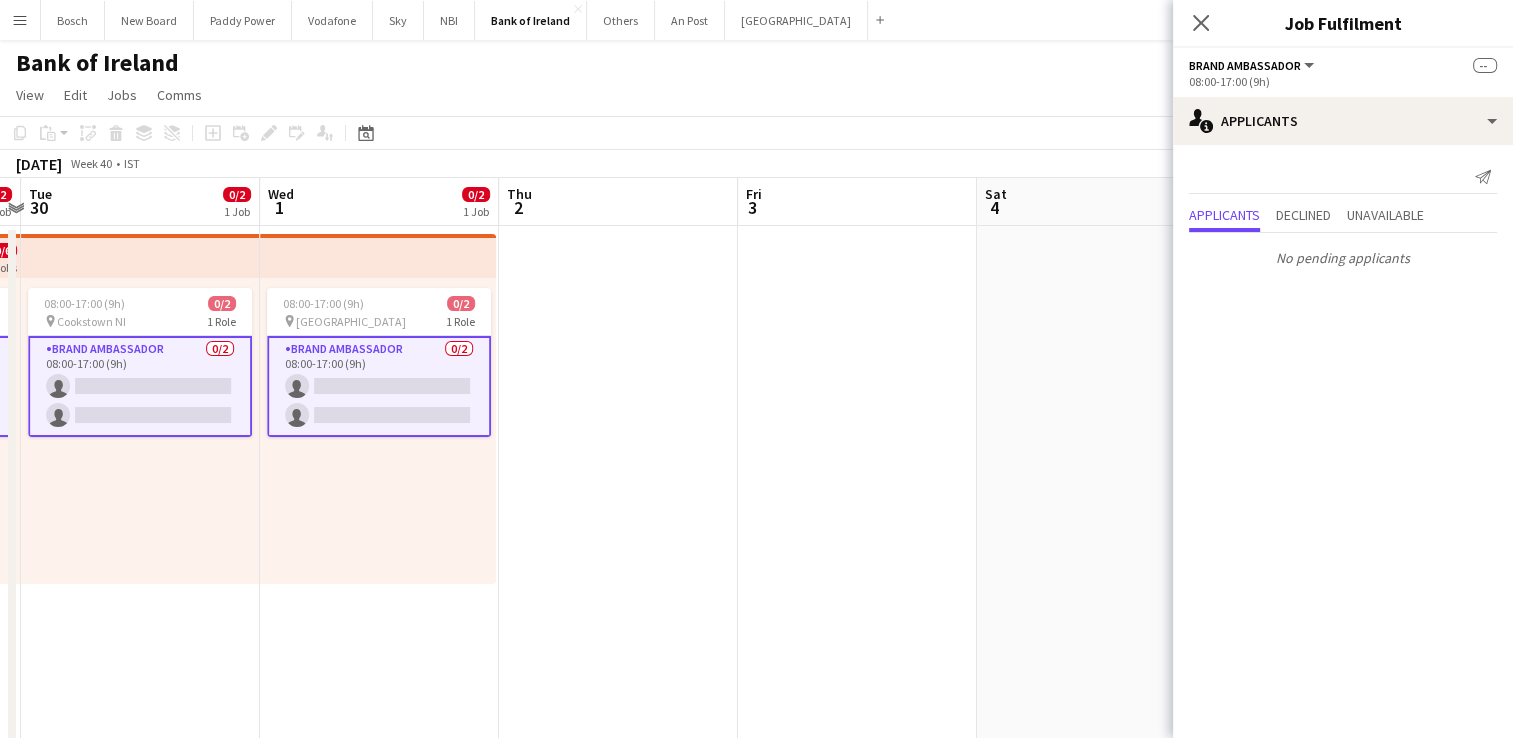 drag, startPoint x: 849, startPoint y: 633, endPoint x: 3, endPoint y: 518, distance: 853.7804 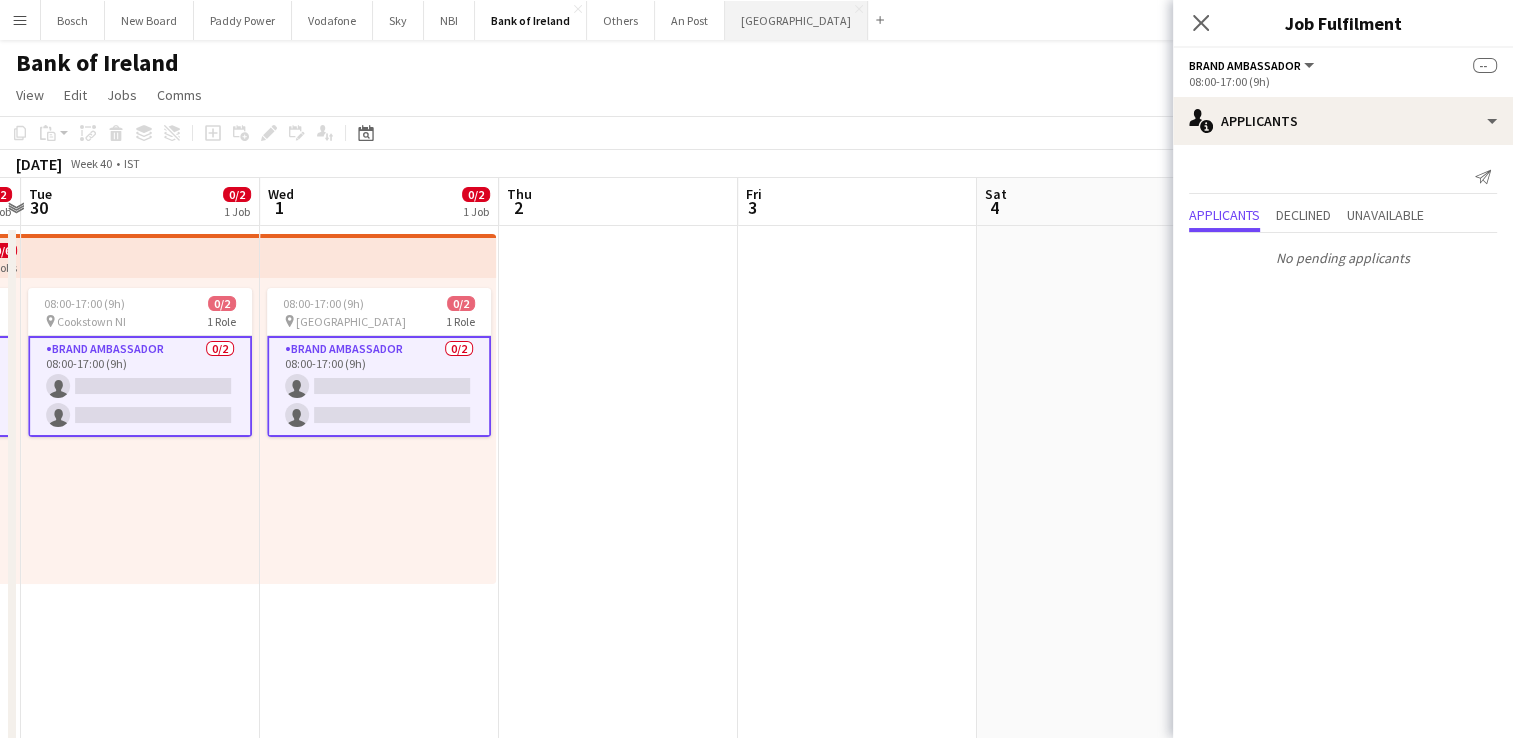 click on "[GEOGRAPHIC_DATA]
Close" at bounding box center (796, 20) 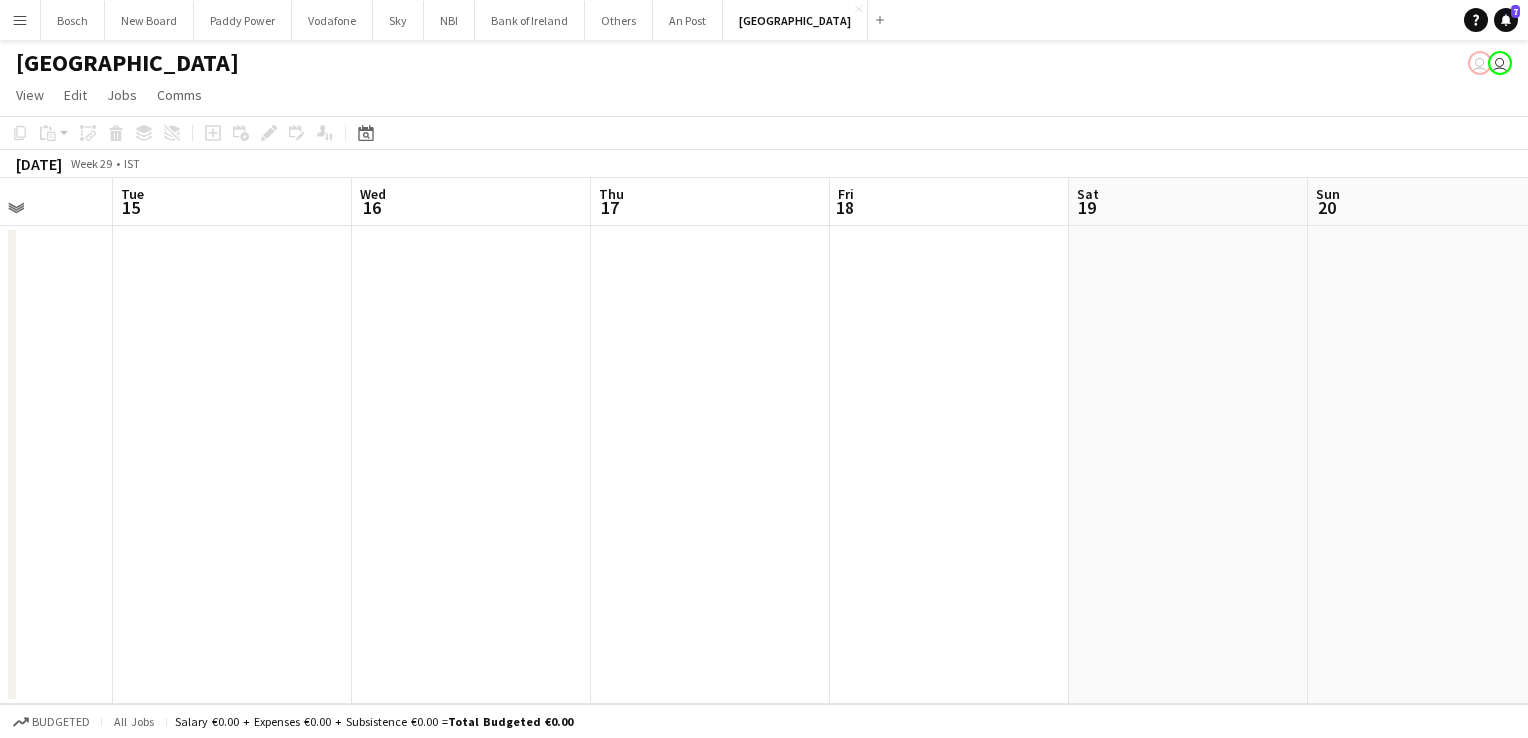drag, startPoint x: 1368, startPoint y: 387, endPoint x: 20, endPoint y: 406, distance: 1348.1339 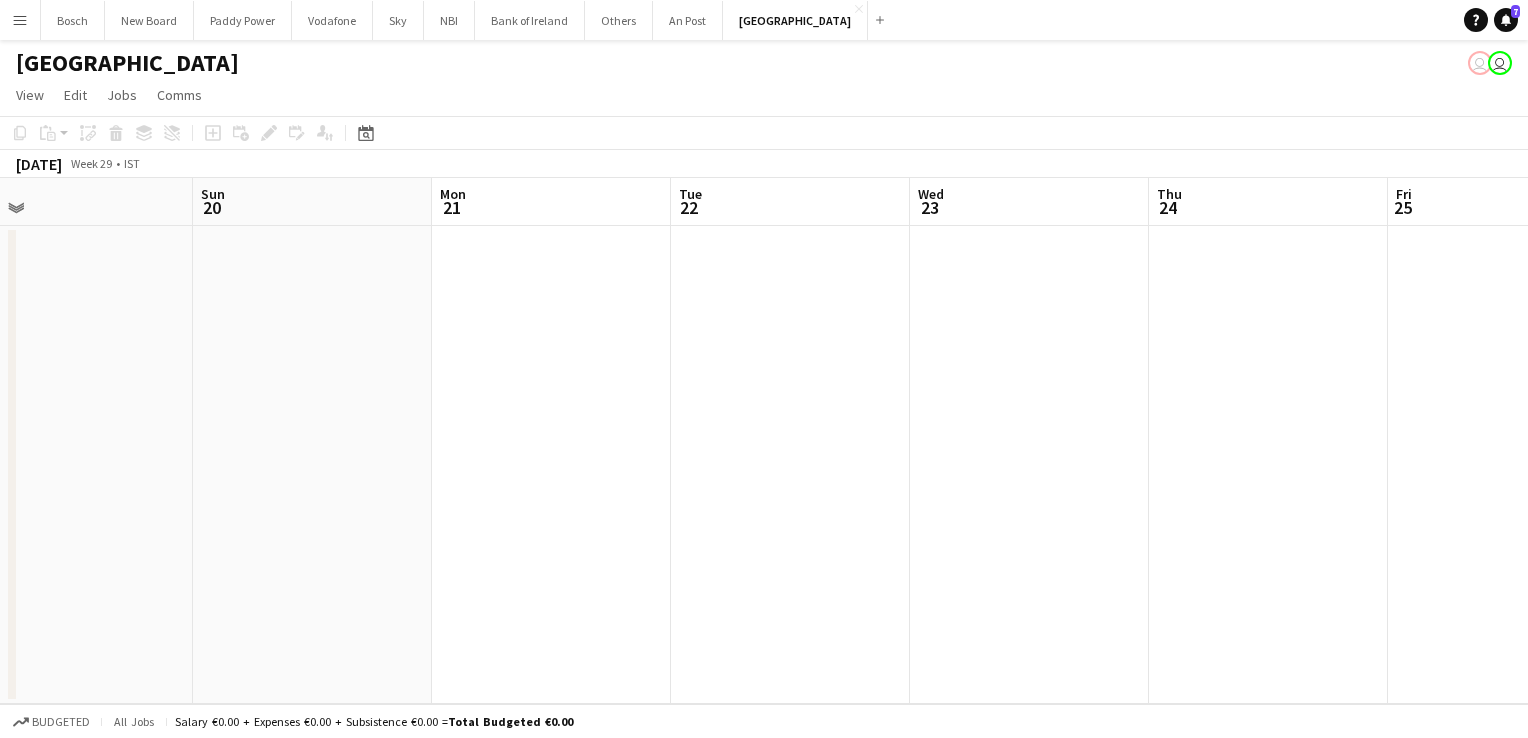 drag, startPoint x: 1527, startPoint y: 468, endPoint x: 481, endPoint y: 391, distance: 1048.8303 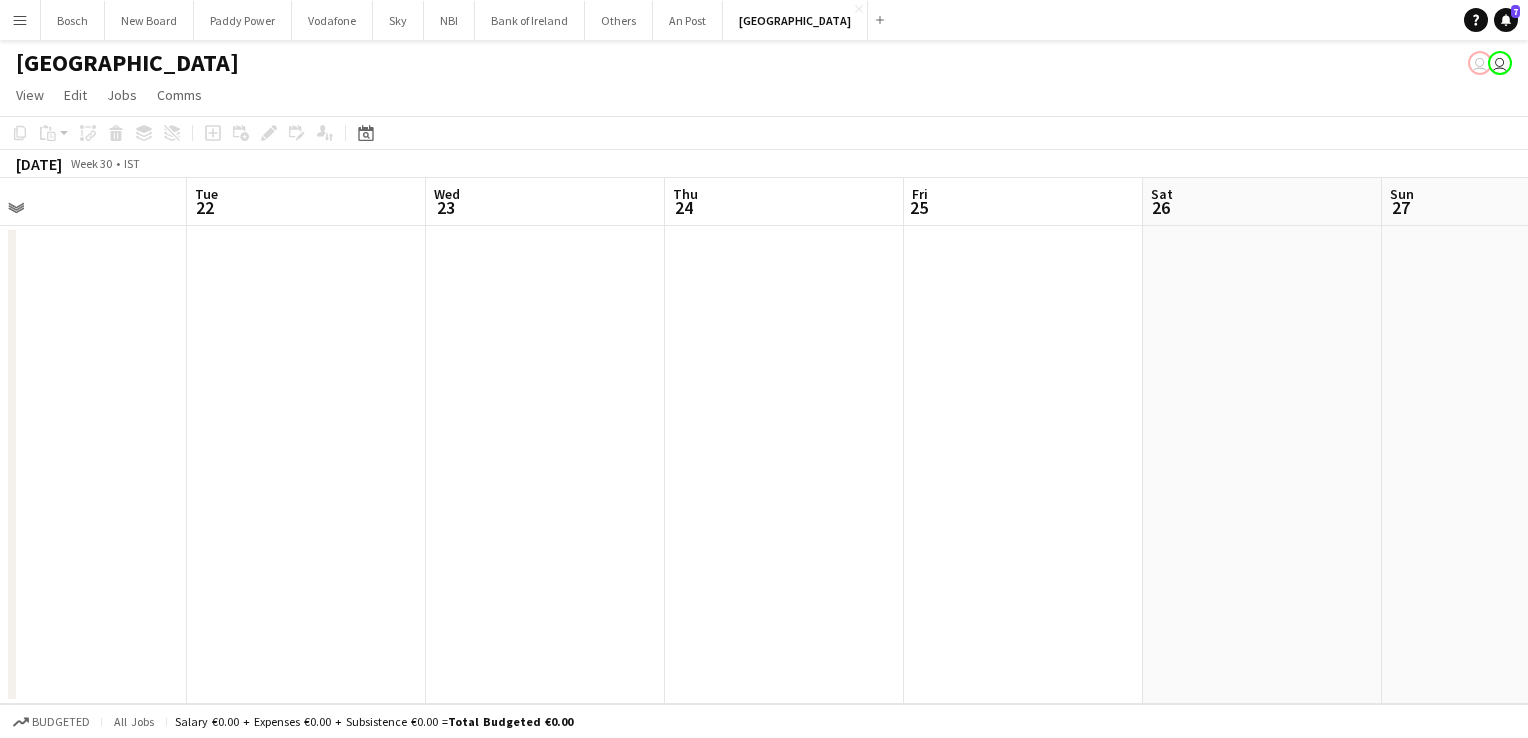 drag, startPoint x: 1316, startPoint y: 510, endPoint x: 937, endPoint y: 473, distance: 380.8018 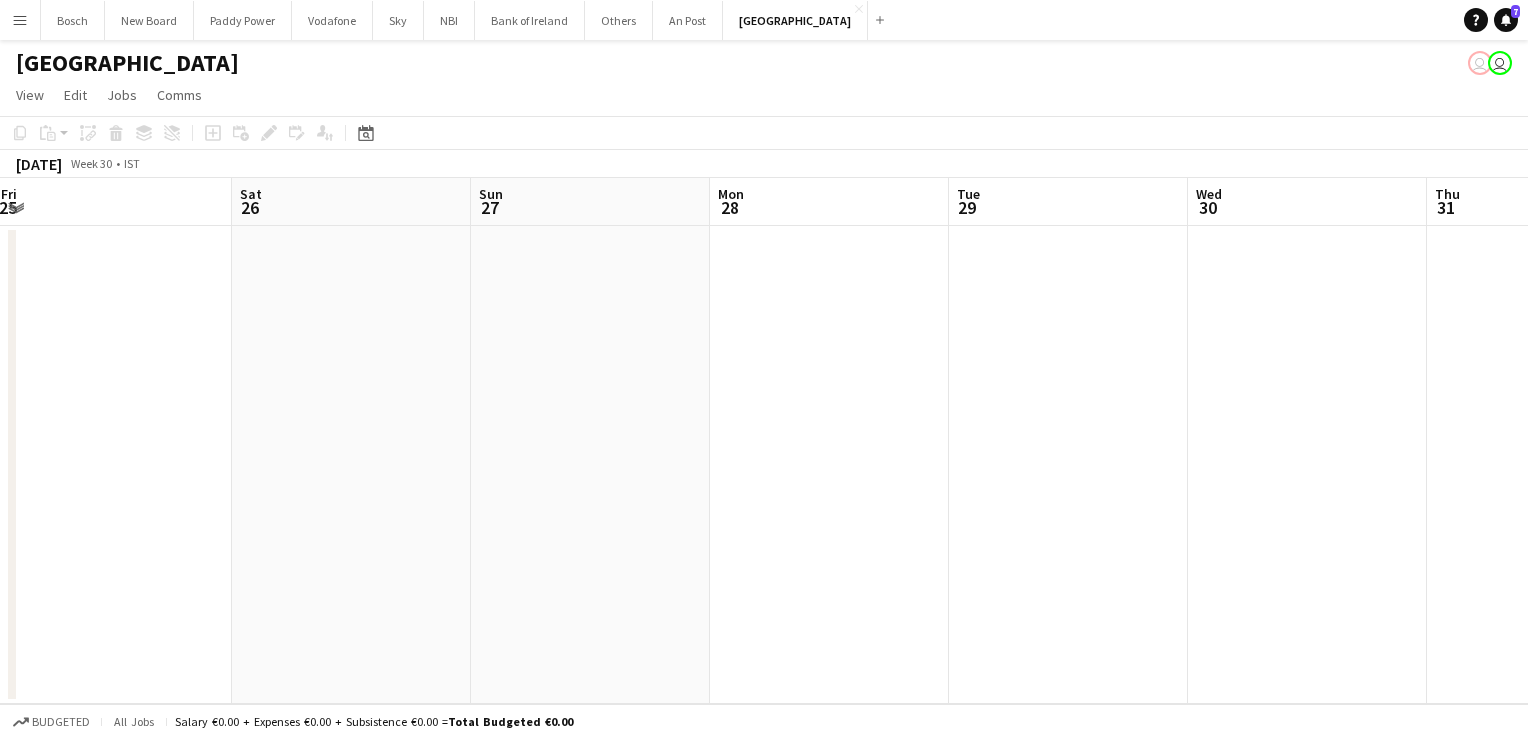 drag, startPoint x: 1527, startPoint y: 524, endPoint x: 234, endPoint y: 338, distance: 1306.3097 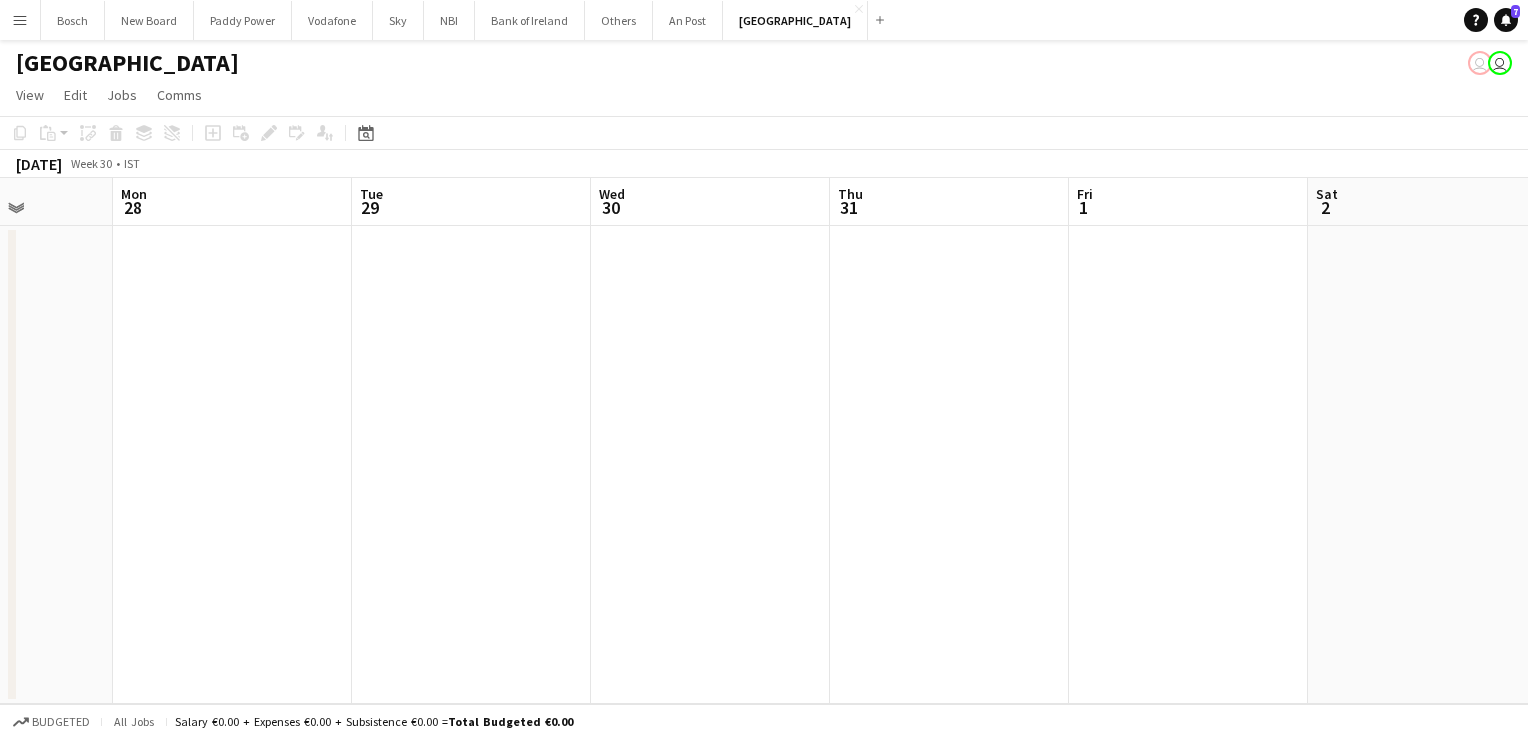 drag, startPoint x: 940, startPoint y: 378, endPoint x: 885, endPoint y: 414, distance: 65.734314 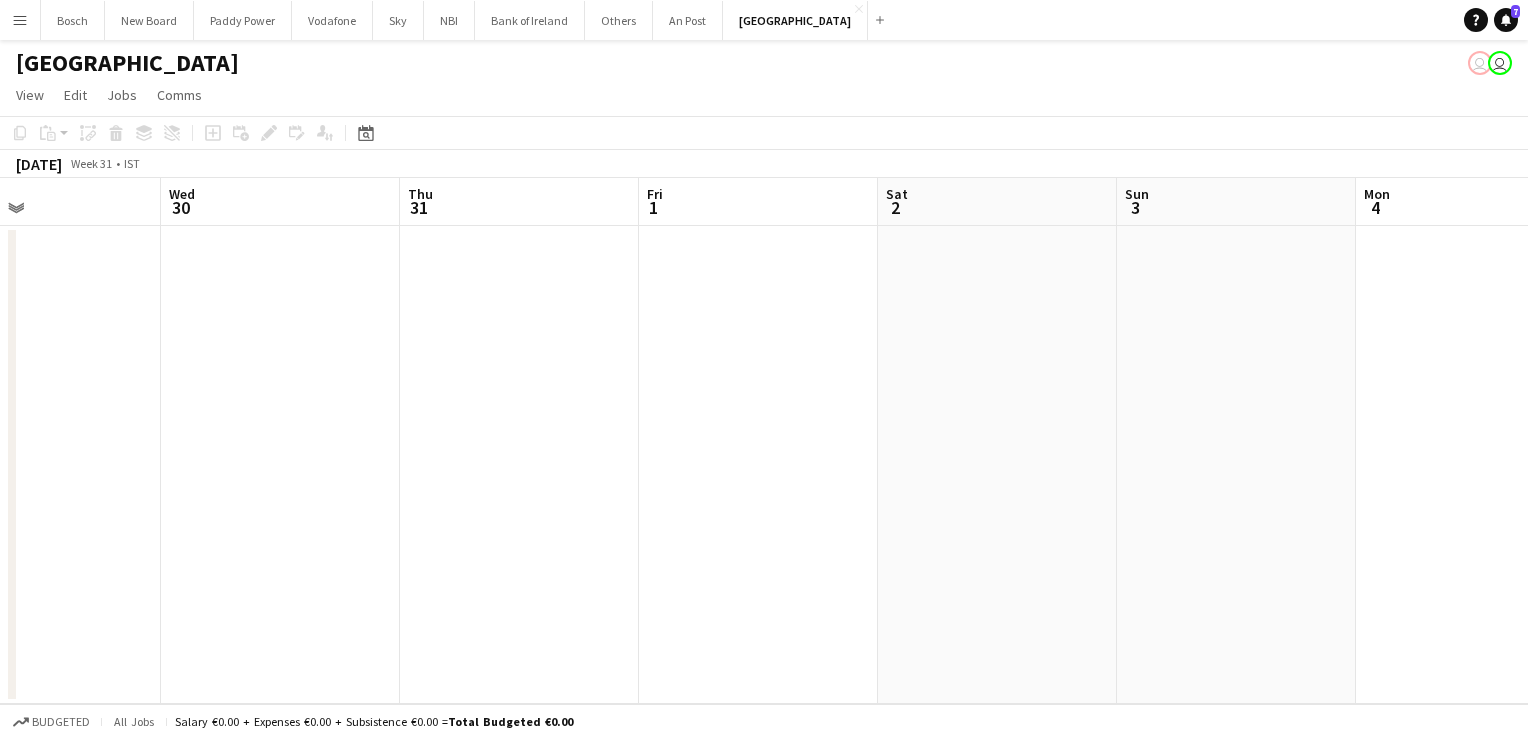drag, startPoint x: 1092, startPoint y: 421, endPoint x: 240, endPoint y: 379, distance: 853.0346 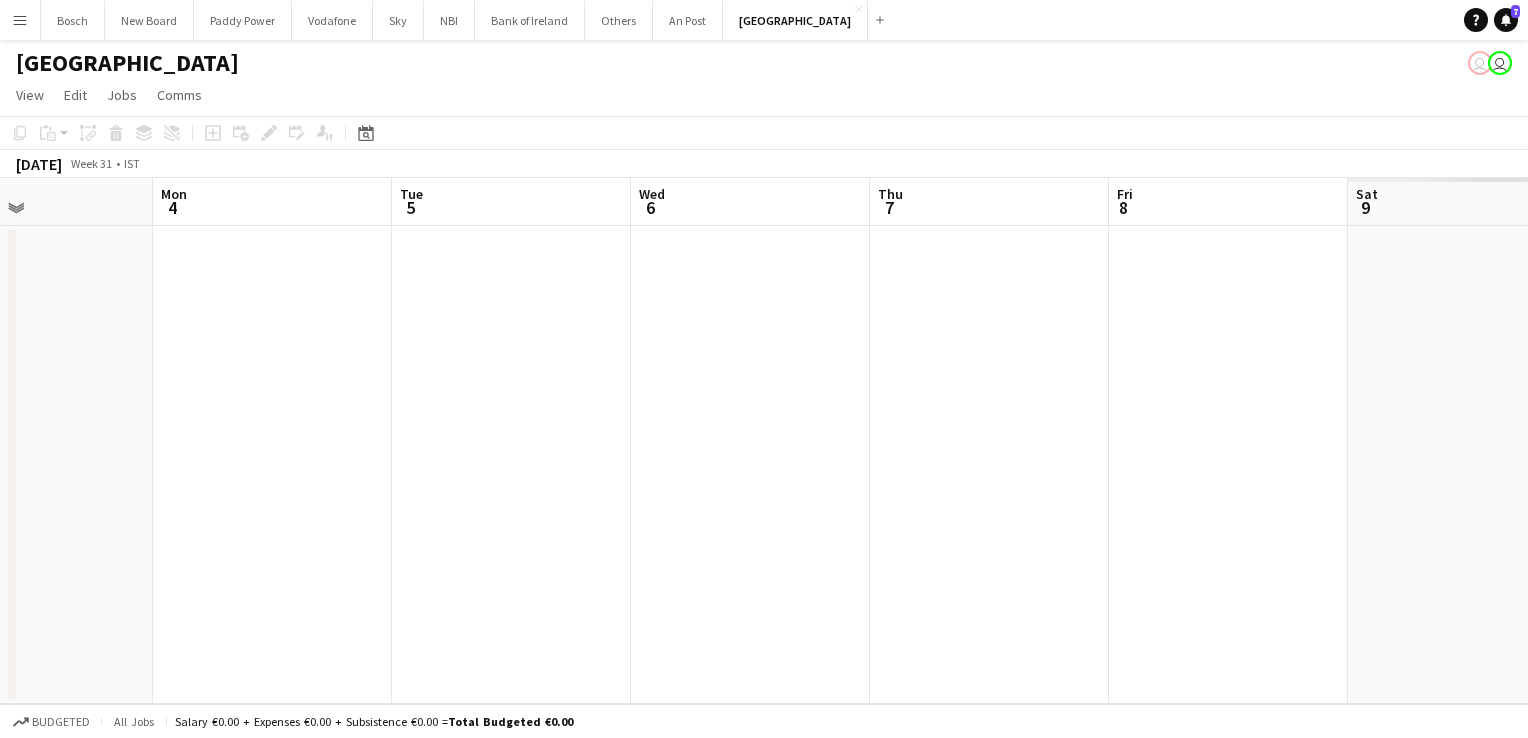 drag, startPoint x: 603, startPoint y: 398, endPoint x: 192, endPoint y: 382, distance: 411.3113 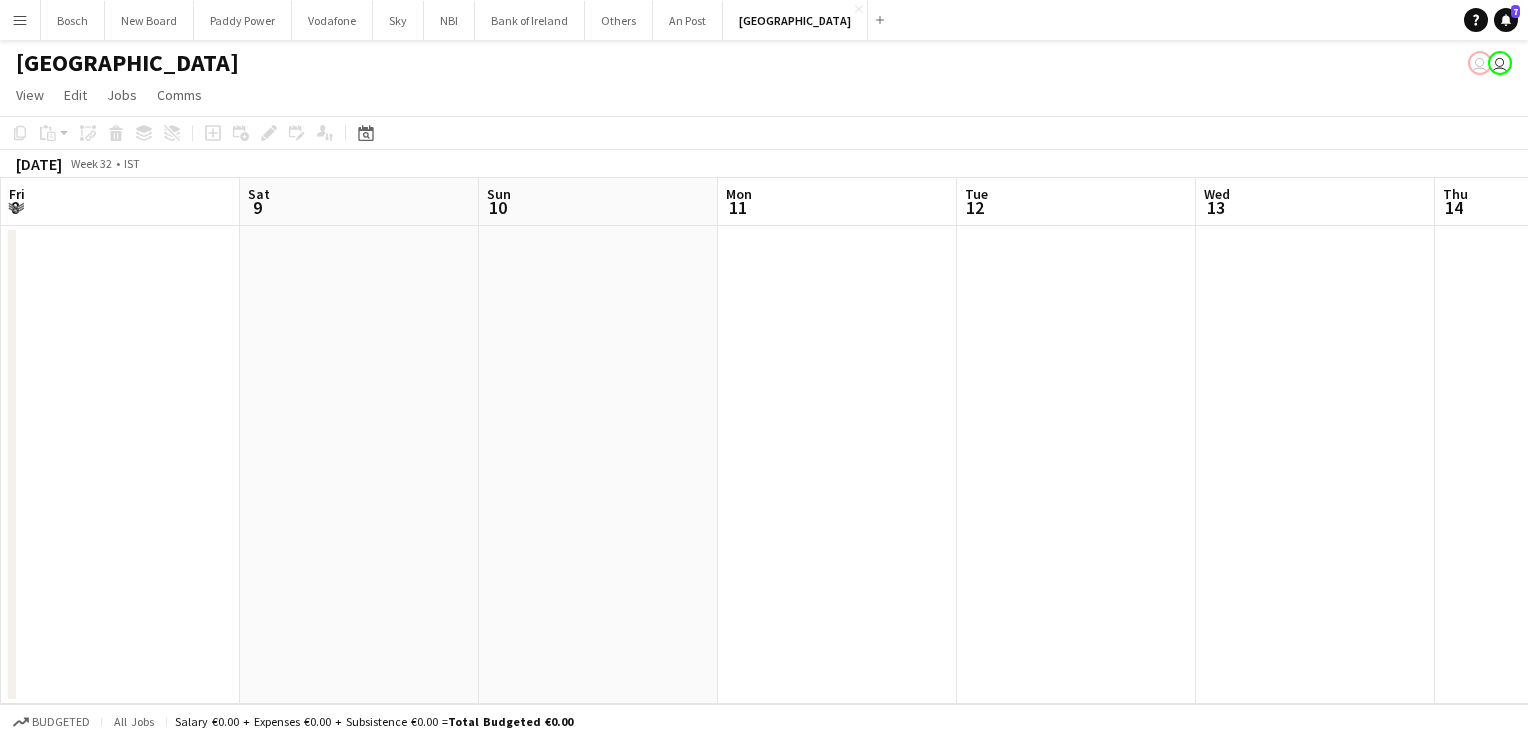 drag, startPoint x: 1127, startPoint y: 396, endPoint x: 35, endPoint y: 270, distance: 1099.2452 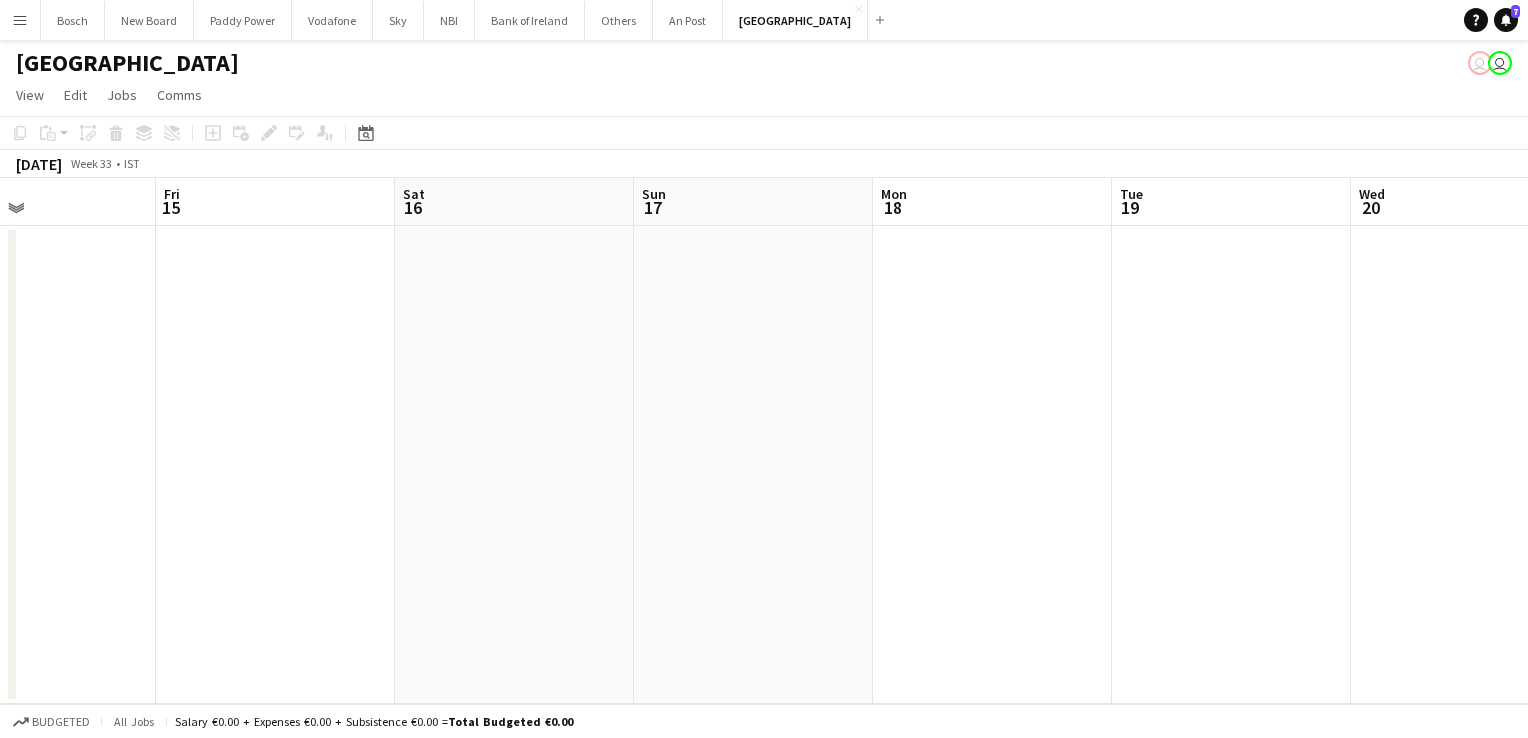 drag, startPoint x: 1476, startPoint y: 246, endPoint x: 0, endPoint y: 242, distance: 1476.0054 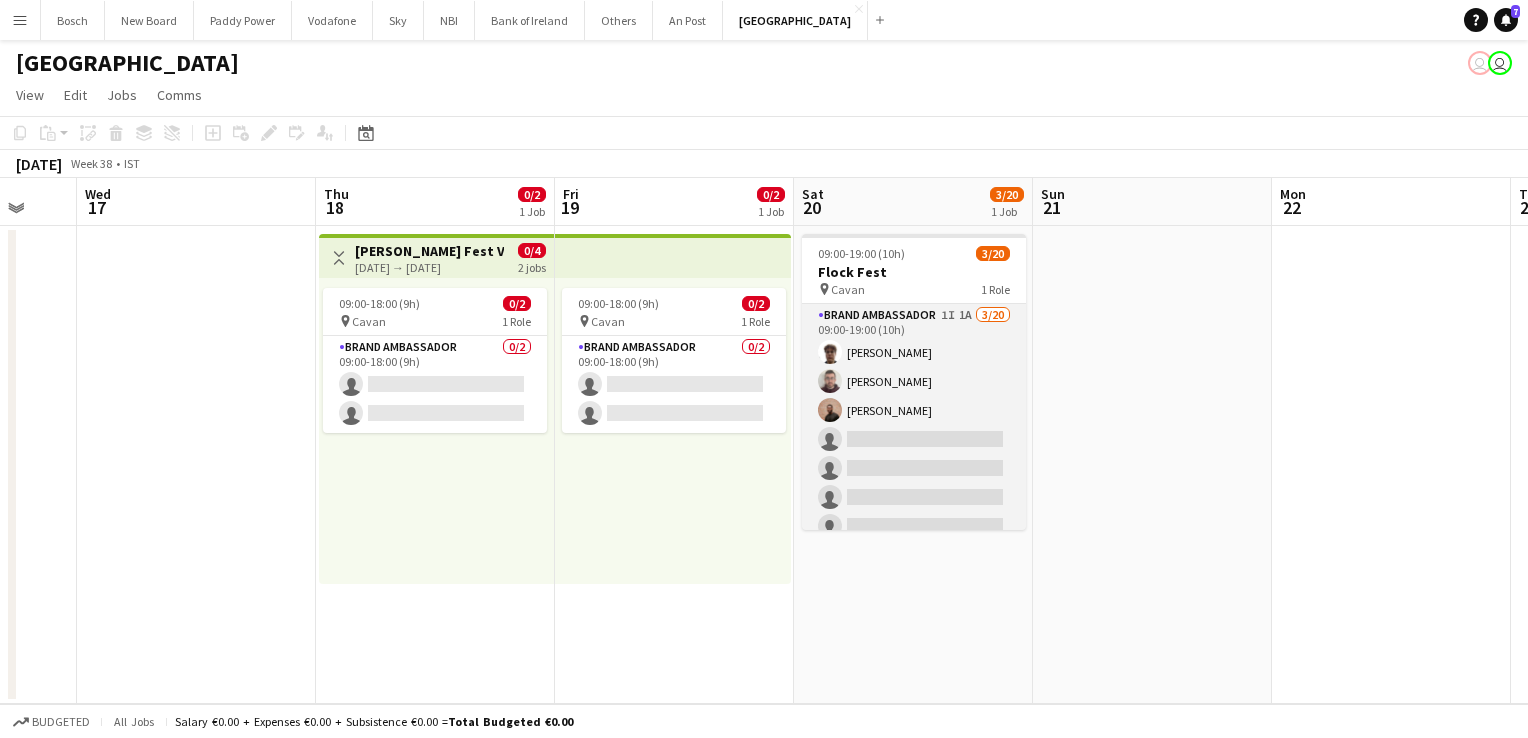 click on "Brand Ambassador   1I   1A   [DATE]   09:00-19:00 (10h)
[PERSON_NAME] [PERSON_NAME] [PERSON_NAME]
single-neutral-actions
single-neutral-actions
single-neutral-actions
single-neutral-actions
single-neutral-actions
single-neutral-actions
single-neutral-actions
single-neutral-actions
single-neutral-actions
single-neutral-actions
single-neutral-actions
single-neutral-actions
single-neutral-actions
single-neutral-actions
single-neutral-actions
single-neutral-actions" at bounding box center [914, 613] 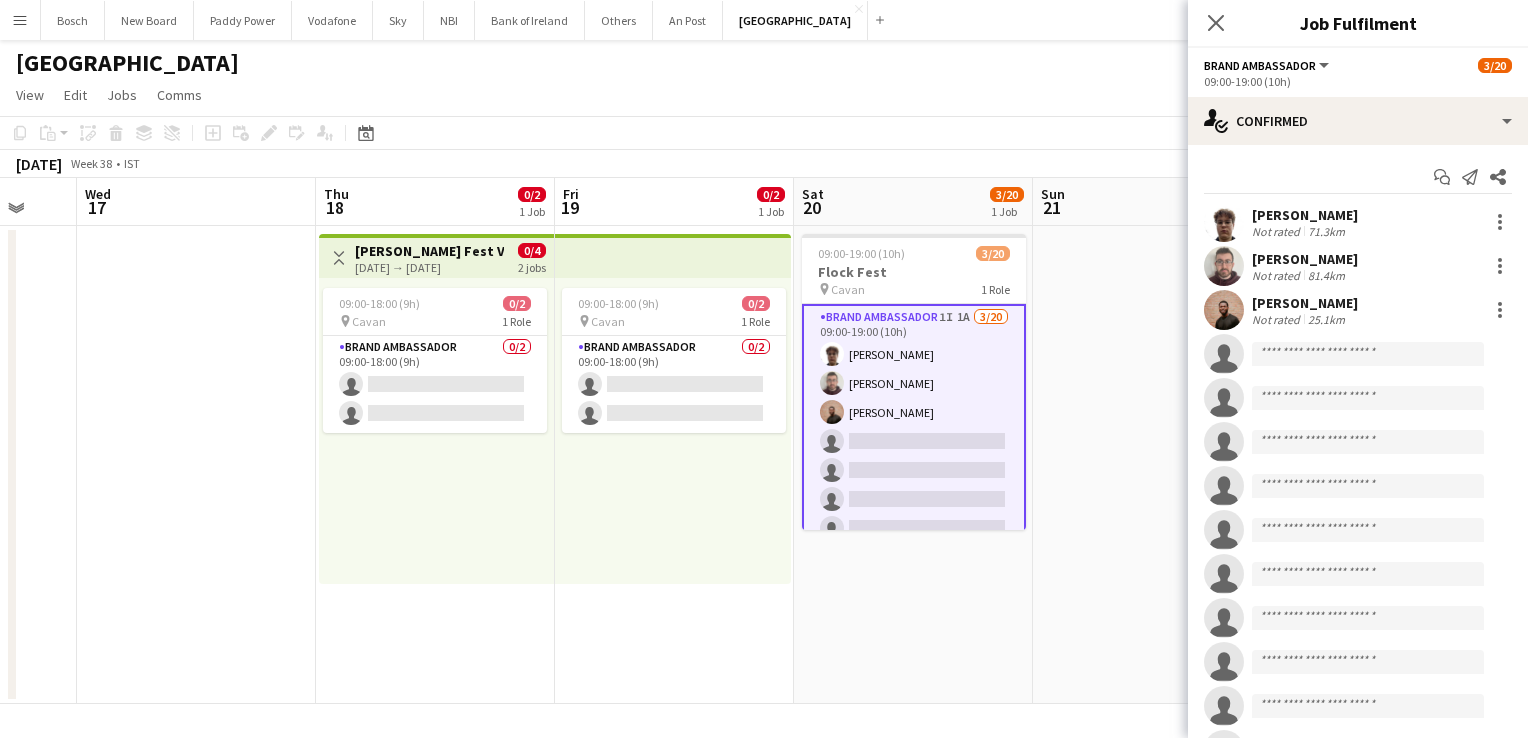 click on "Brand Ambassador   All roles   Brand Ambassador   [DATE]   09:00-19:00 (10h)" 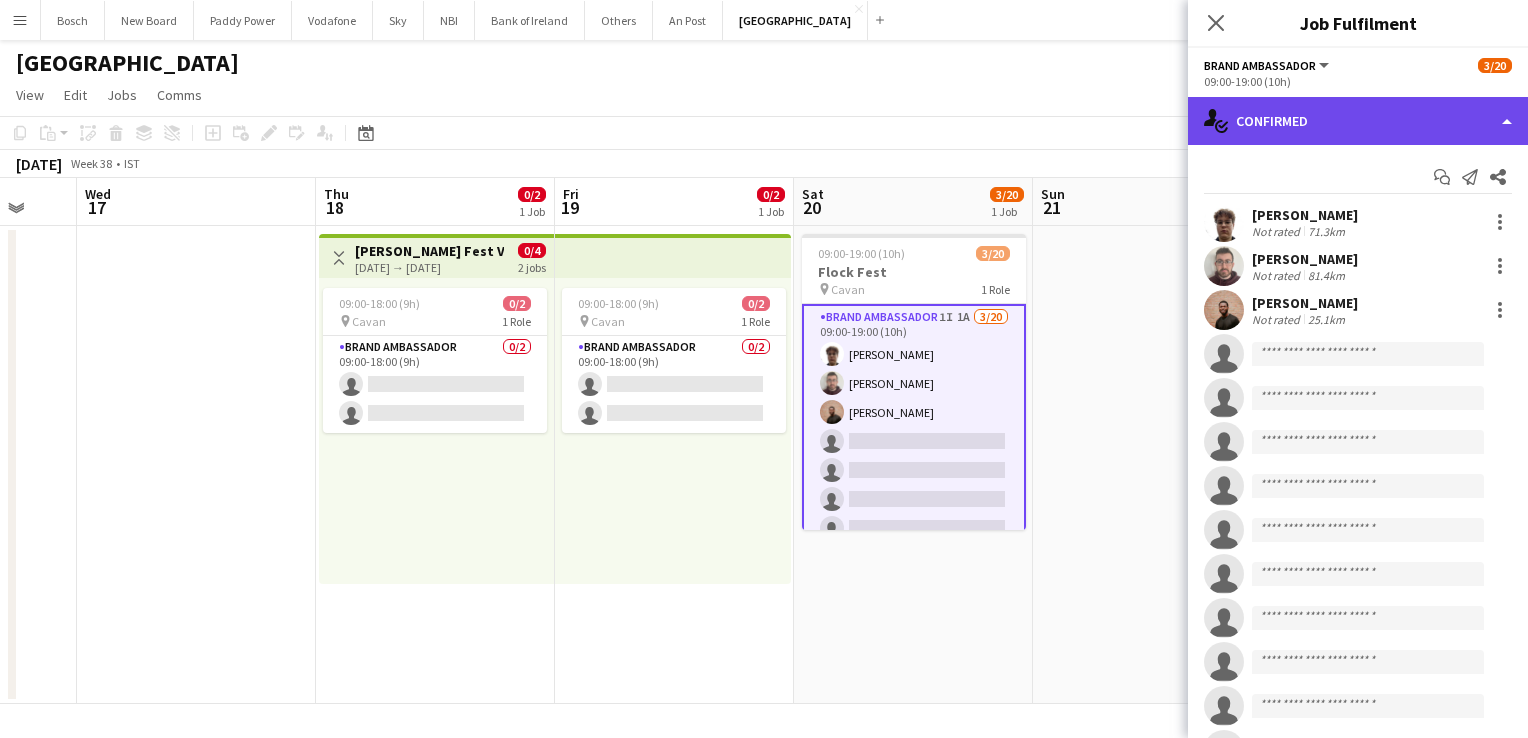 click on "single-neutral-actions-check-2
Confirmed" 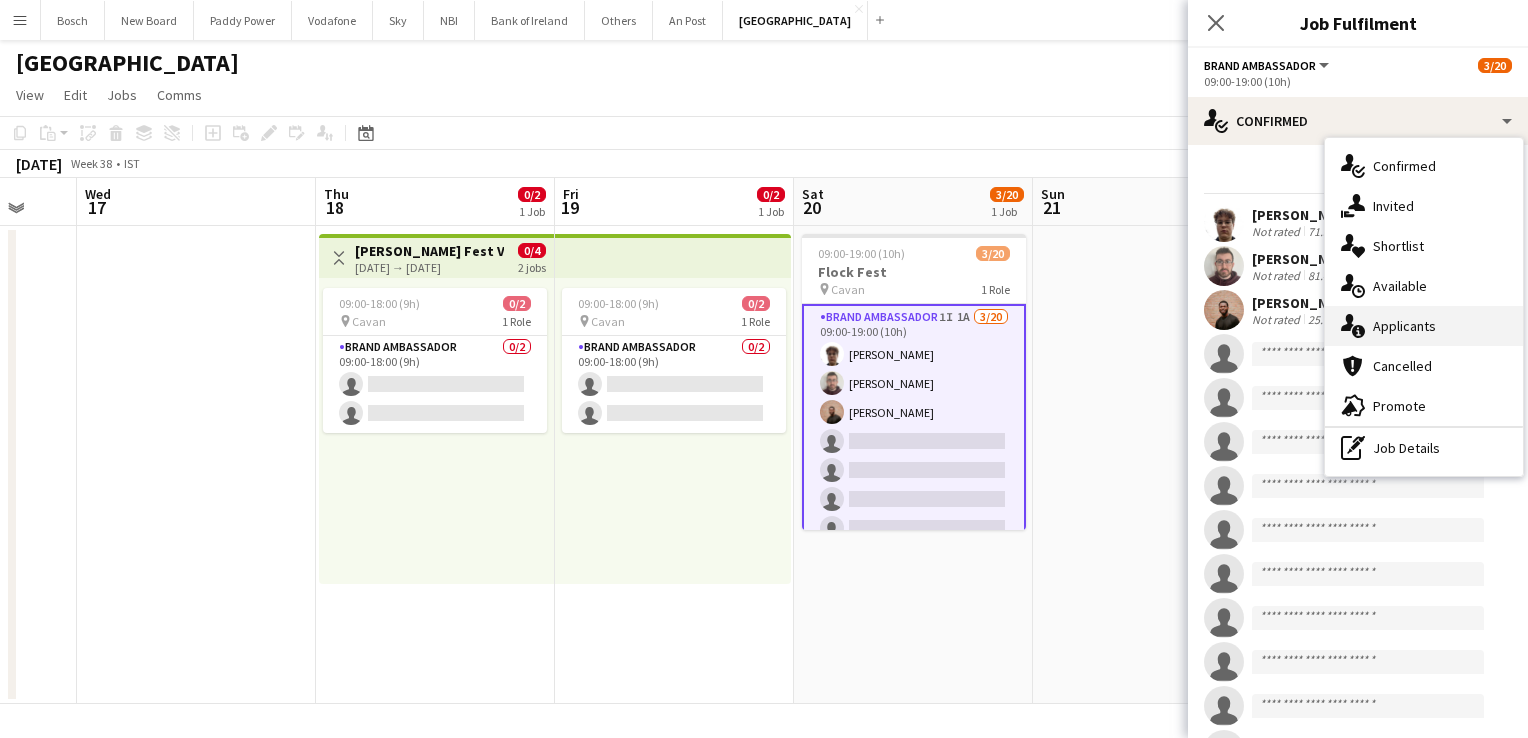 click on "single-neutral-actions-information
Applicants" at bounding box center [1424, 326] 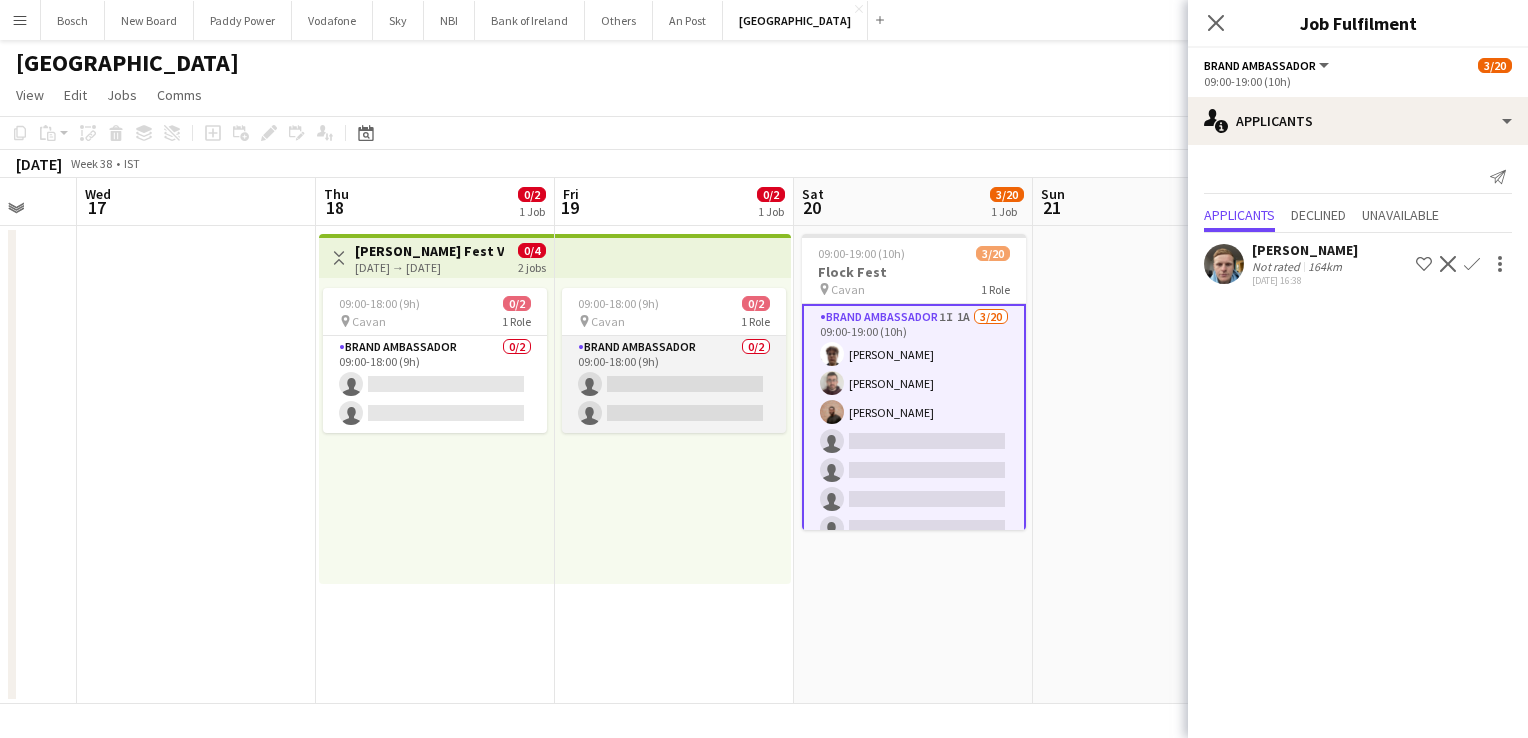 click on "Brand Ambassador   0/2   09:00-18:00 (9h)
single-neutral-actions
single-neutral-actions" at bounding box center [674, 384] 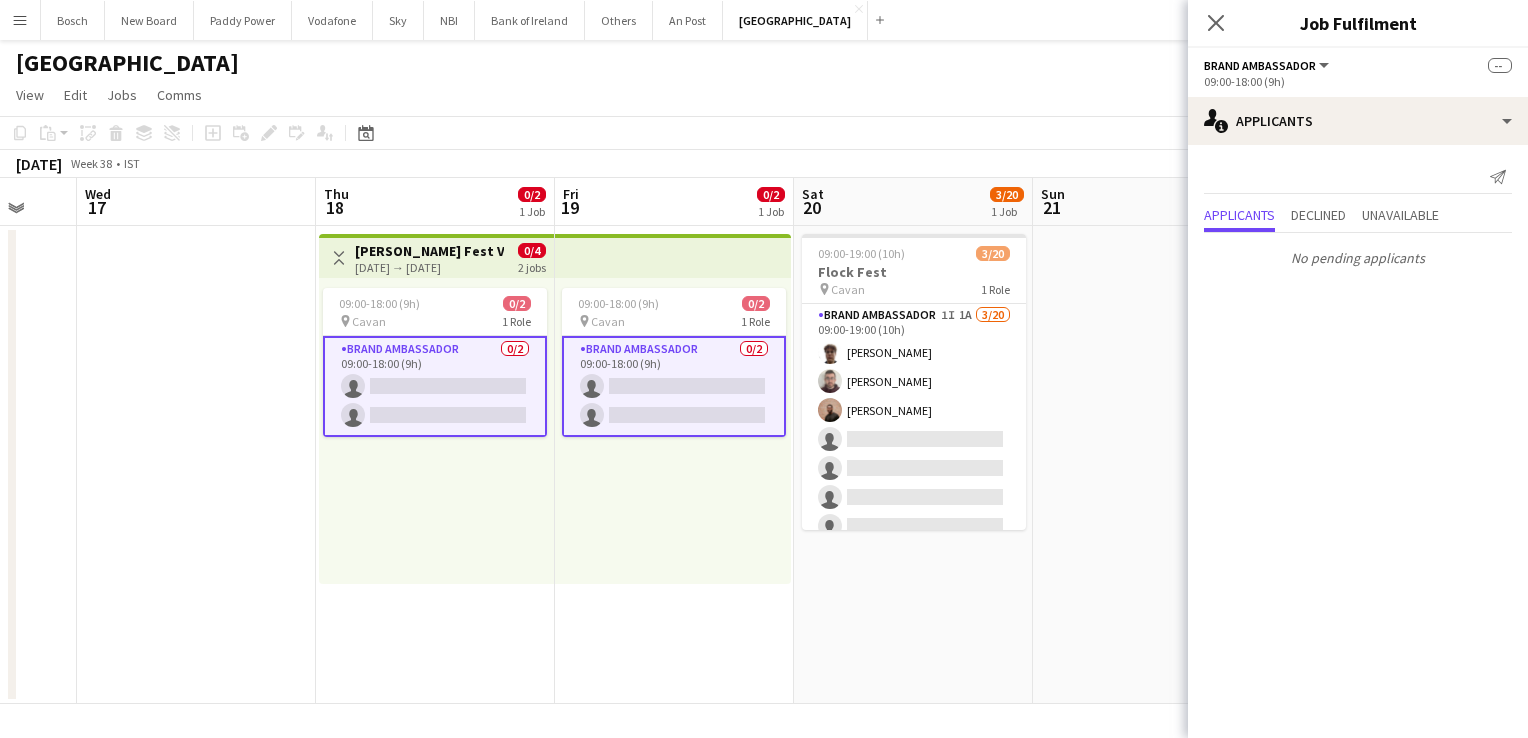 click on "[GEOGRAPHIC_DATA]
user
user" 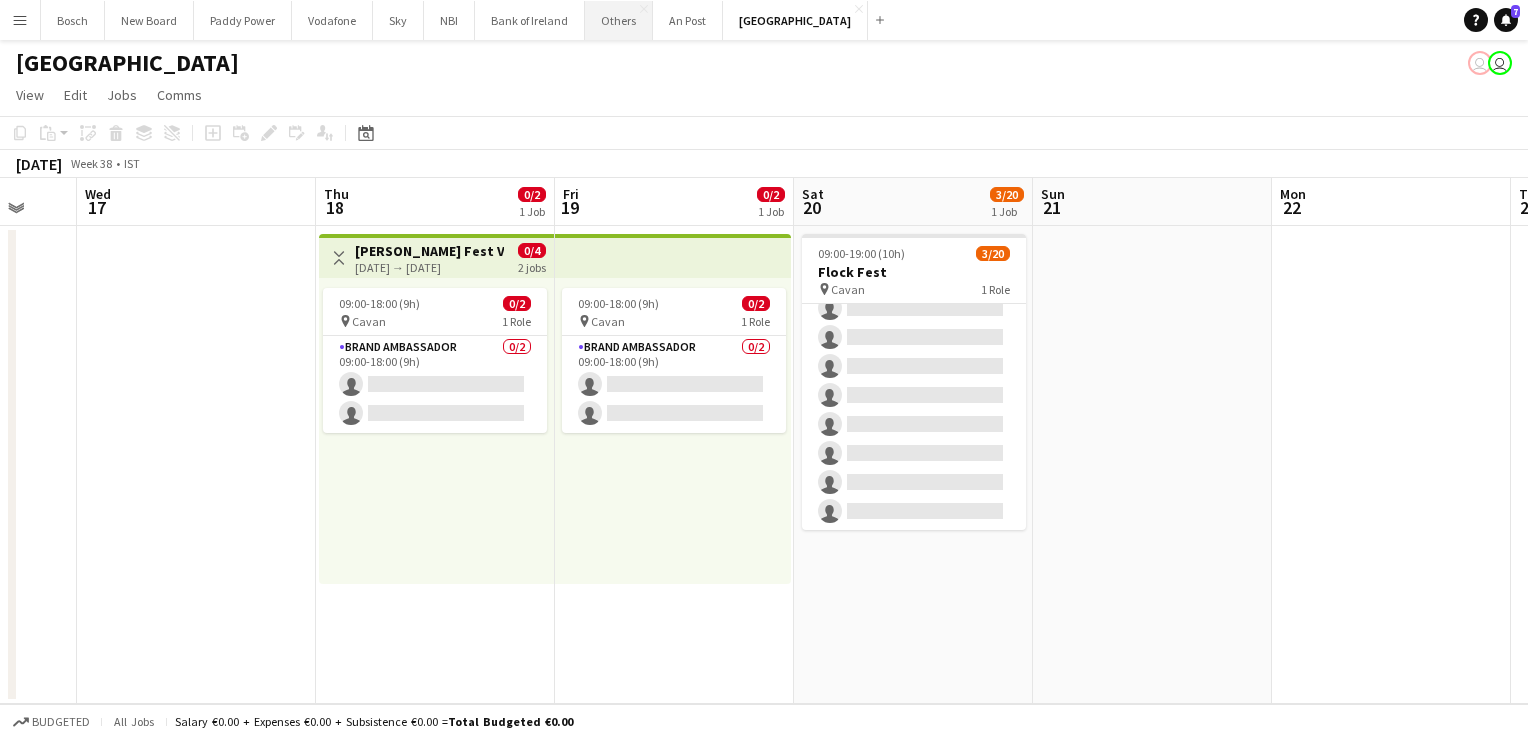 click on "Others
Close" at bounding box center [619, 20] 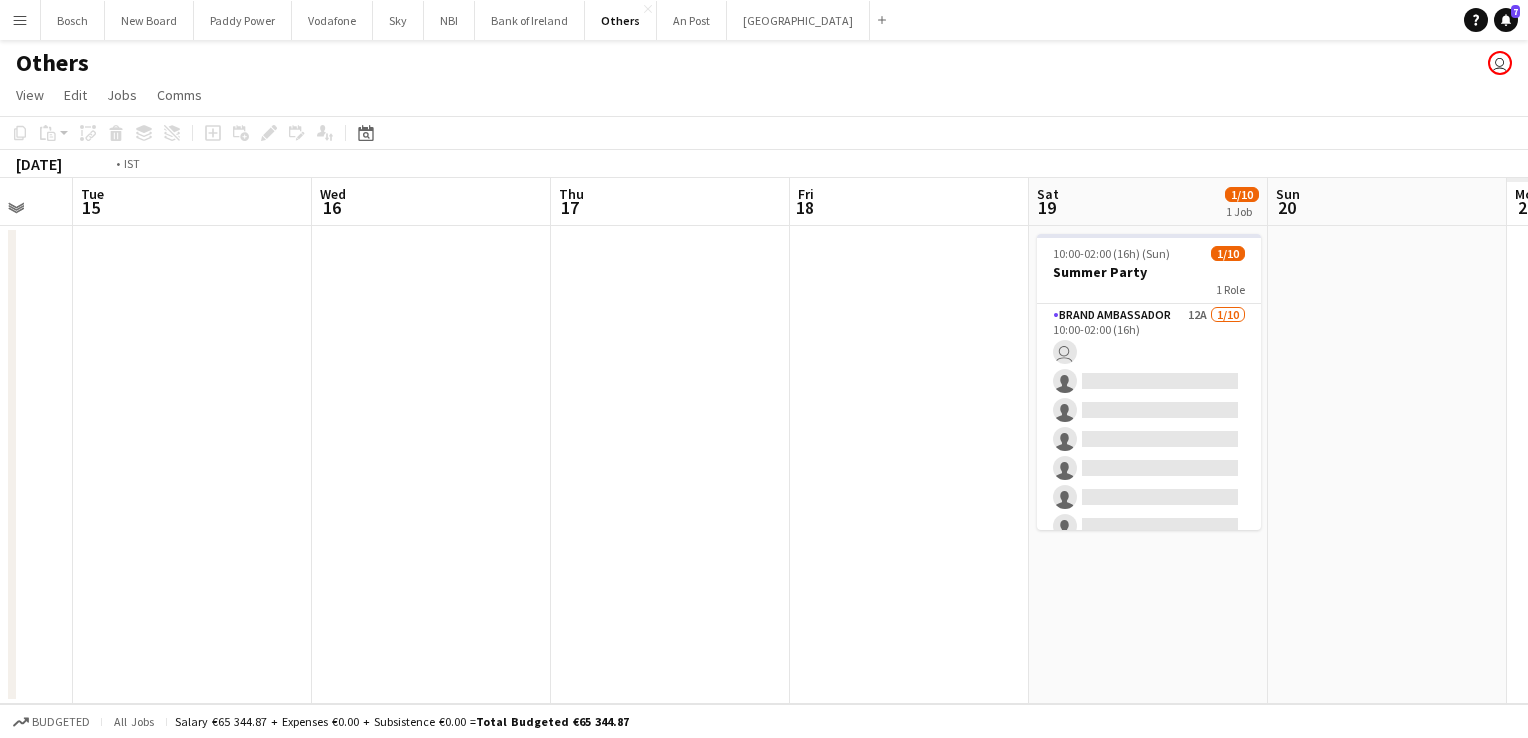 drag, startPoint x: 1044, startPoint y: 389, endPoint x: 86, endPoint y: 358, distance: 958.50146 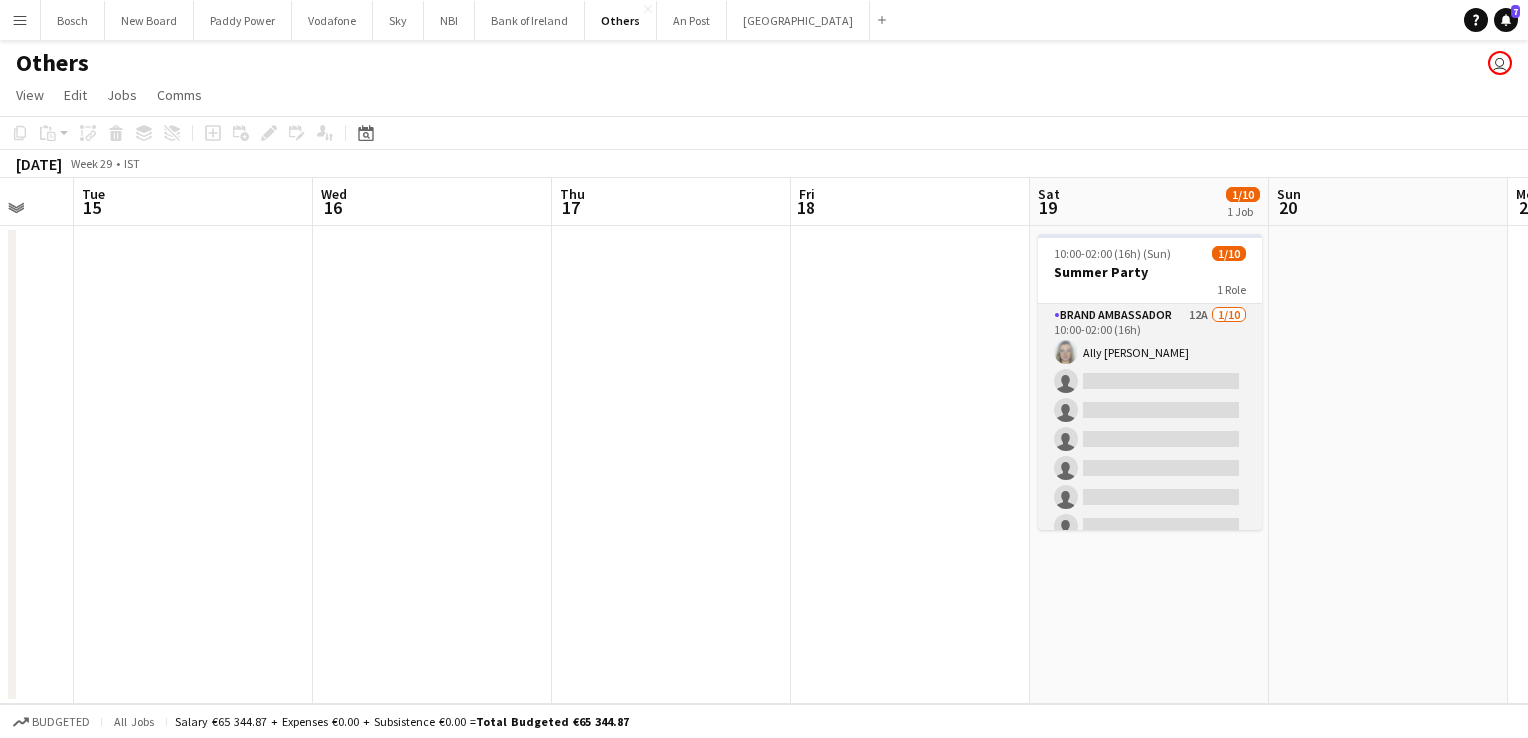 drag, startPoint x: 1166, startPoint y: 490, endPoint x: 1136, endPoint y: 421, distance: 75.23962 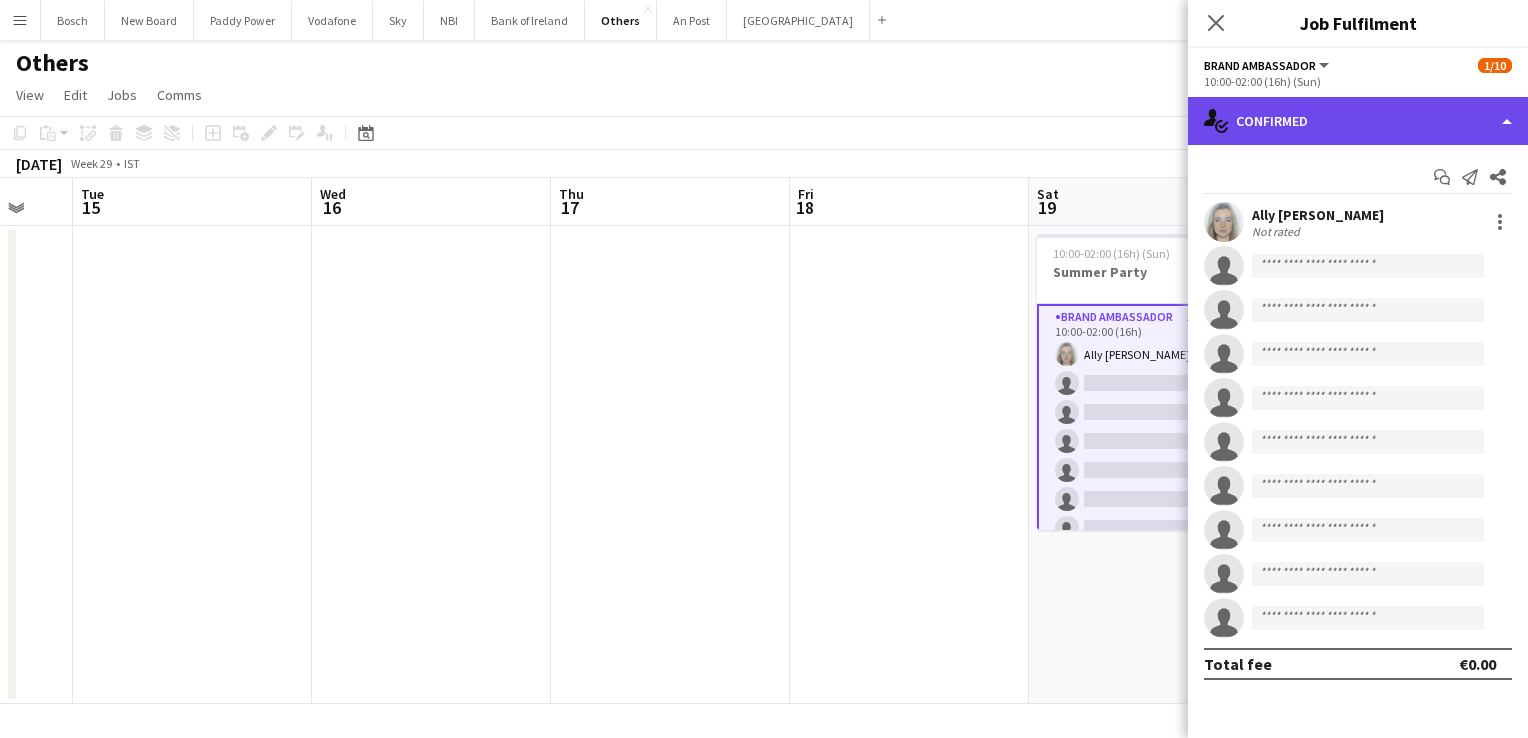 click on "single-neutral-actions-check-2
Confirmed" 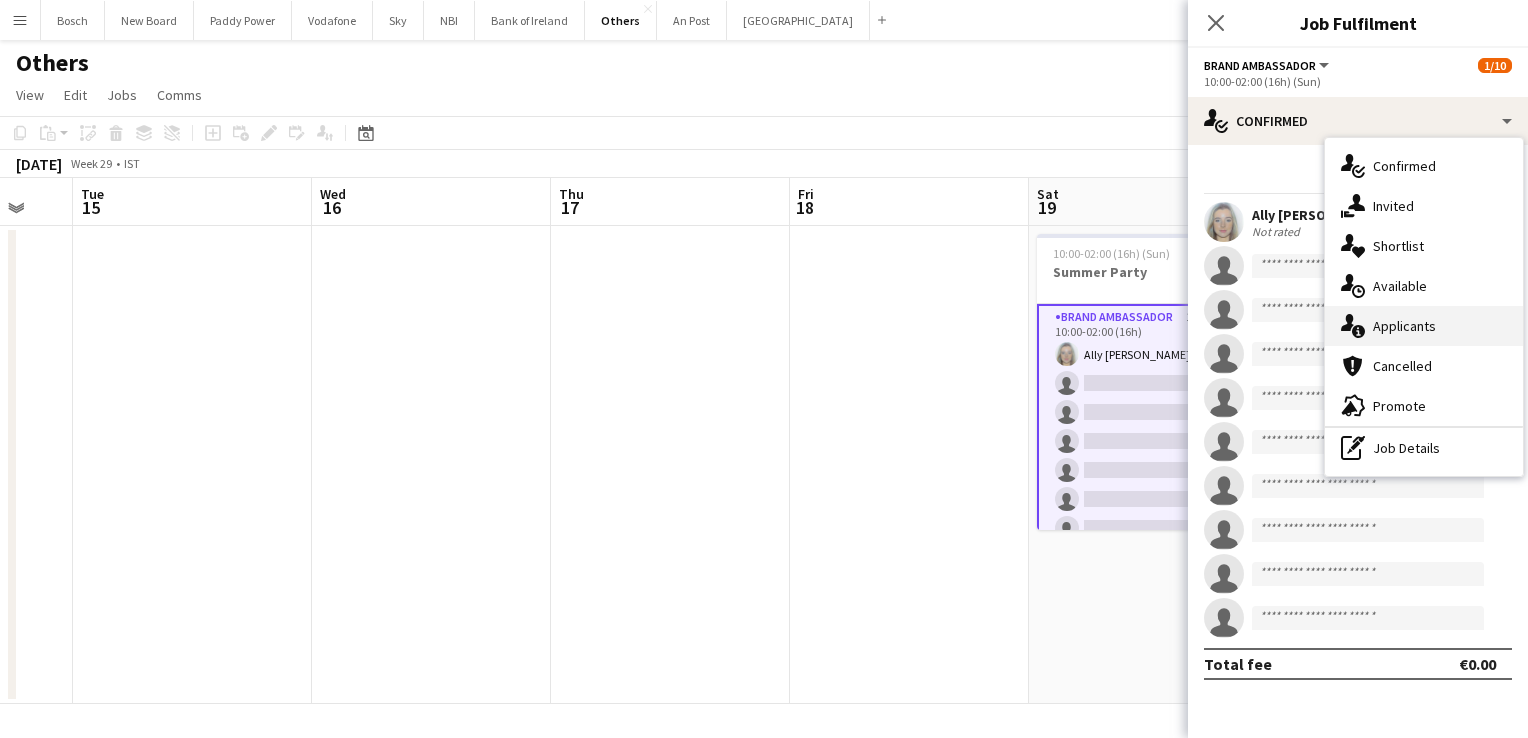 click on "single-neutral-actions-information
Applicants" at bounding box center (1424, 326) 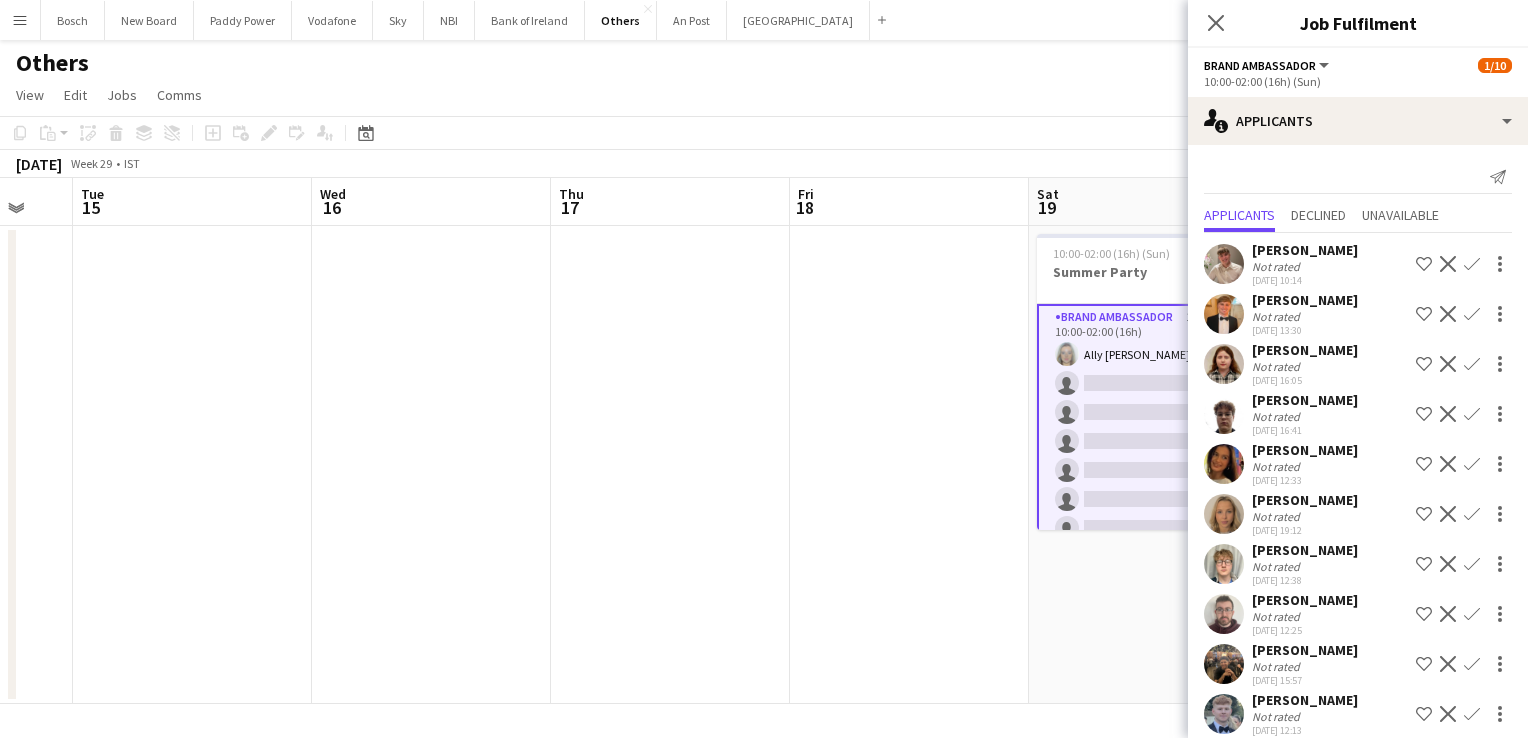 scroll, scrollTop: 118, scrollLeft: 0, axis: vertical 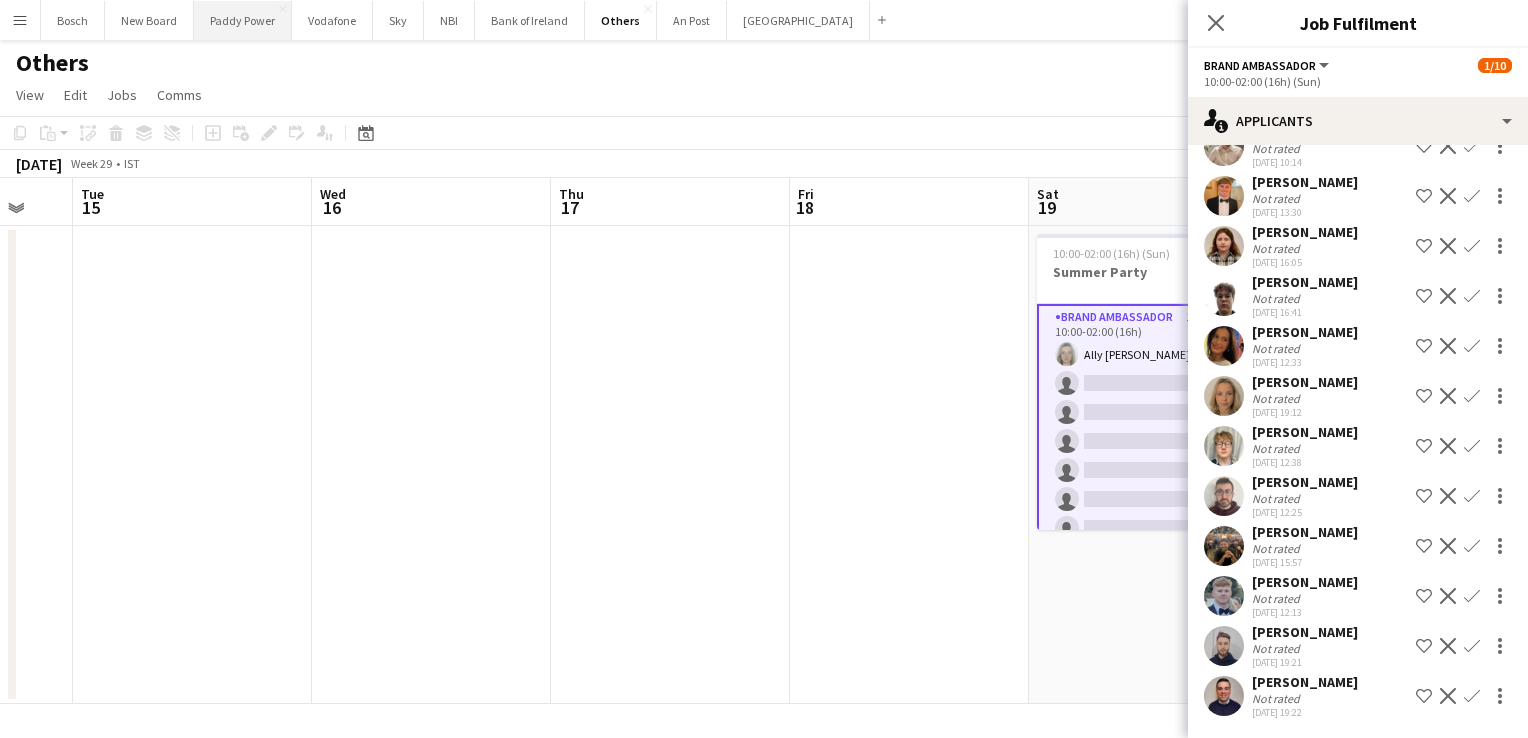 click on "Paddy Power
Close" at bounding box center (243, 20) 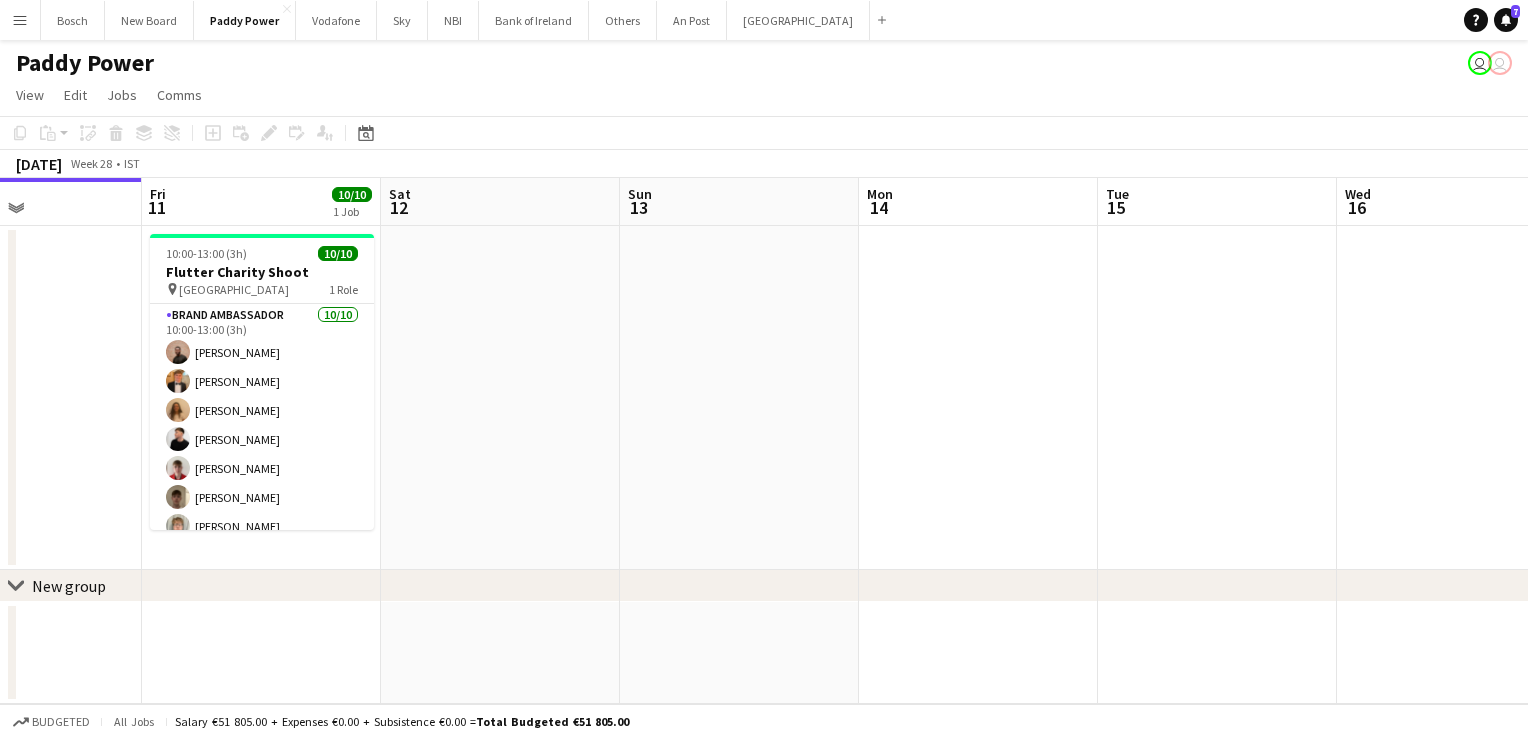 drag, startPoint x: 1420, startPoint y: 258, endPoint x: 836, endPoint y: 321, distance: 587.3883 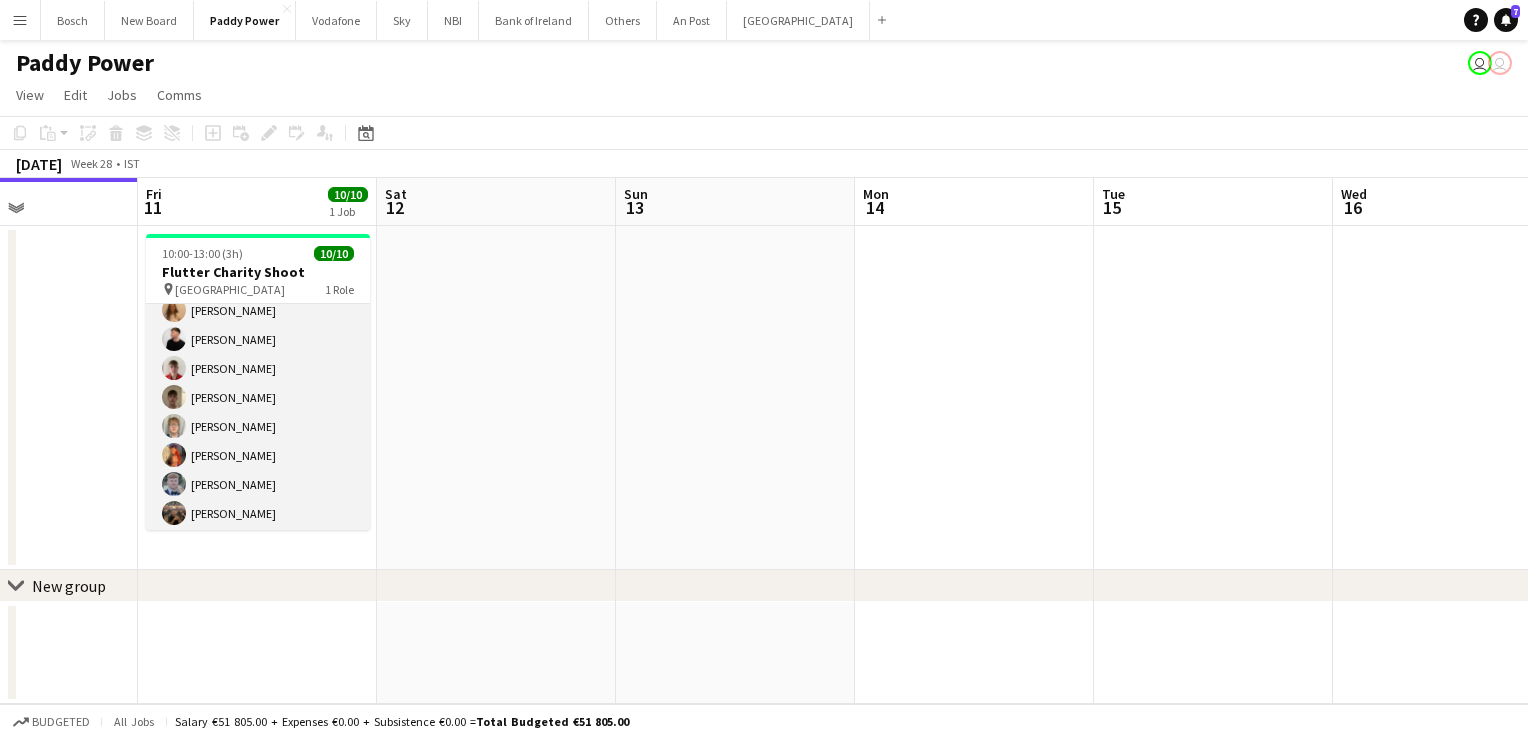 scroll, scrollTop: 102, scrollLeft: 0, axis: vertical 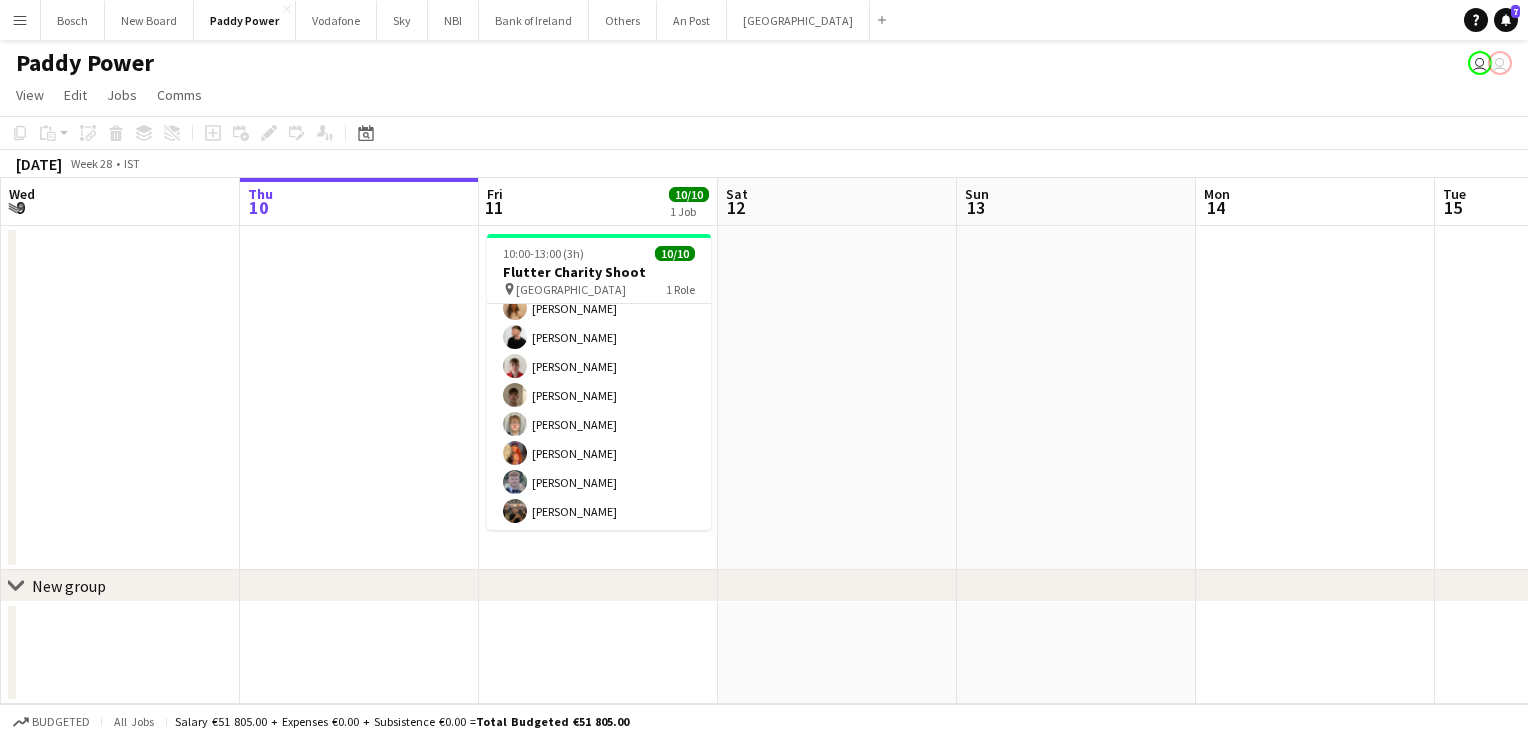 drag, startPoint x: 791, startPoint y: 427, endPoint x: 1136, endPoint y: 414, distance: 345.24484 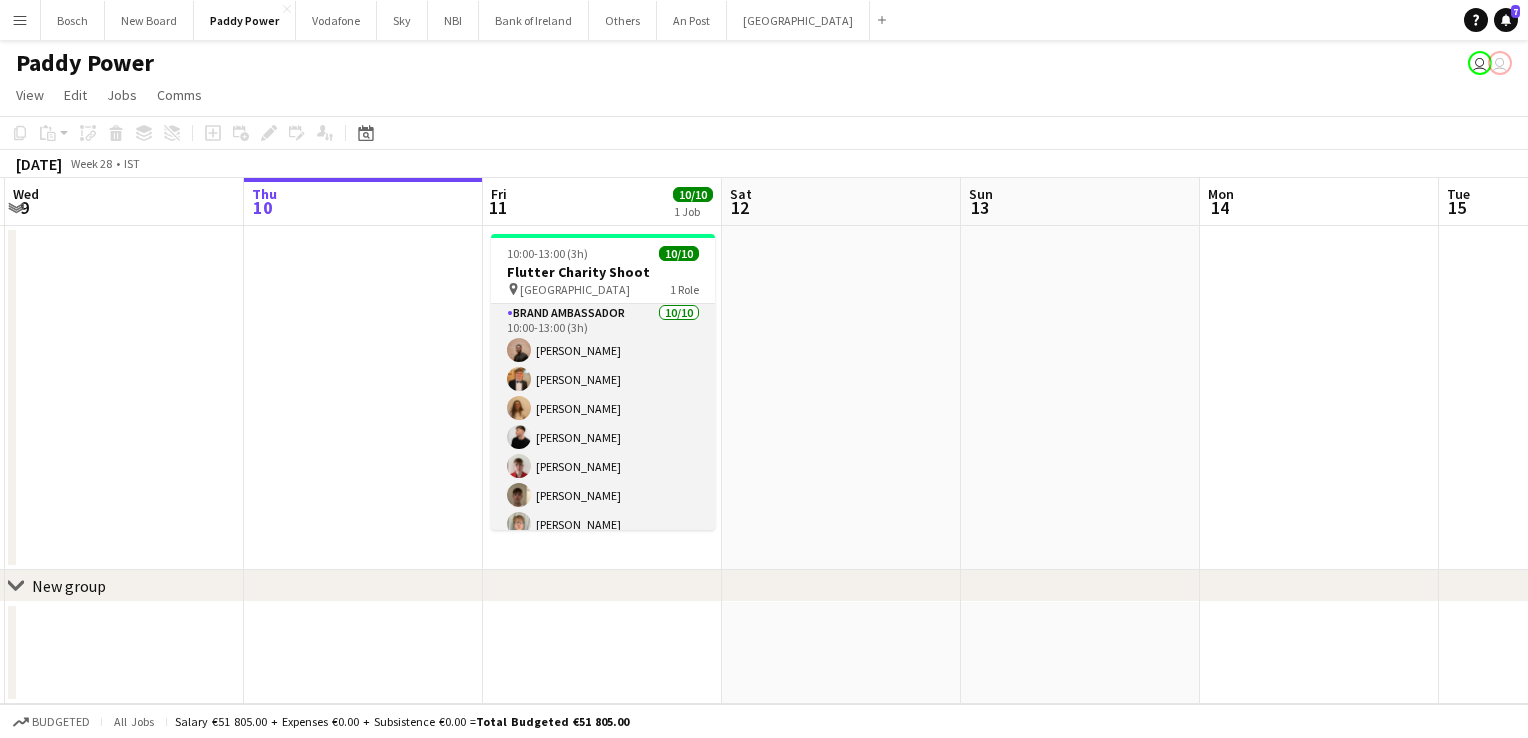 scroll, scrollTop: 0, scrollLeft: 0, axis: both 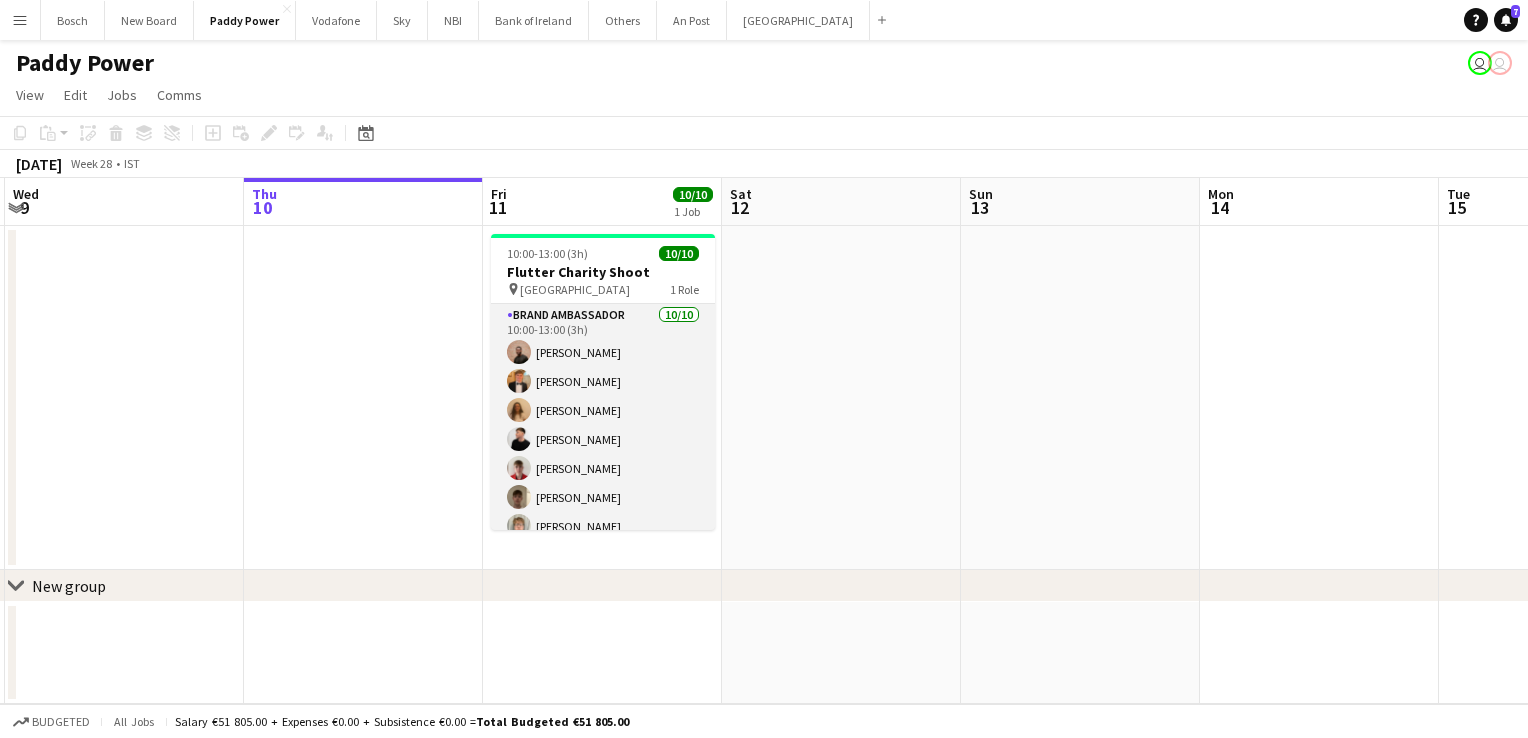 click on "Brand Ambassador   [DATE]   10:00-13:00 (3h)
[PERSON_NAME] [PERSON_NAME] [PERSON_NAME] [PERSON_NAME] [PERSON_NAME] [PERSON_NAME] [PERSON_NAME] [PERSON_NAME] [PERSON_NAME] [PERSON_NAME]" at bounding box center (603, 468) 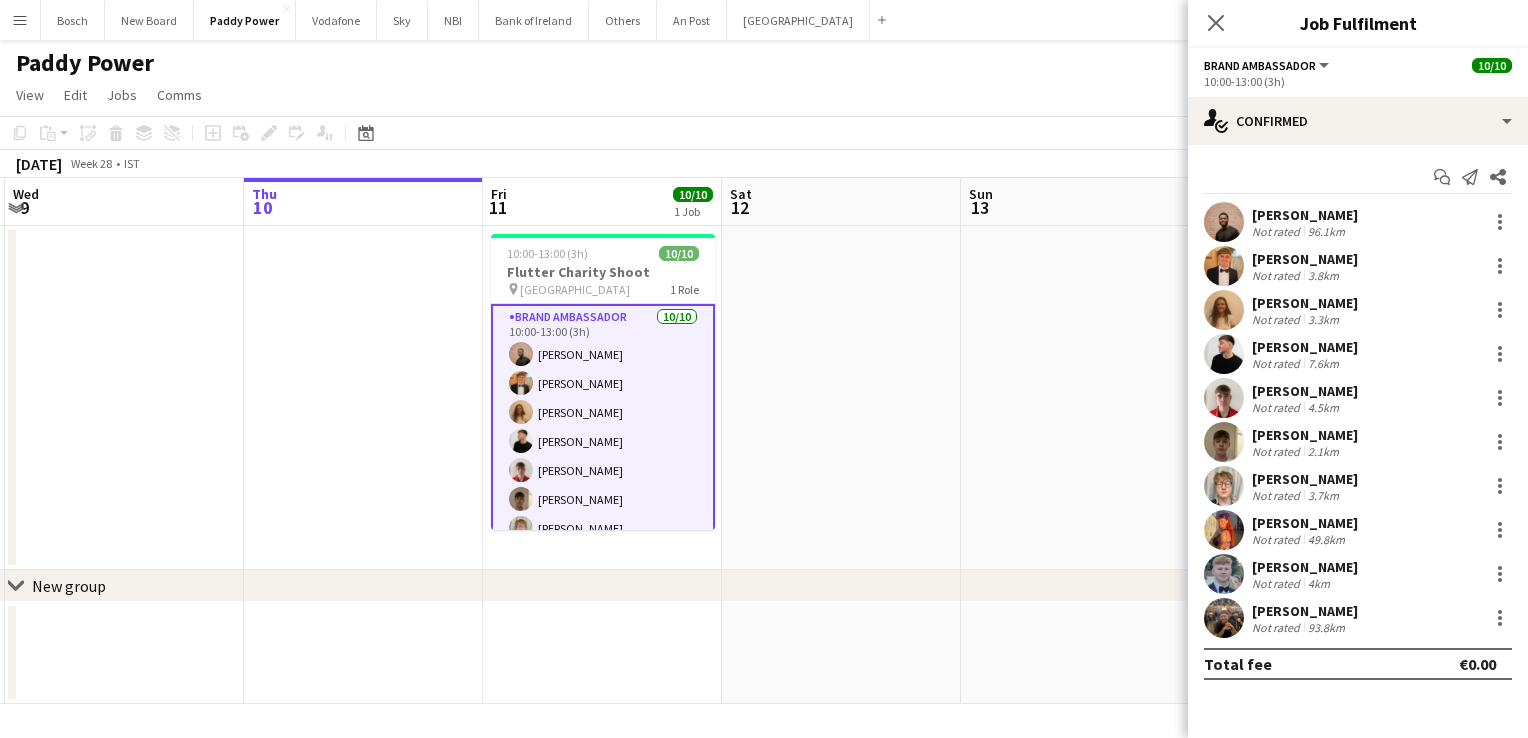 click at bounding box center (1224, 310) 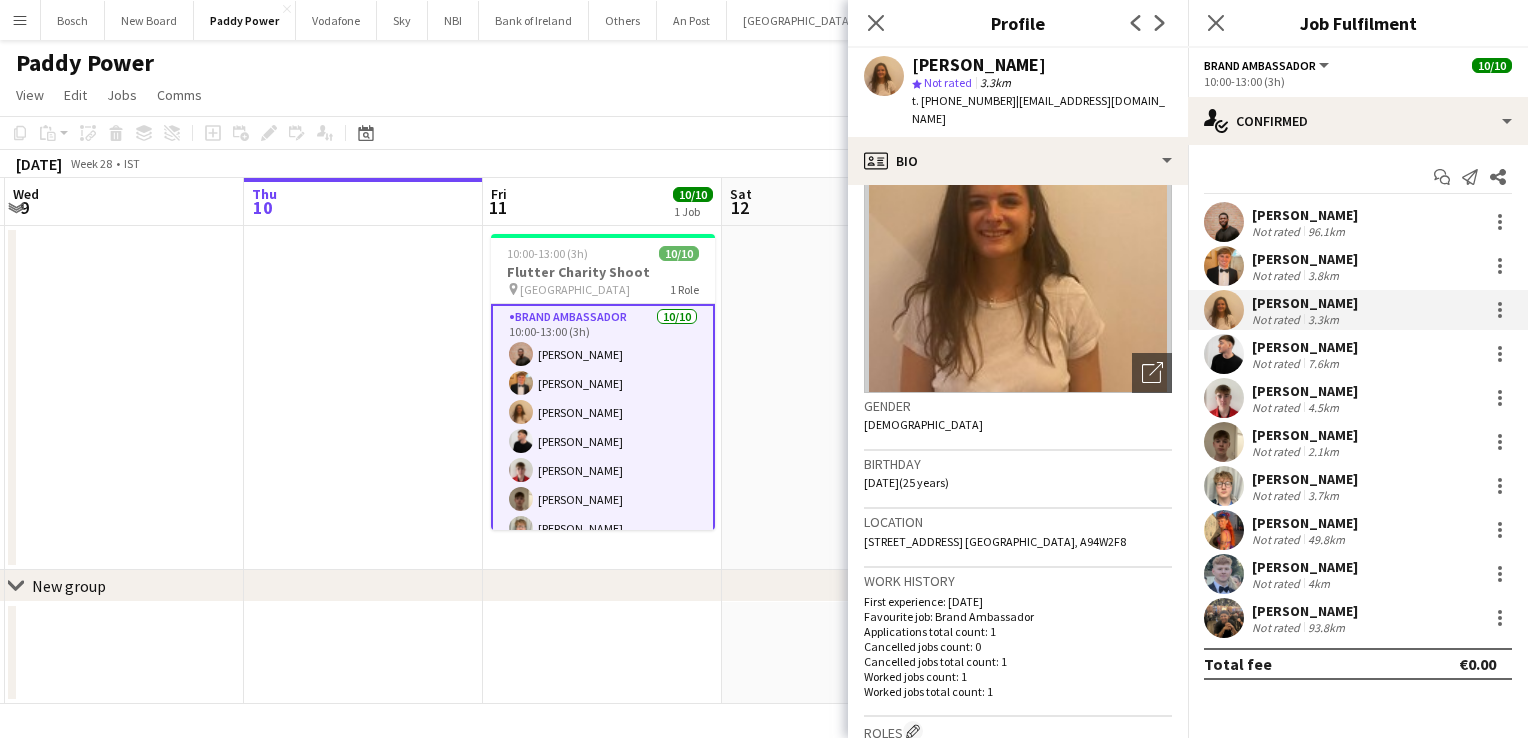 scroll, scrollTop: 200, scrollLeft: 0, axis: vertical 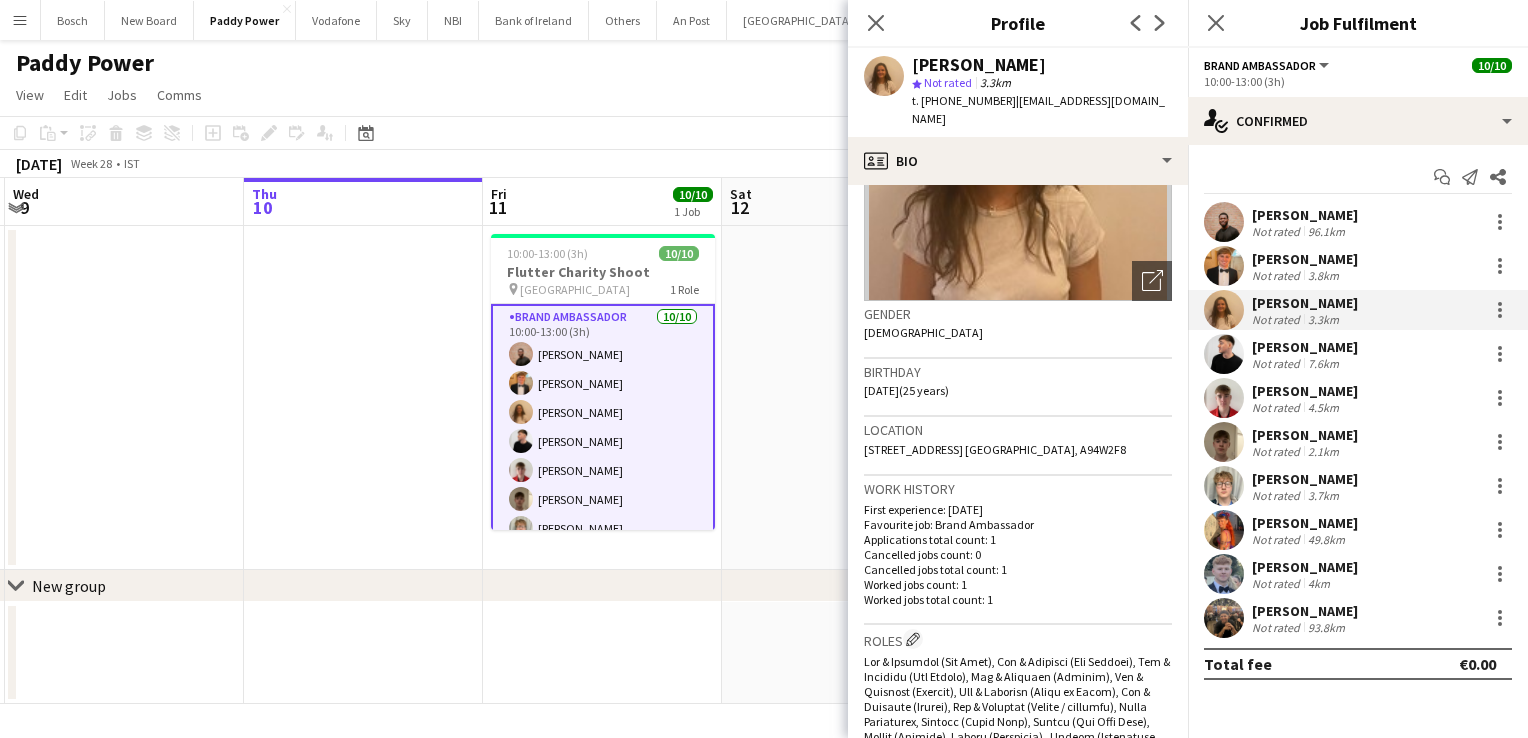 click on "[PERSON_NAME]   Not rated   7.6km" at bounding box center [1358, 354] 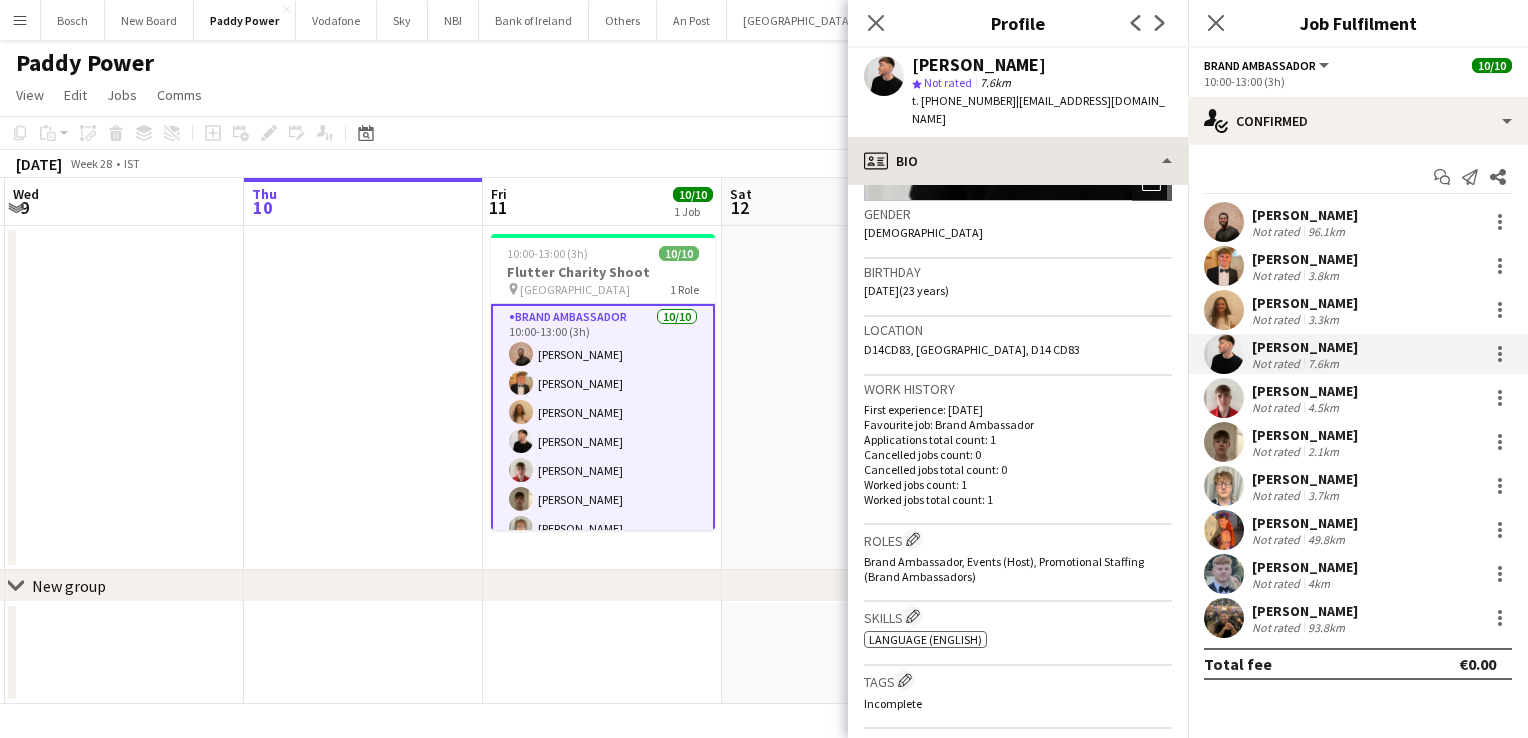 scroll, scrollTop: 400, scrollLeft: 0, axis: vertical 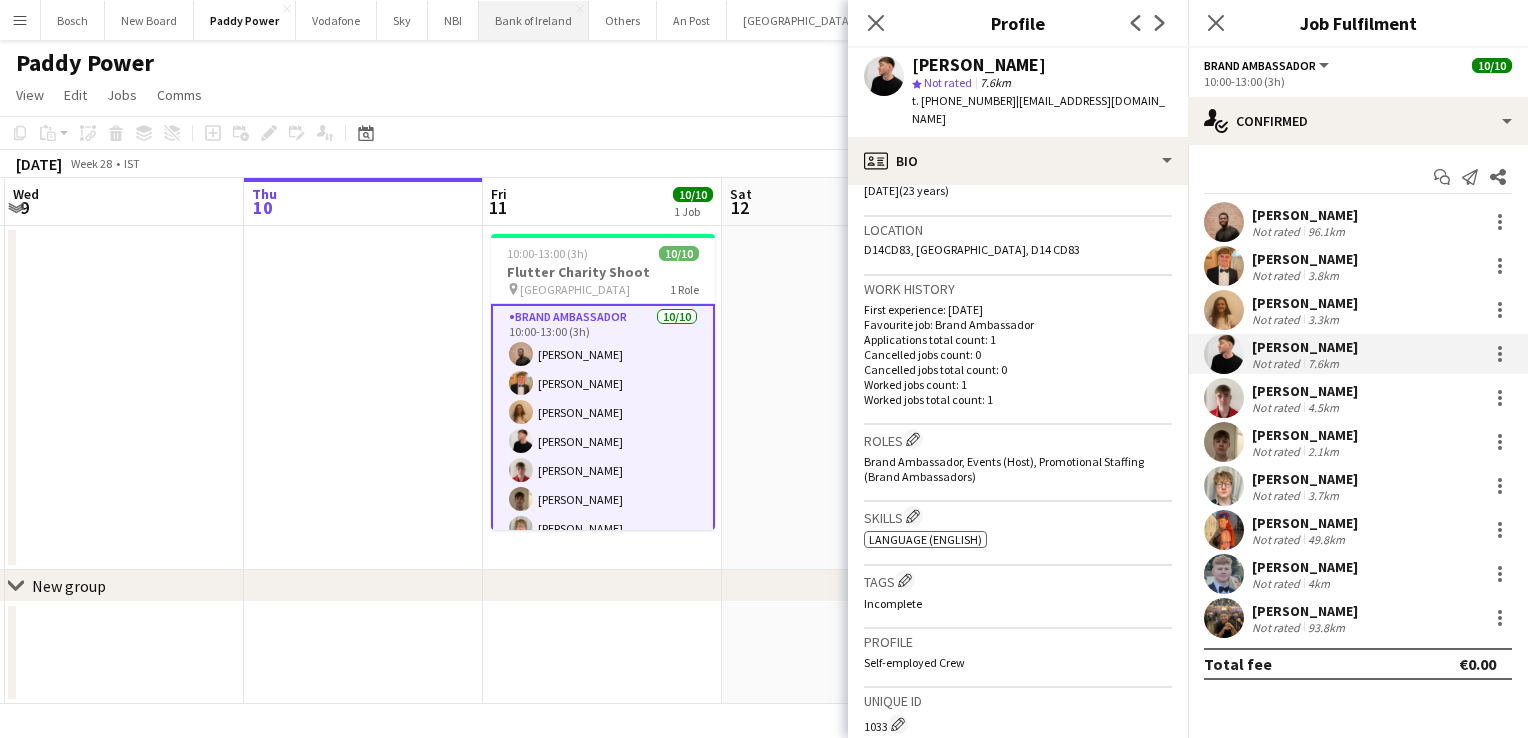 click on "Bank of Ireland
Close" at bounding box center [534, 20] 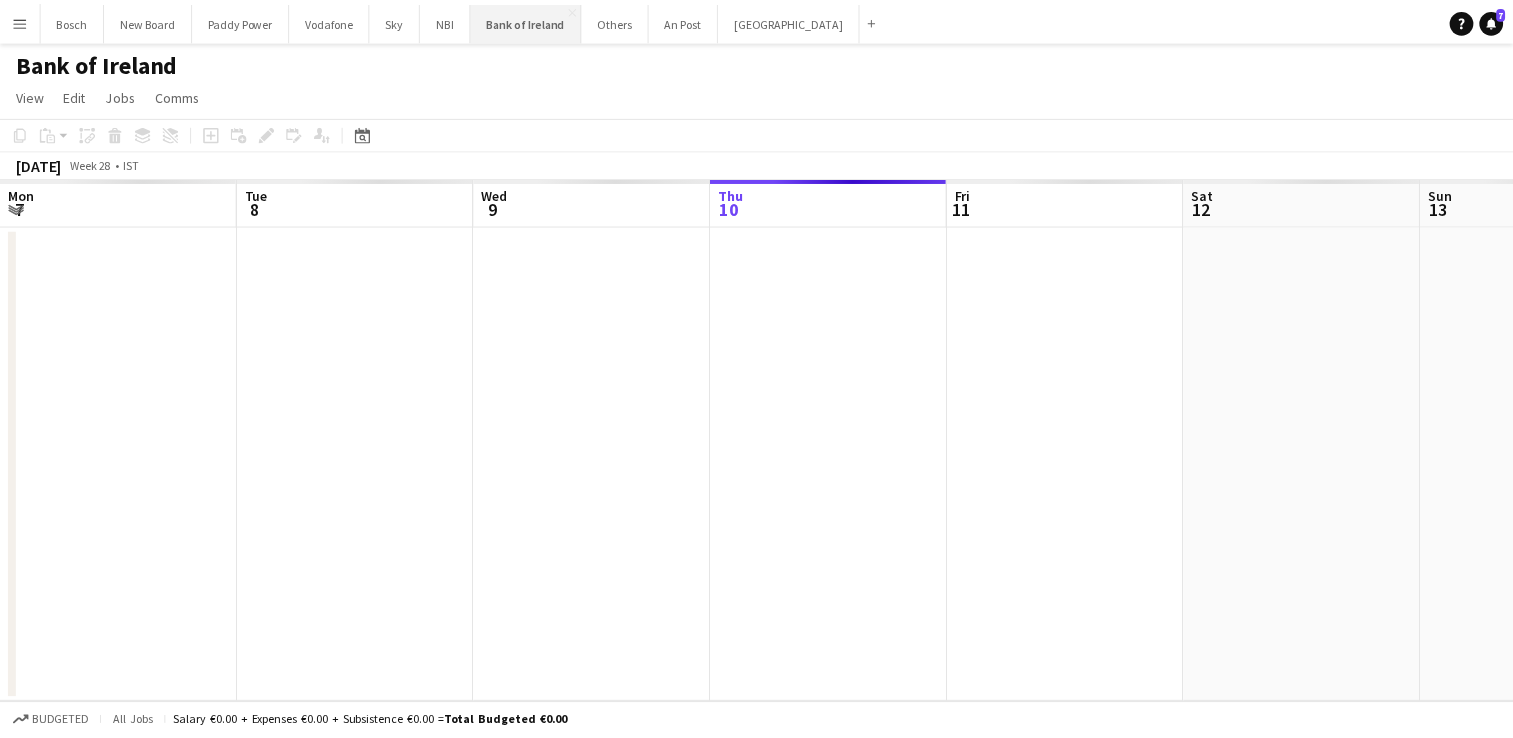 scroll, scrollTop: 0, scrollLeft: 478, axis: horizontal 